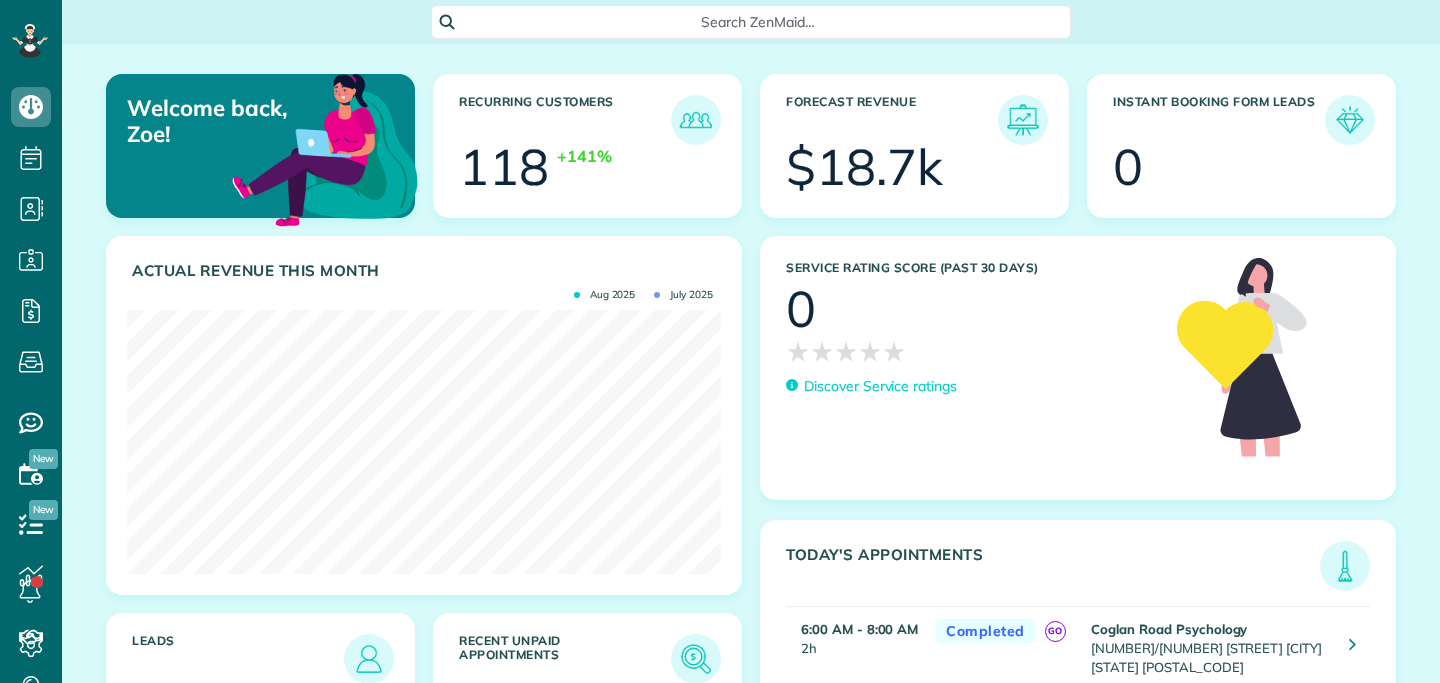 scroll, scrollTop: 0, scrollLeft: 0, axis: both 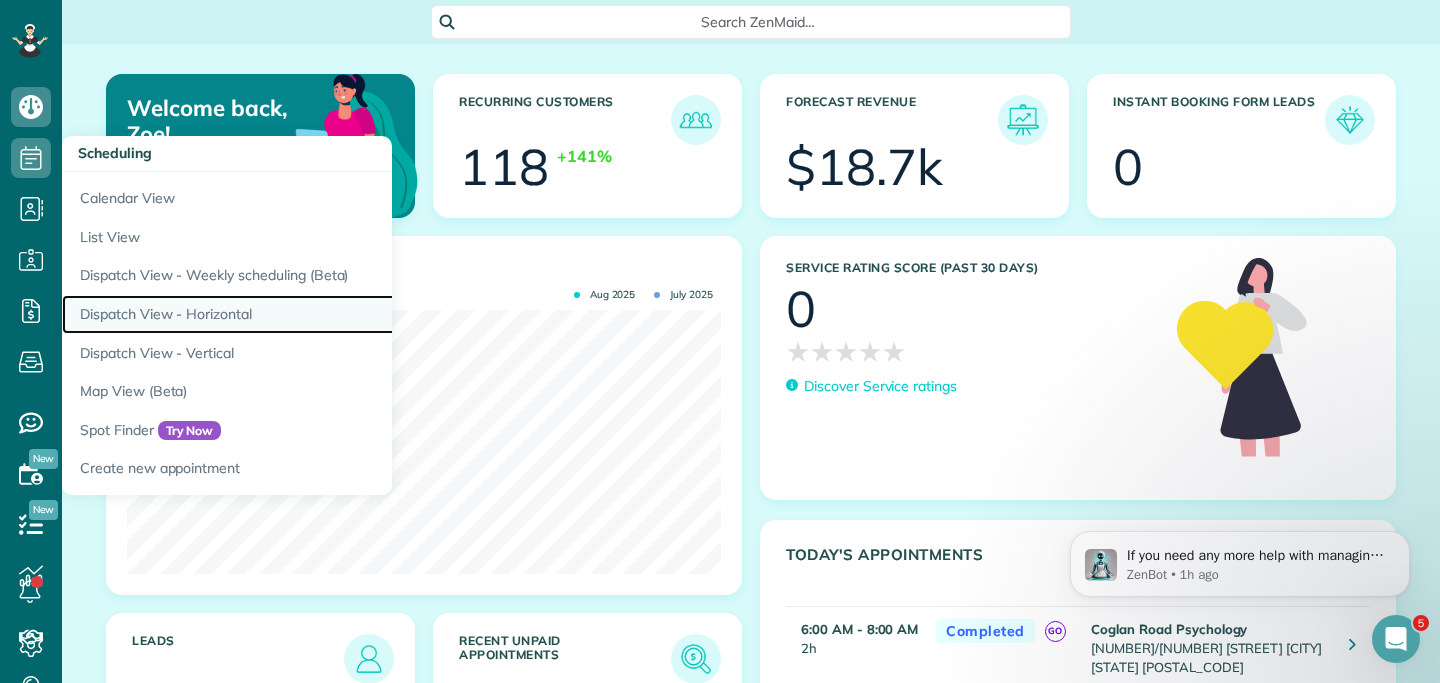 click on "Dispatch View - Horizontal" at bounding box center (312, 314) 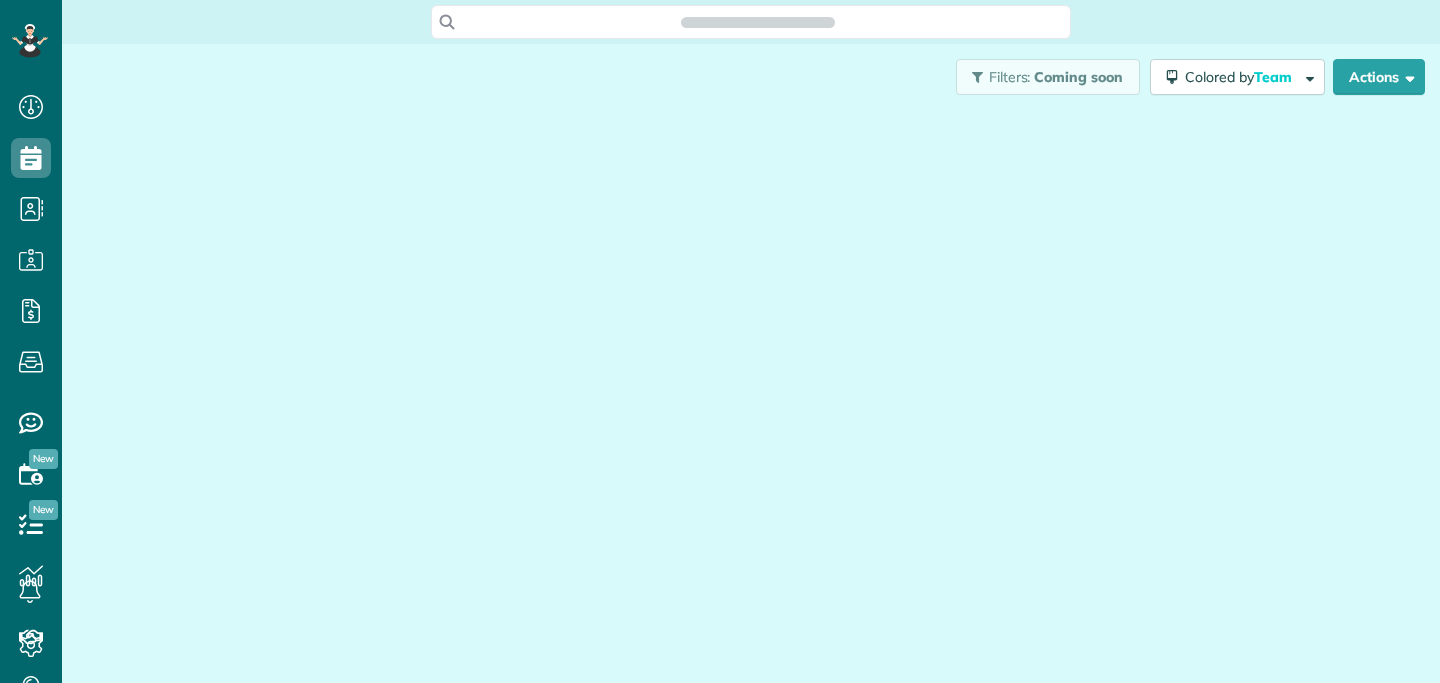 scroll, scrollTop: 0, scrollLeft: 0, axis: both 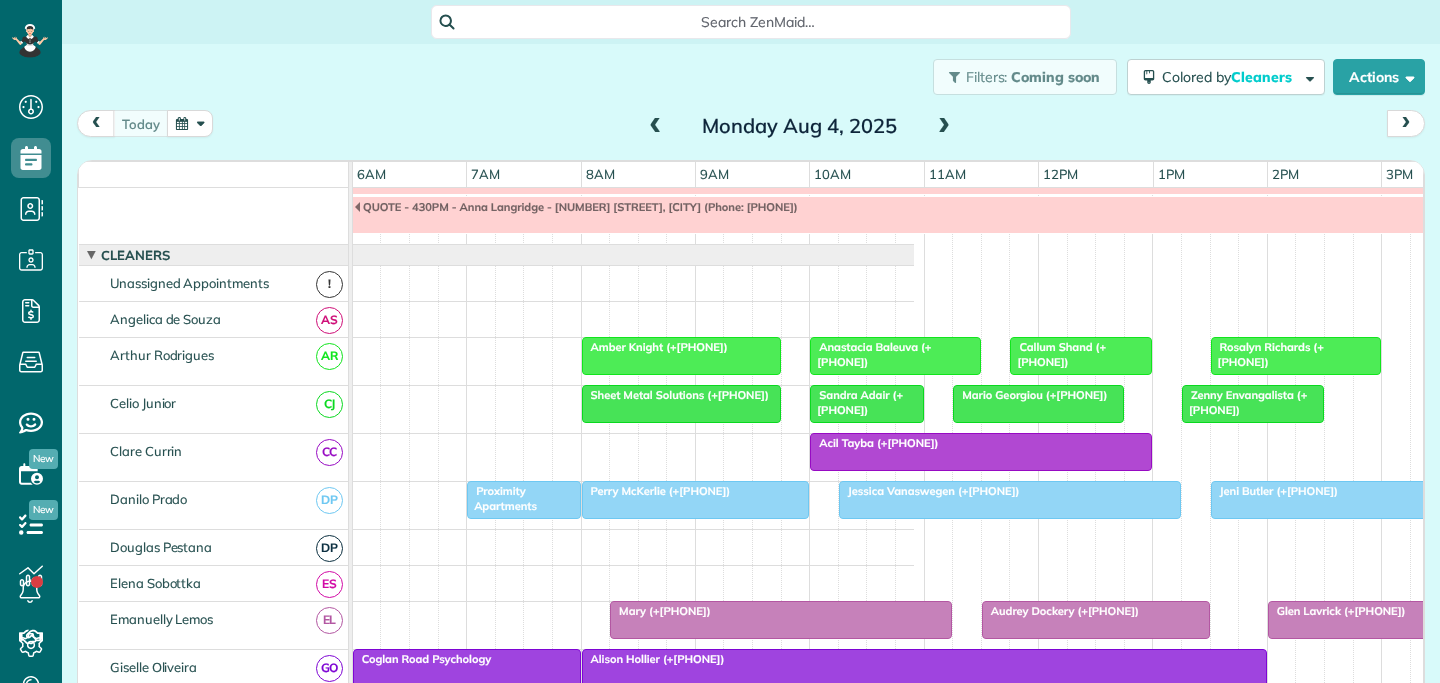 click at bounding box center (944, 127) 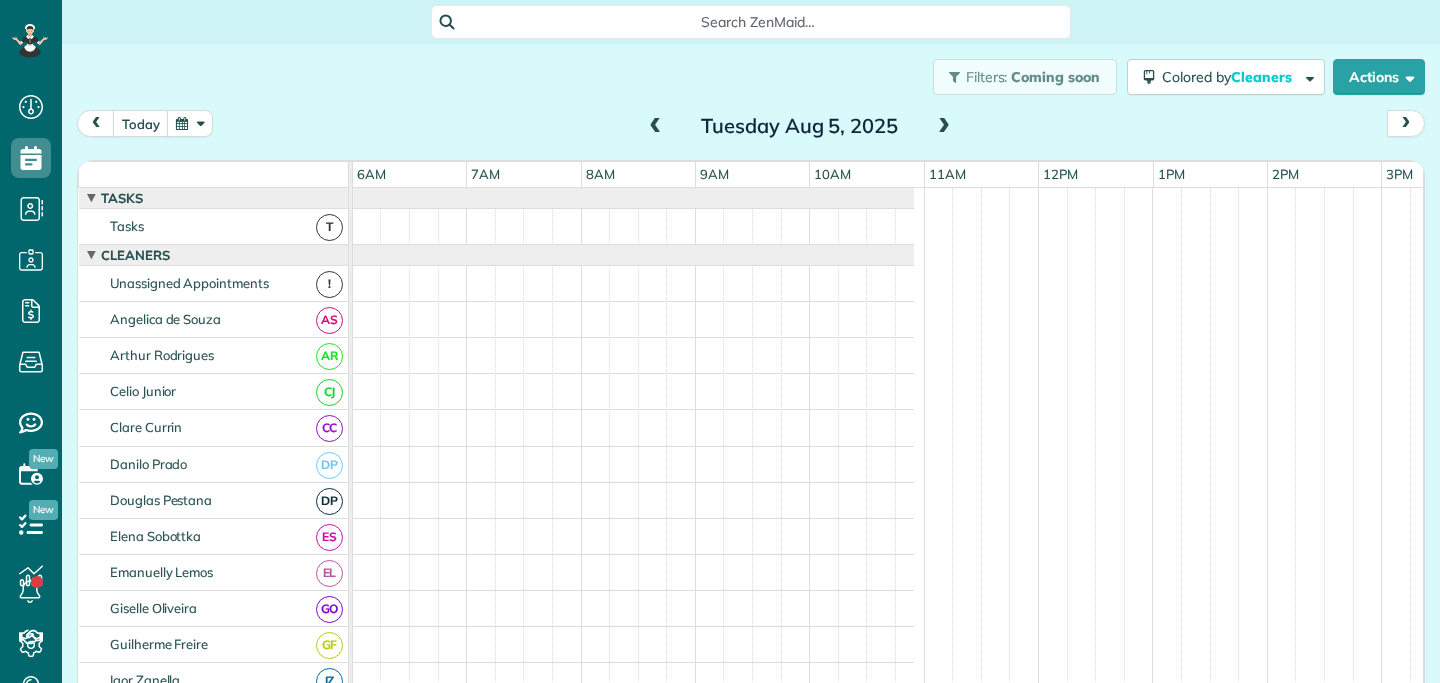 scroll, scrollTop: 51, scrollLeft: 687, axis: both 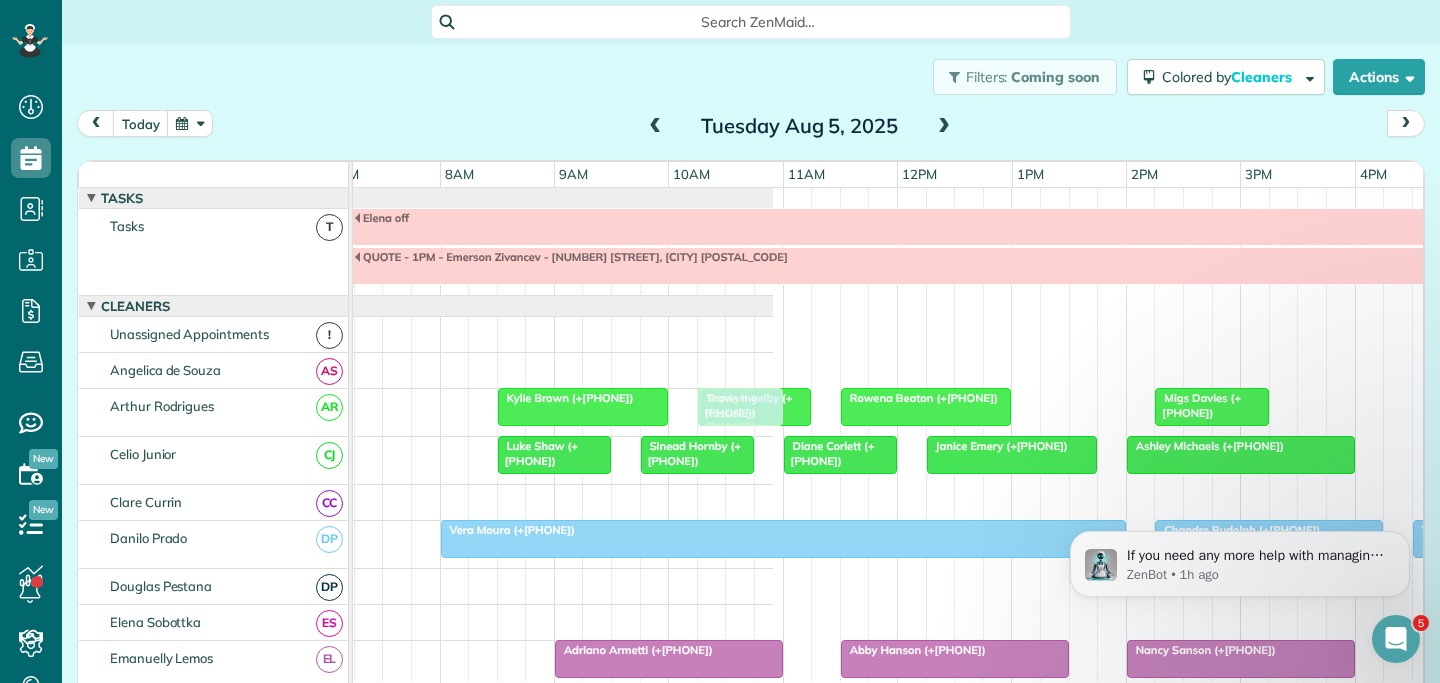 drag, startPoint x: 1070, startPoint y: 403, endPoint x: 726, endPoint y: 413, distance: 344.14532 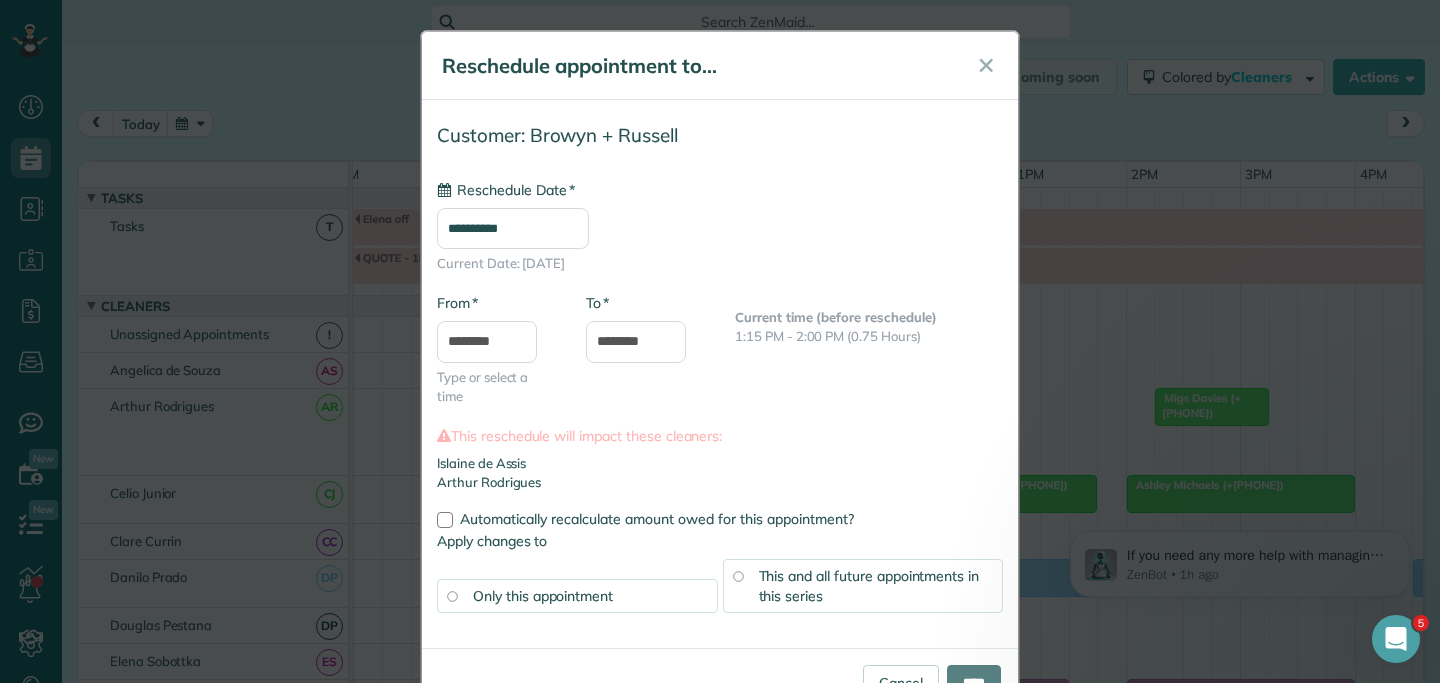 type on "**********" 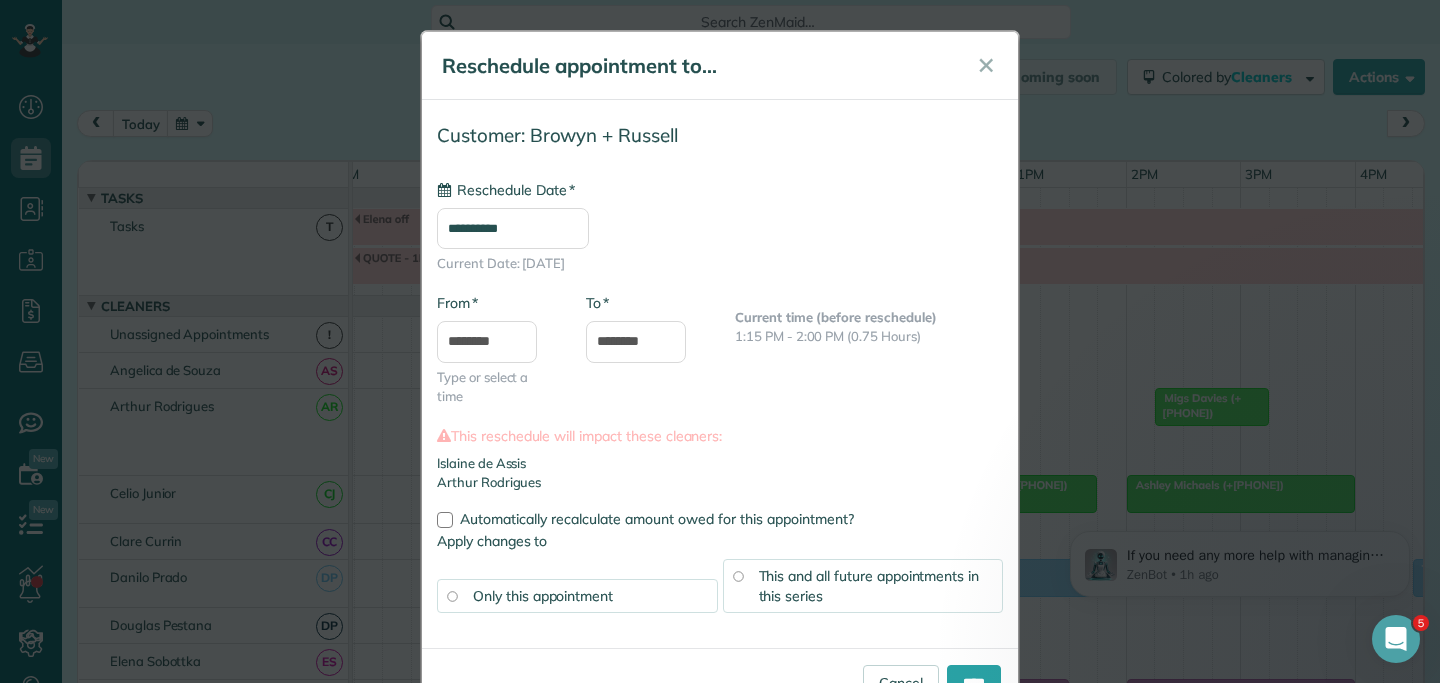 scroll, scrollTop: 67, scrollLeft: 0, axis: vertical 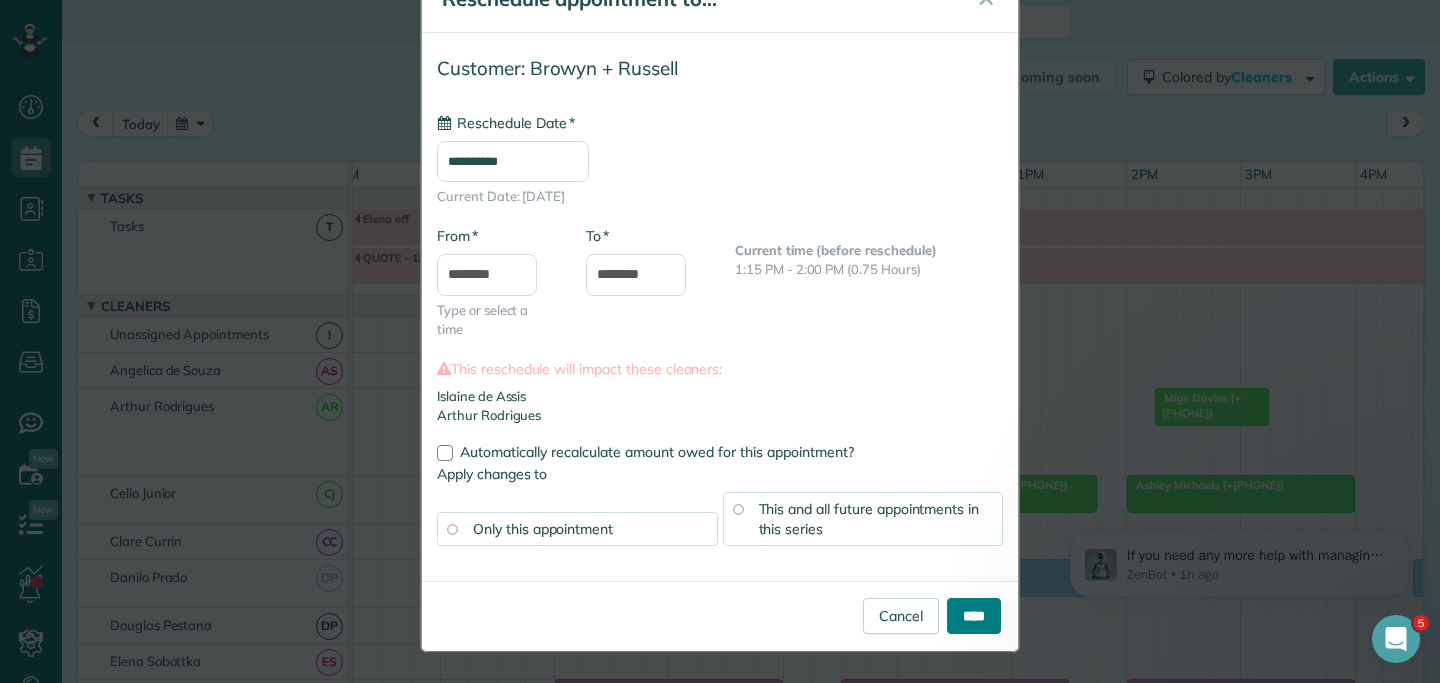 click on "****" at bounding box center [974, 616] 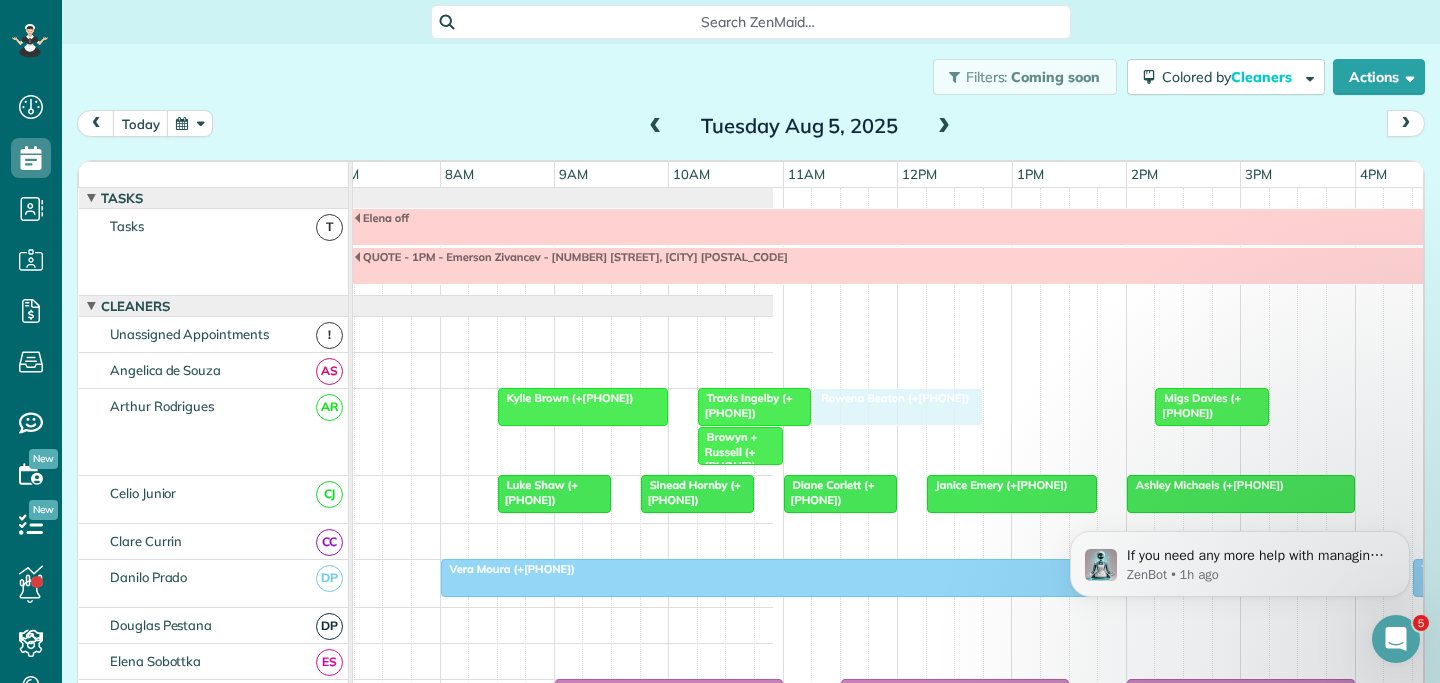 drag, startPoint x: 891, startPoint y: 400, endPoint x: 859, endPoint y: 400, distance: 32 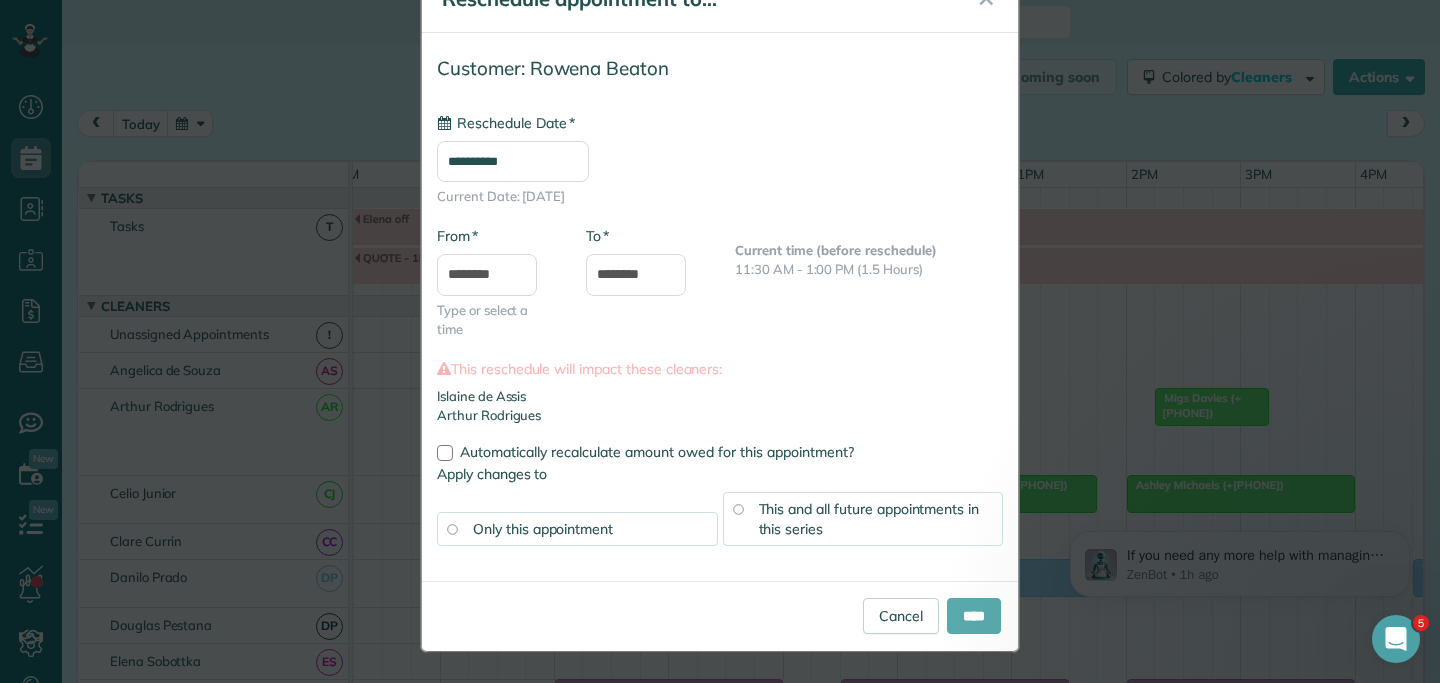 type on "**********" 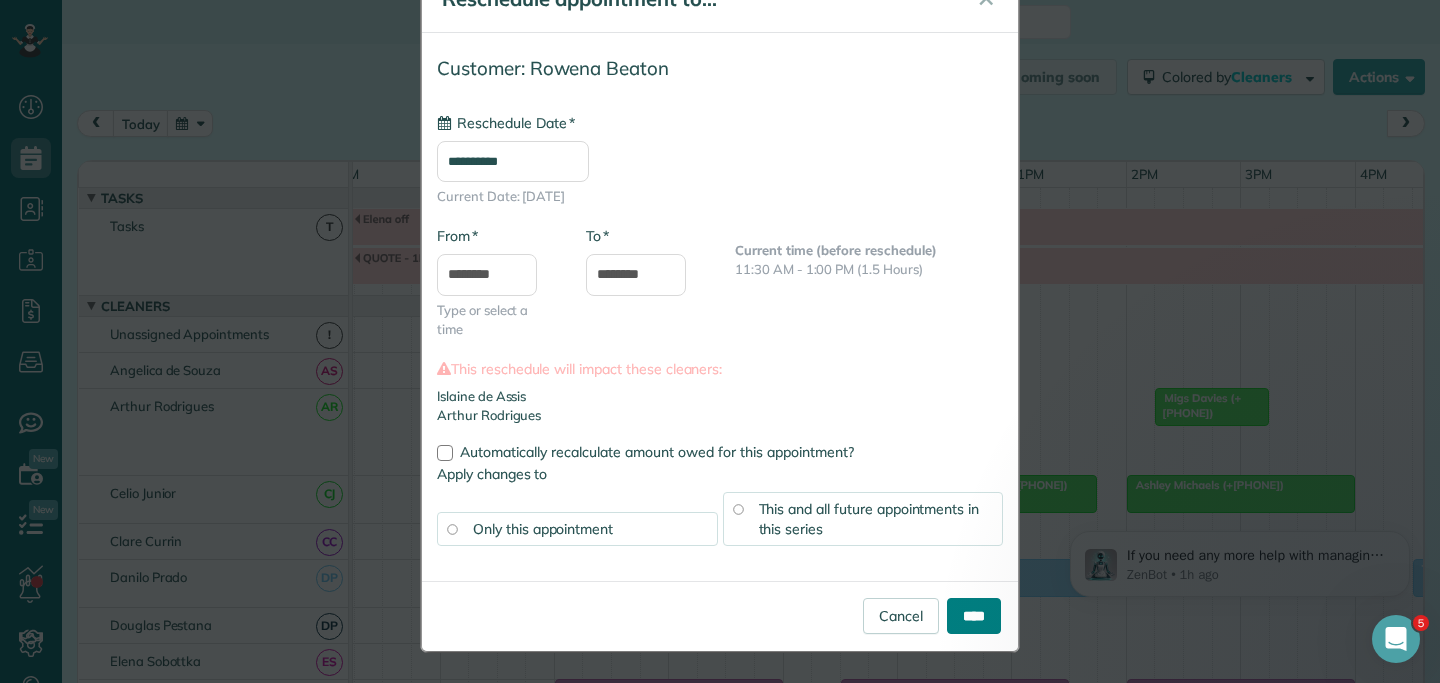 click on "****" at bounding box center (974, 616) 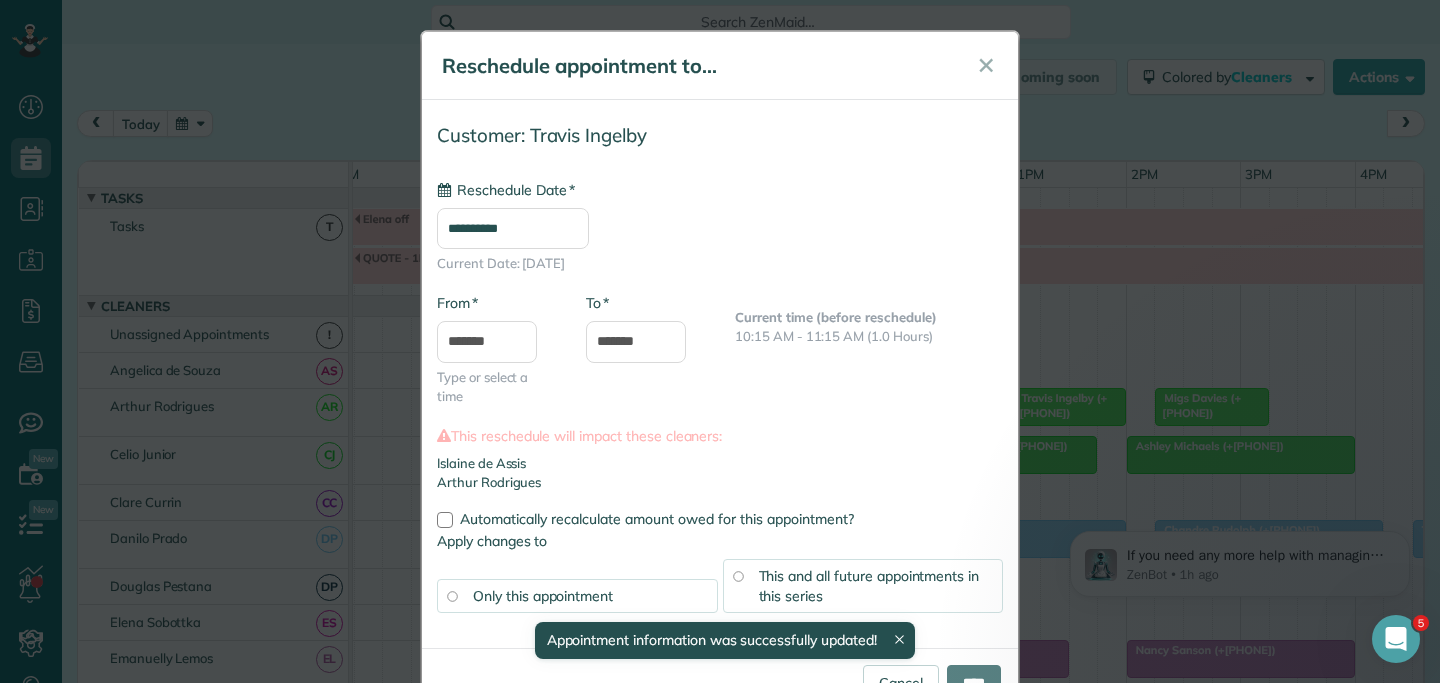 type on "**********" 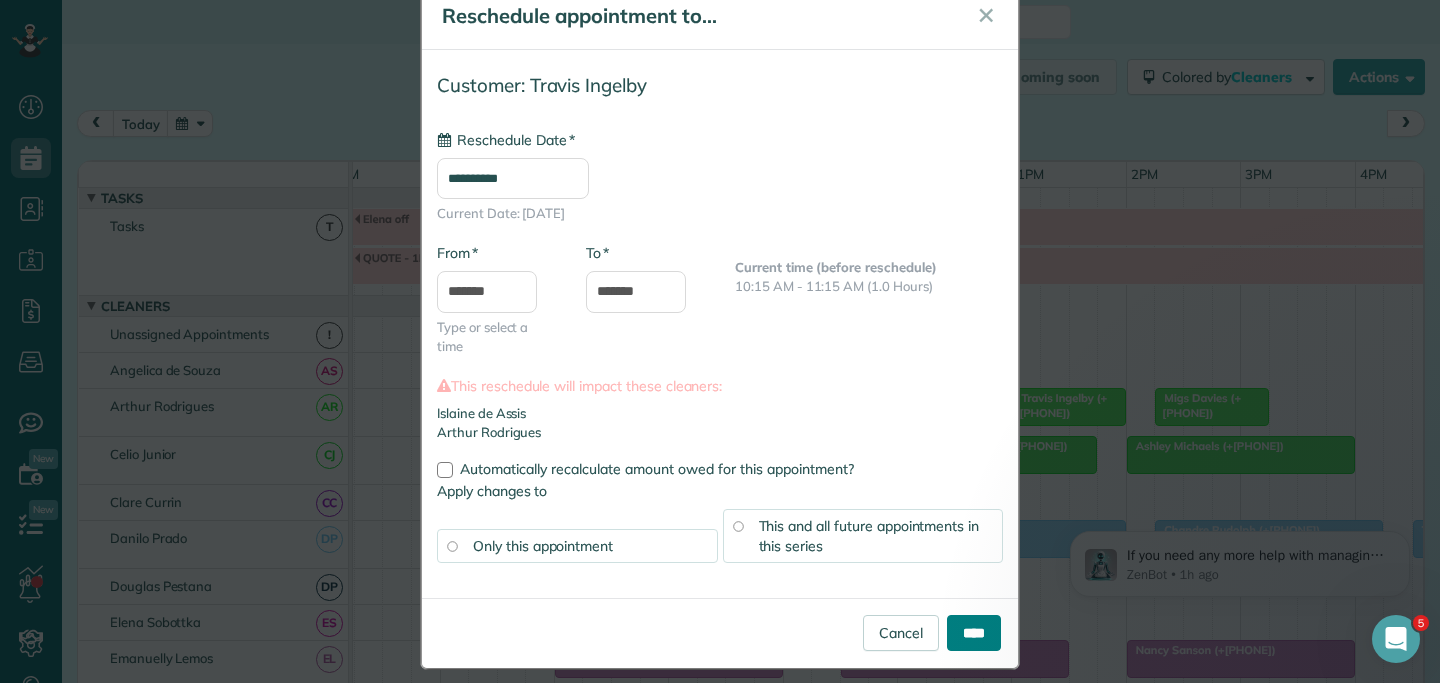 click on "****" at bounding box center (974, 633) 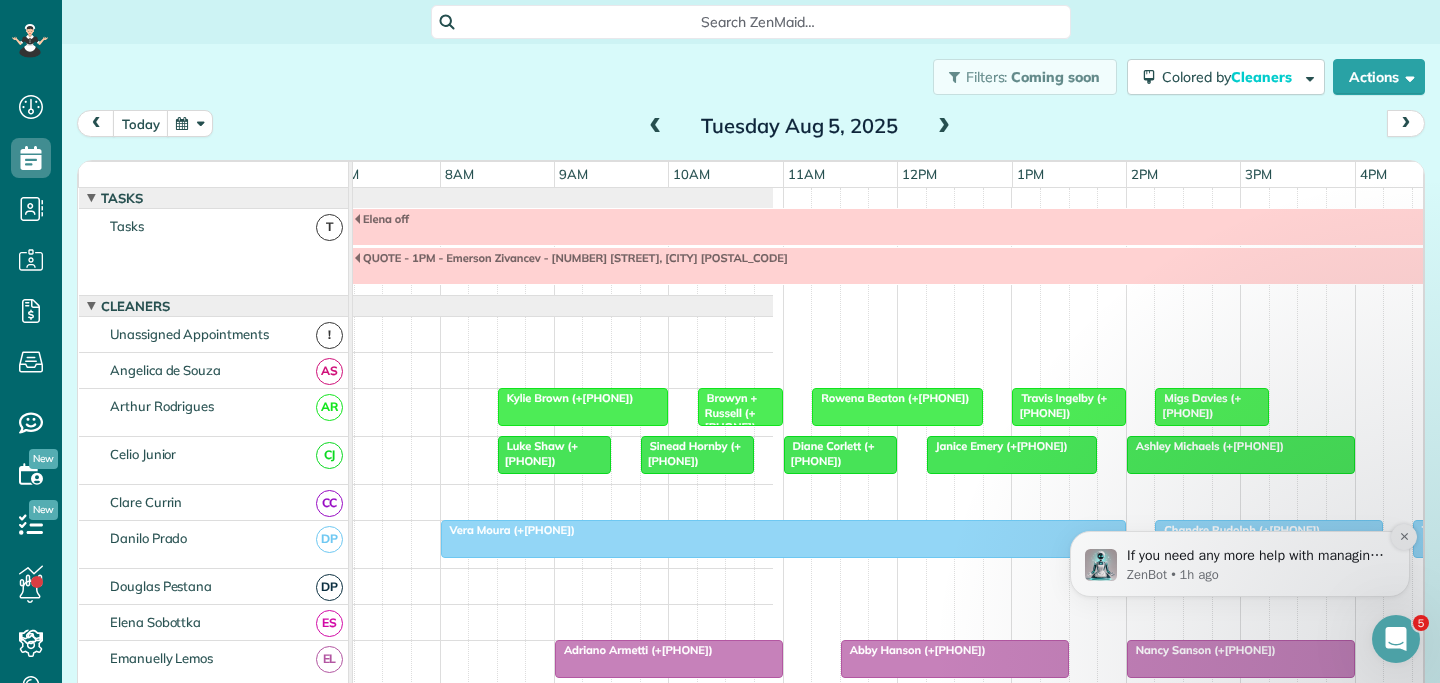 click 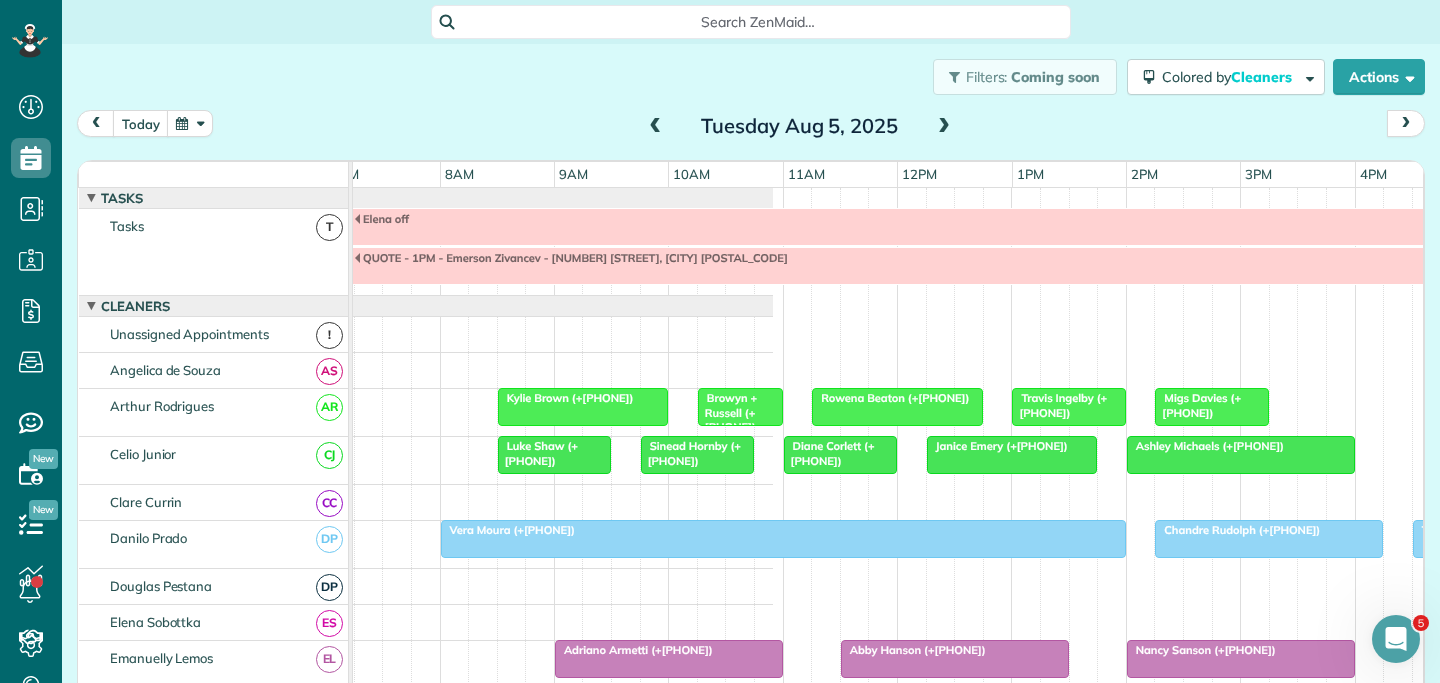 click at bounding box center (190, 123) 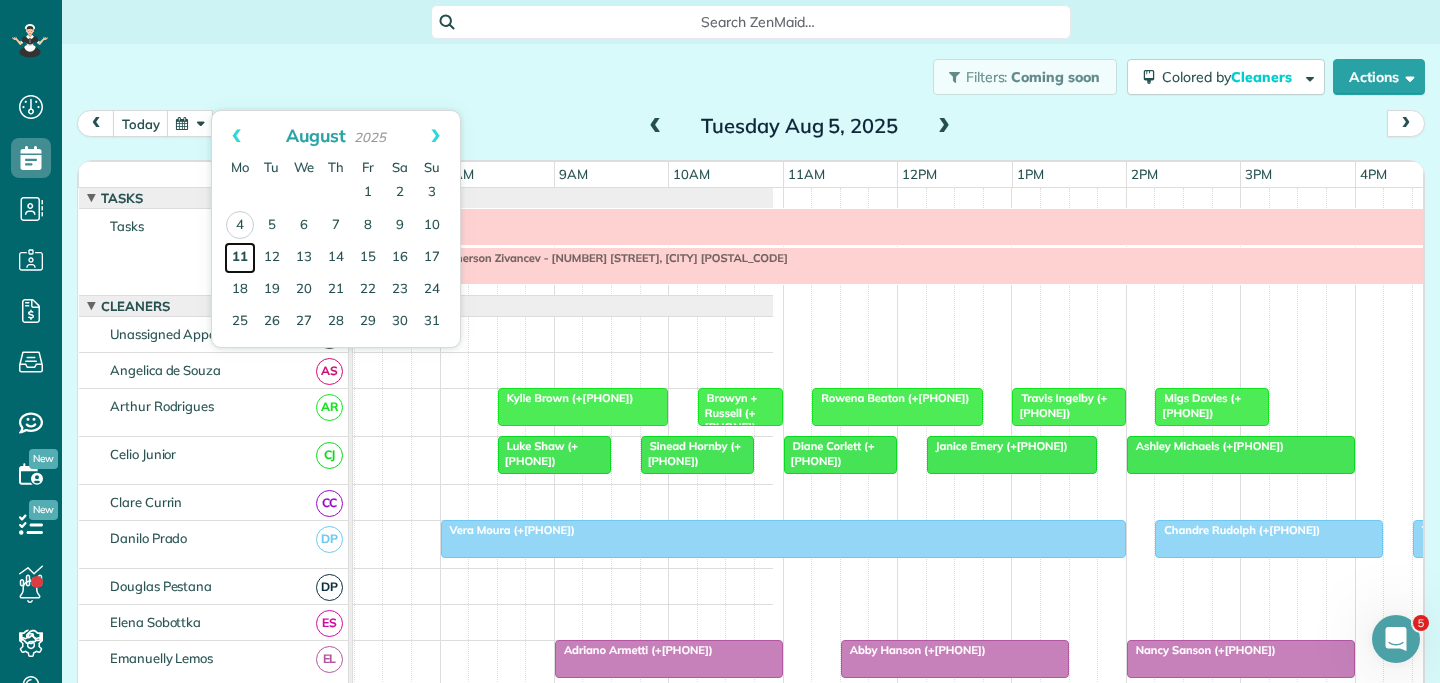 click on "11" at bounding box center (240, 258) 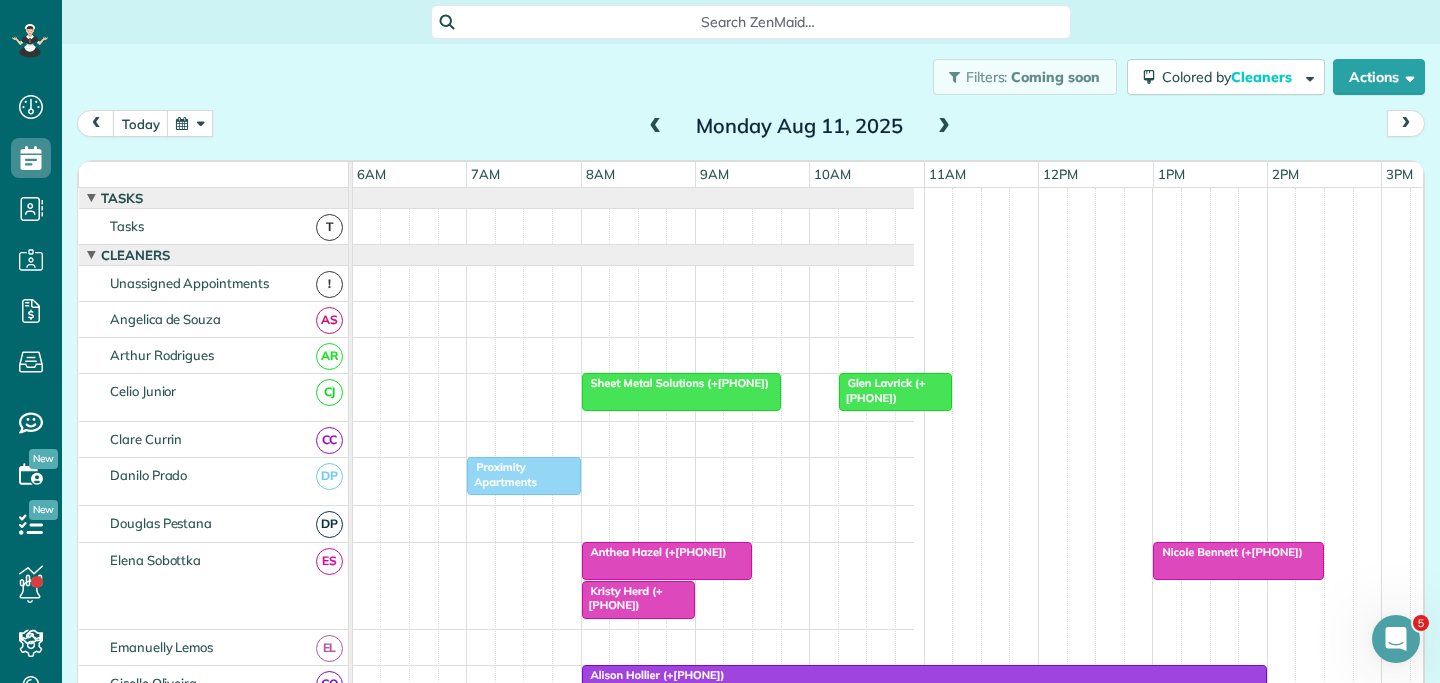 scroll, scrollTop: 27, scrollLeft: 687, axis: both 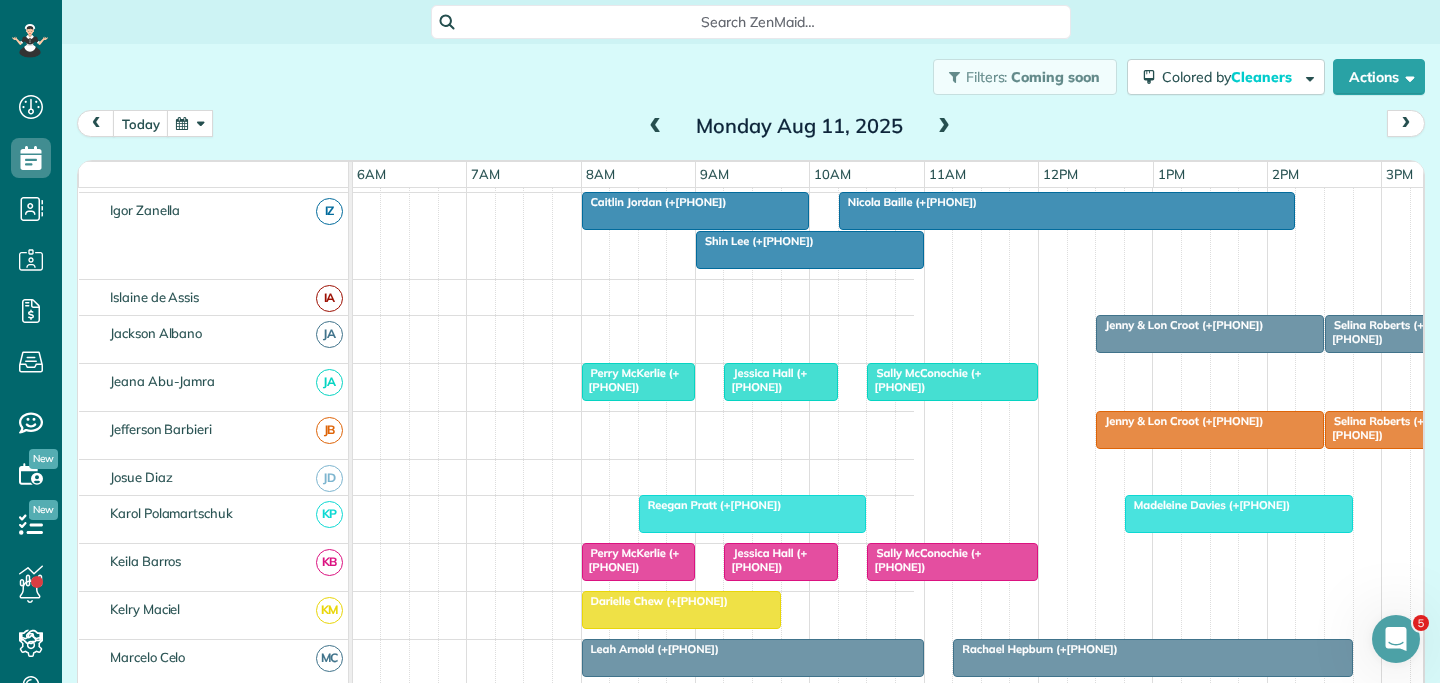click on "Darielle Chew (+61402416659)" at bounding box center (290, 615) 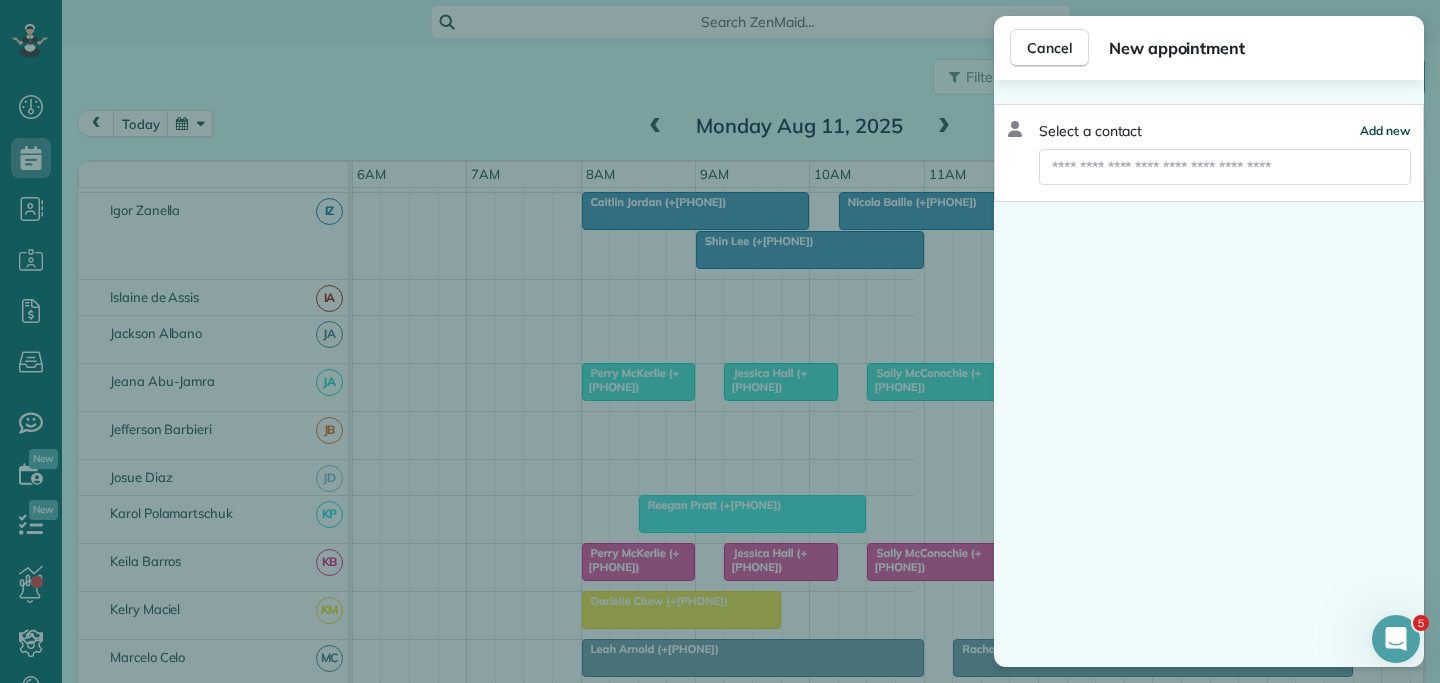 click on "Add new" at bounding box center (1385, 130) 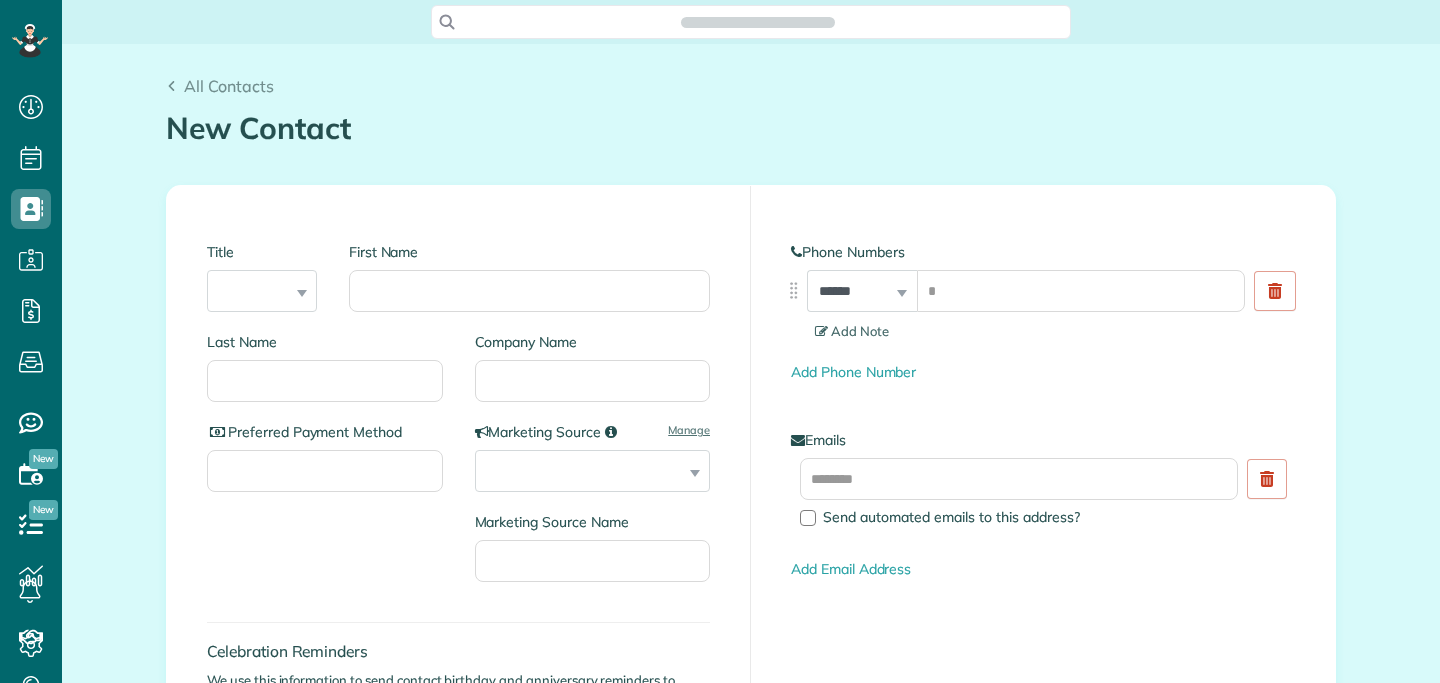 scroll, scrollTop: 0, scrollLeft: 0, axis: both 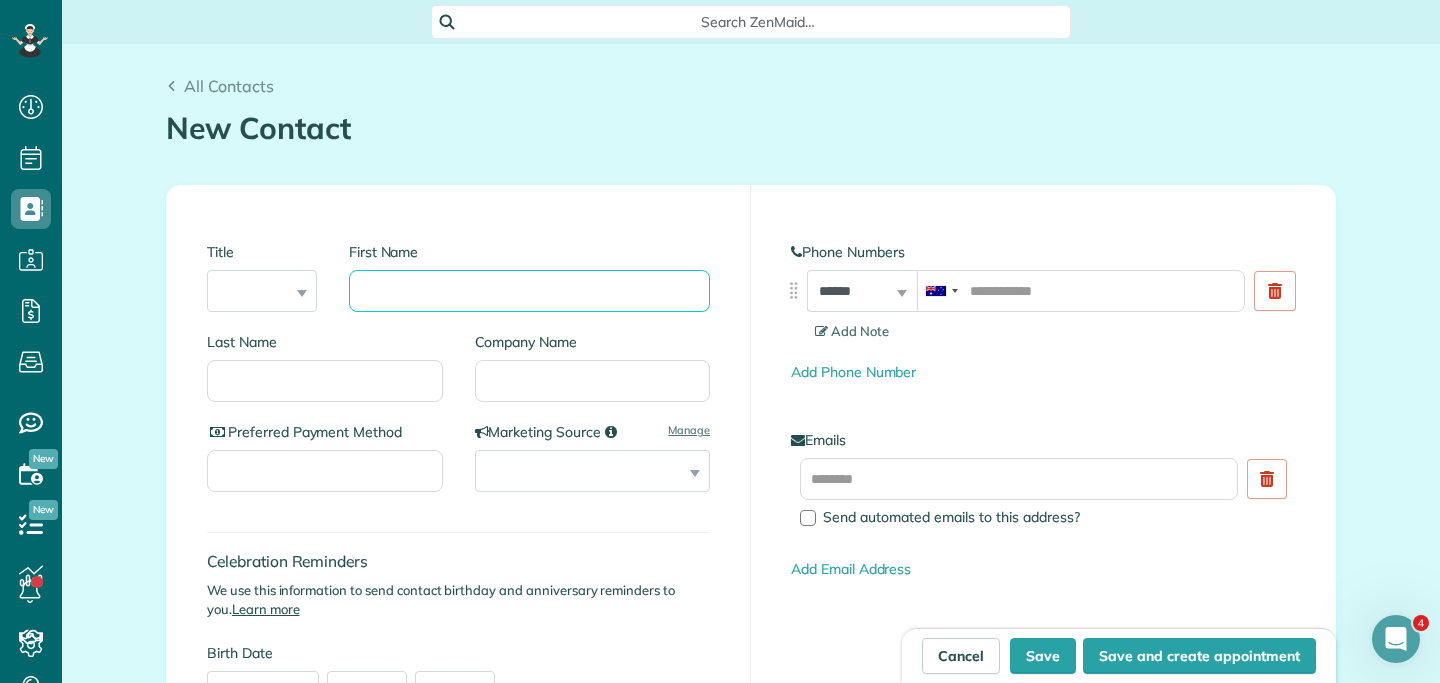 click on "First Name" at bounding box center [529, 291] 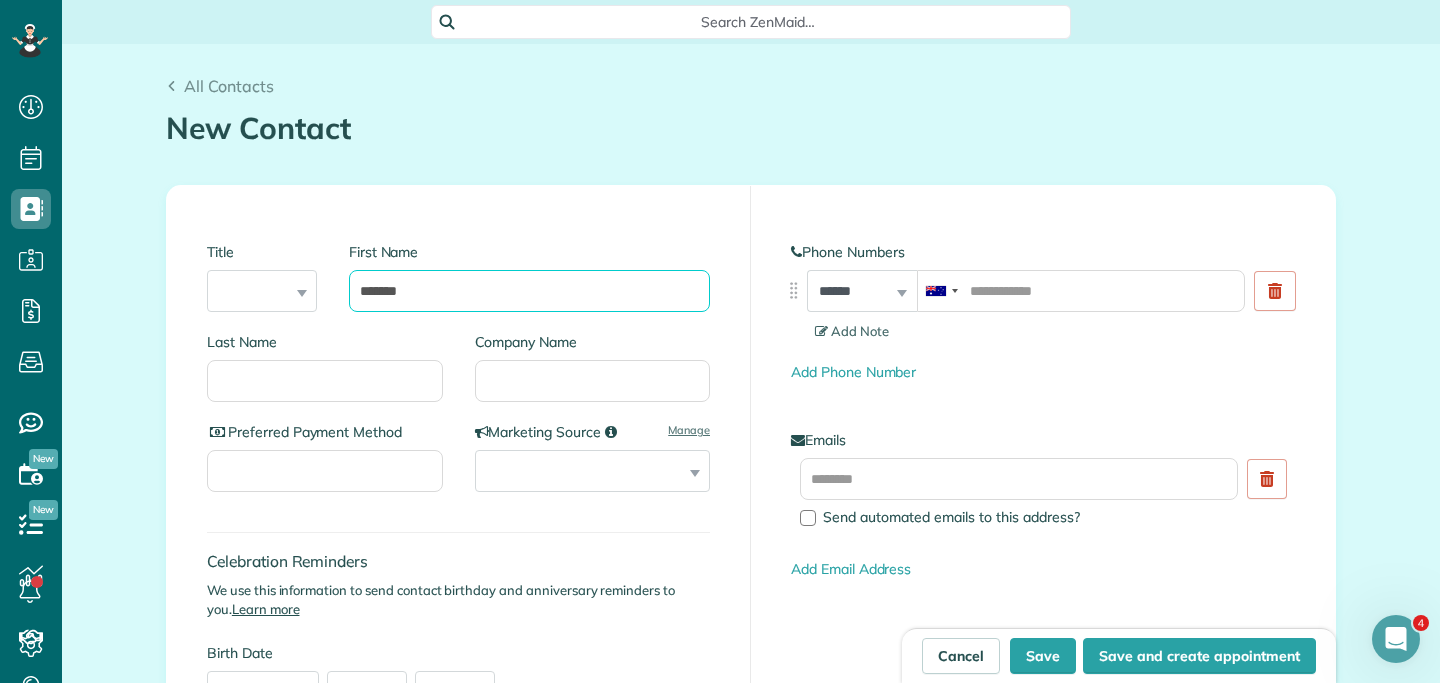 type on "*******" 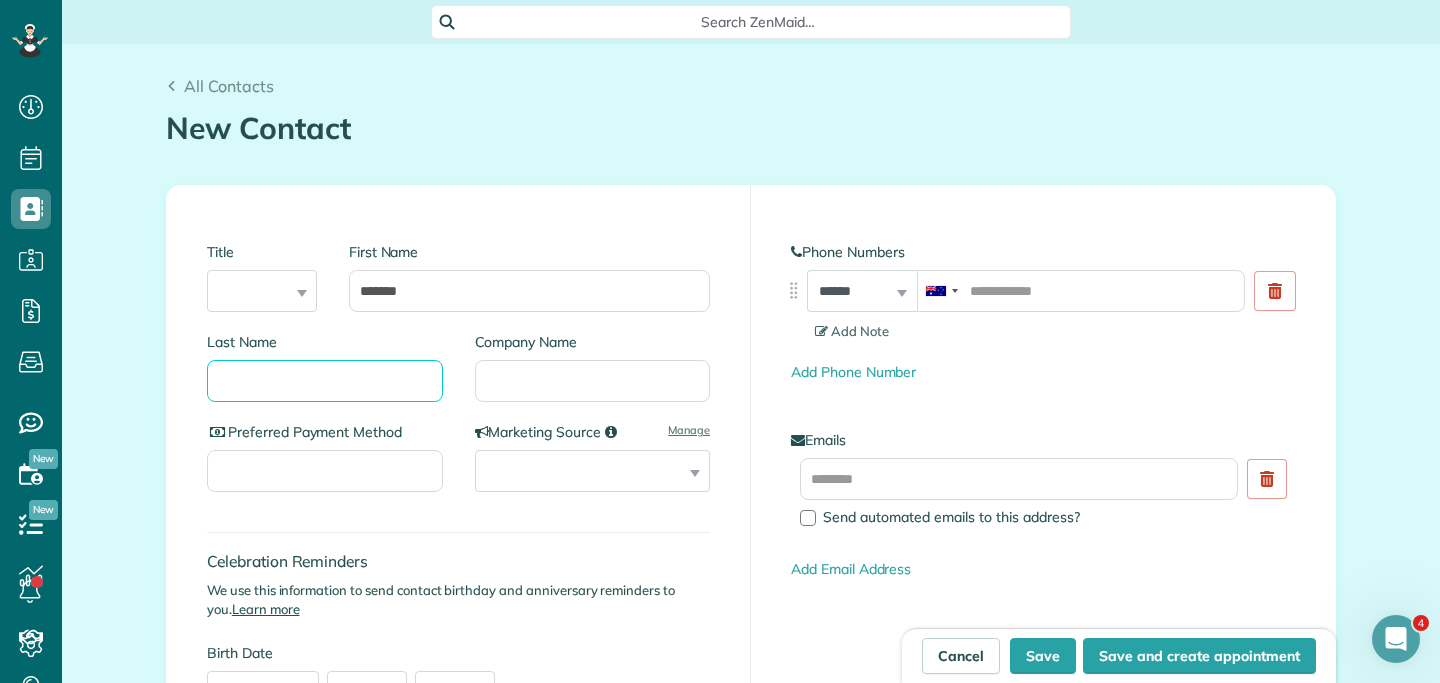 click on "Last Name" at bounding box center (325, 381) 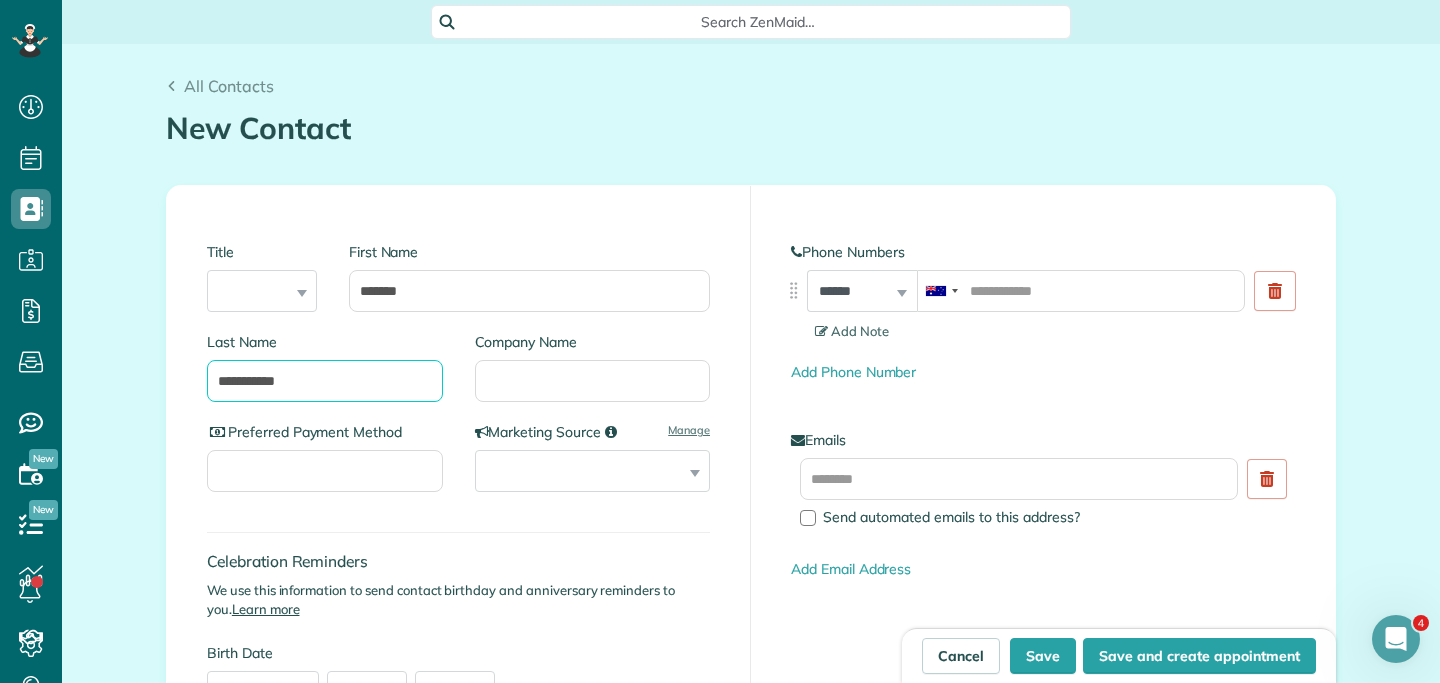 type on "**********" 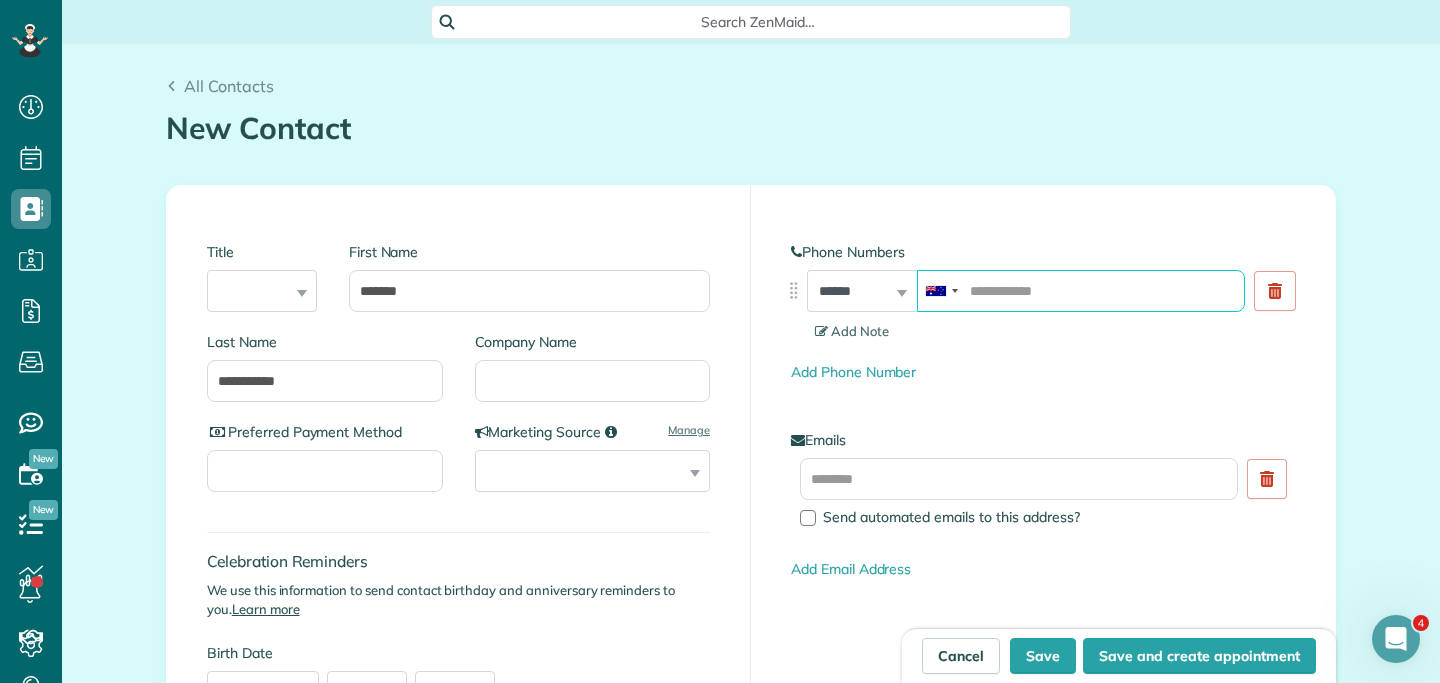 click at bounding box center (1081, 291) 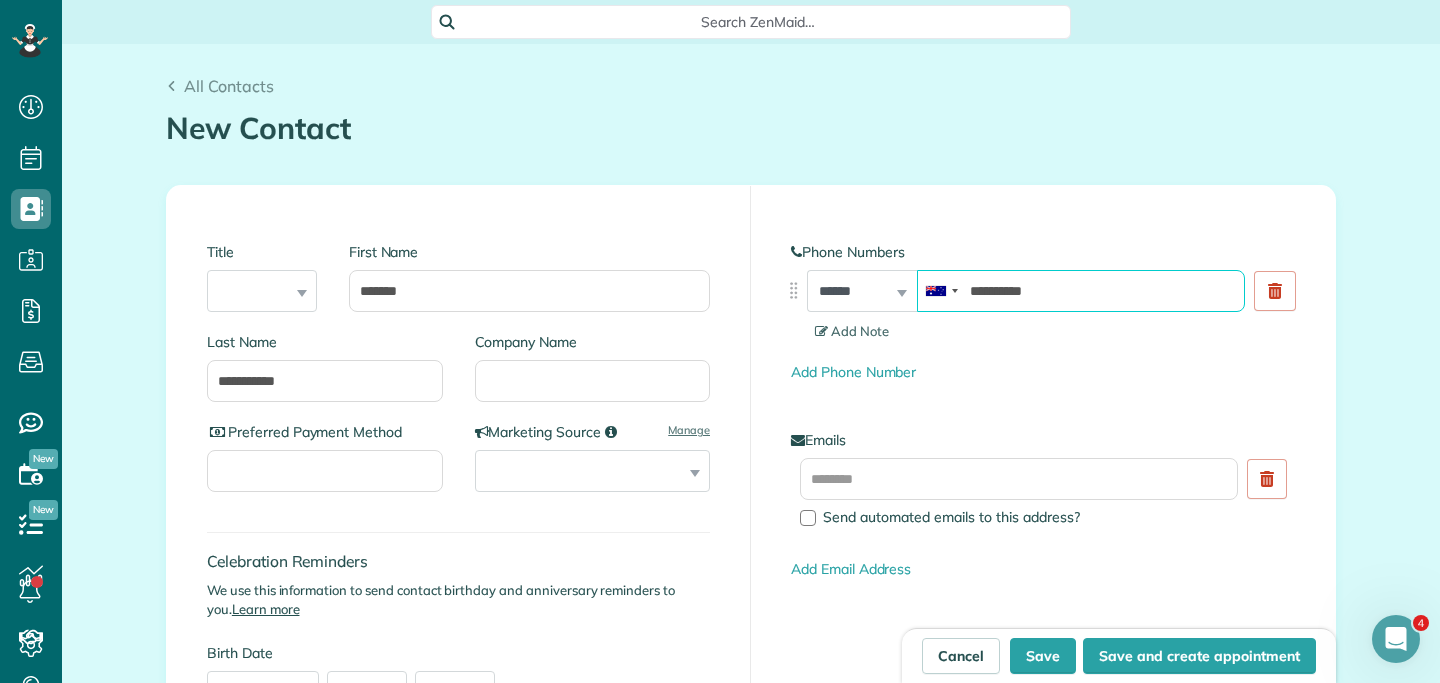 type on "**********" 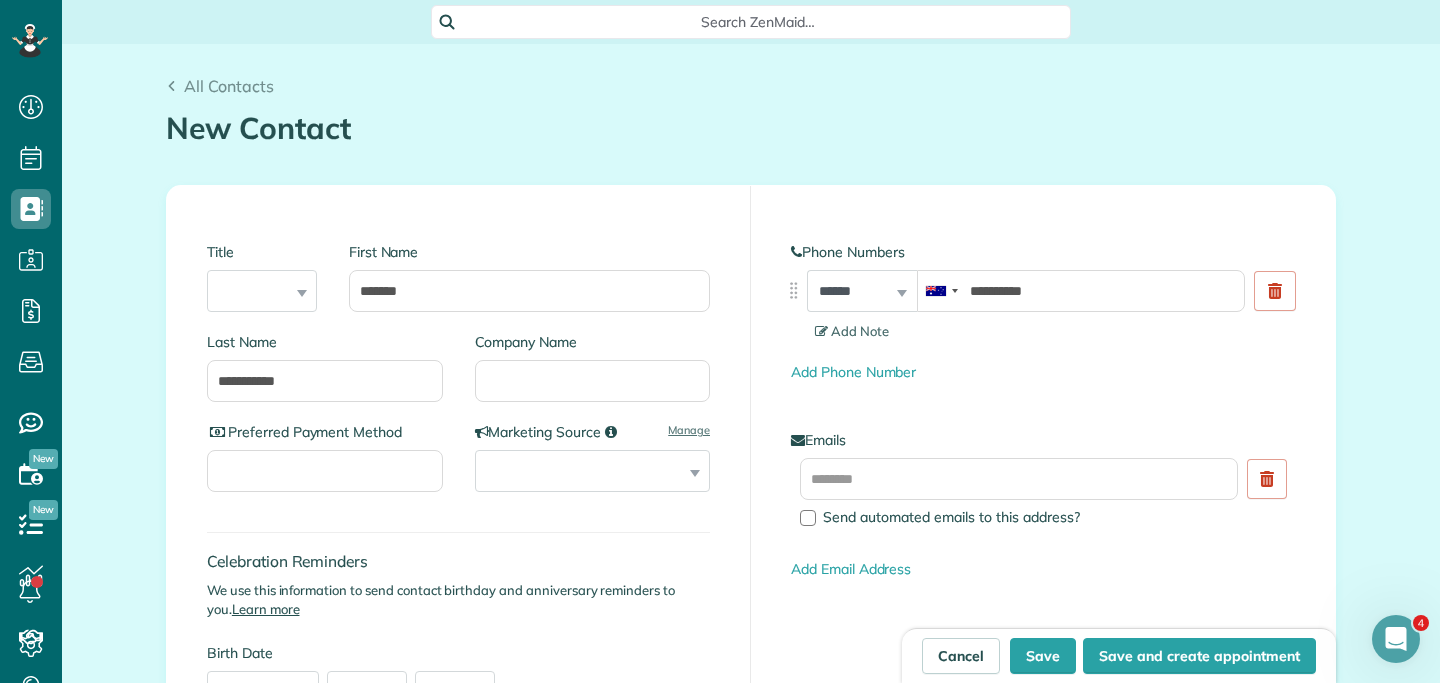 click on "Emails
Send automated emails to this address?
Add Email Address" at bounding box center [1043, 505] 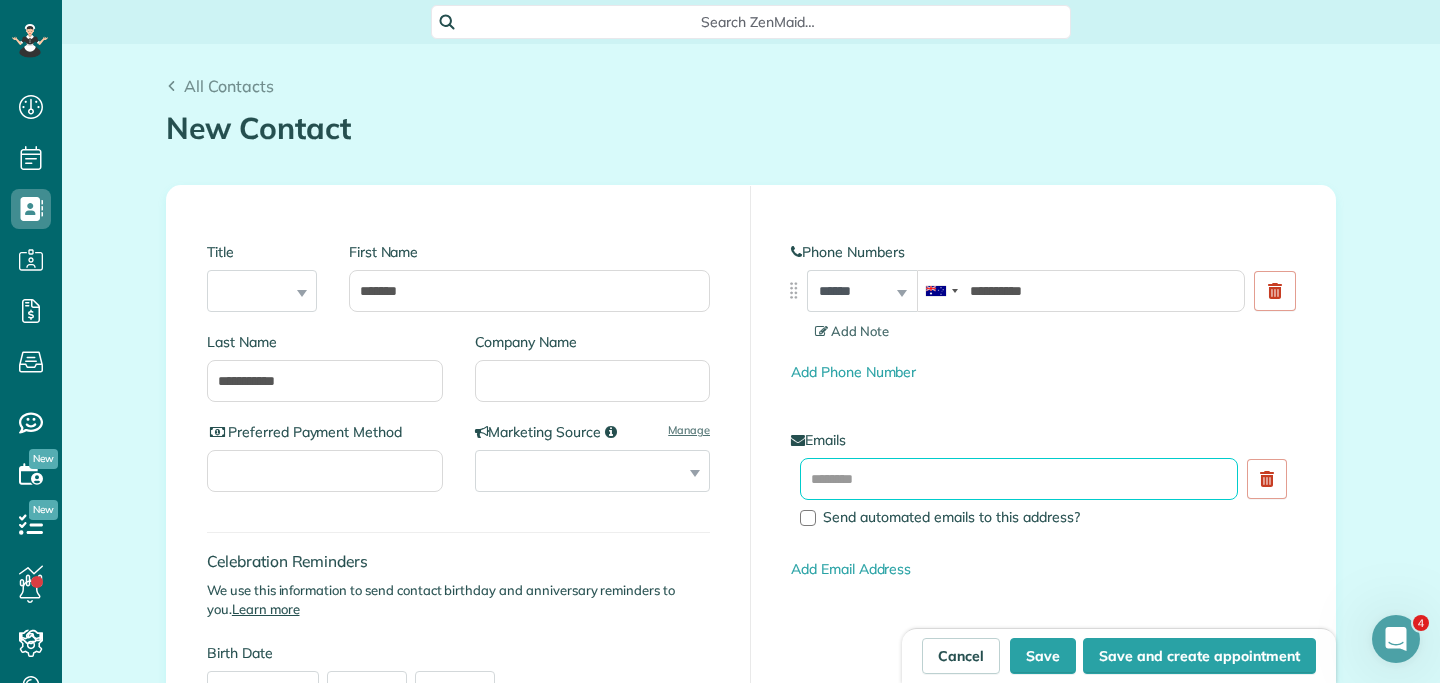 click at bounding box center (1019, 479) 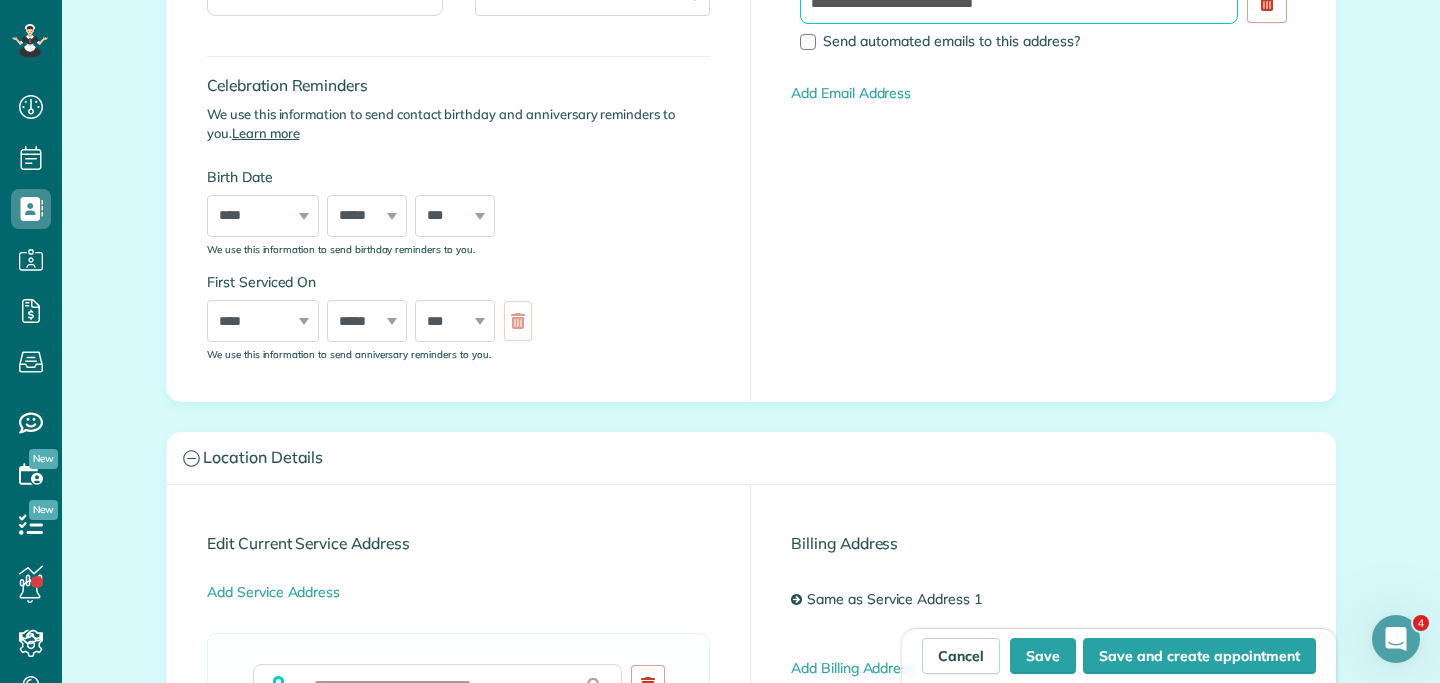 scroll, scrollTop: 541, scrollLeft: 0, axis: vertical 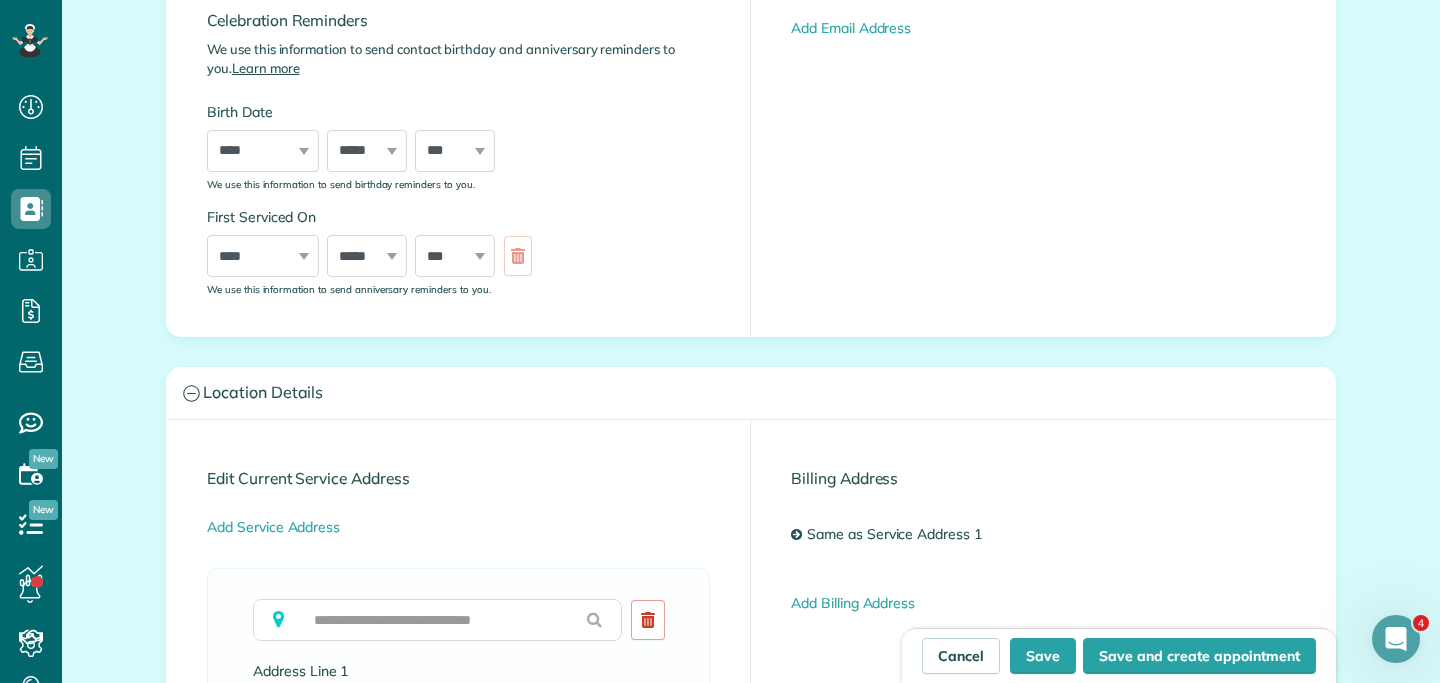 type on "**********" 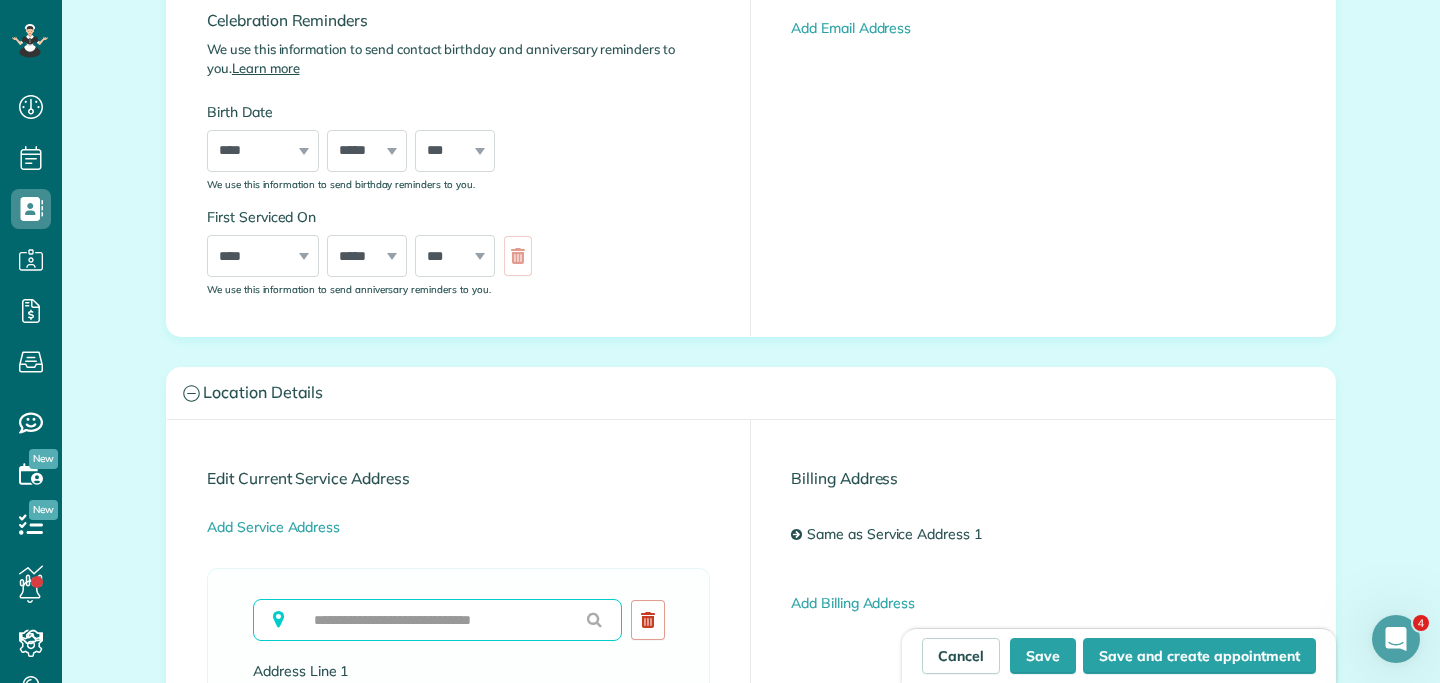 click at bounding box center [437, 620] 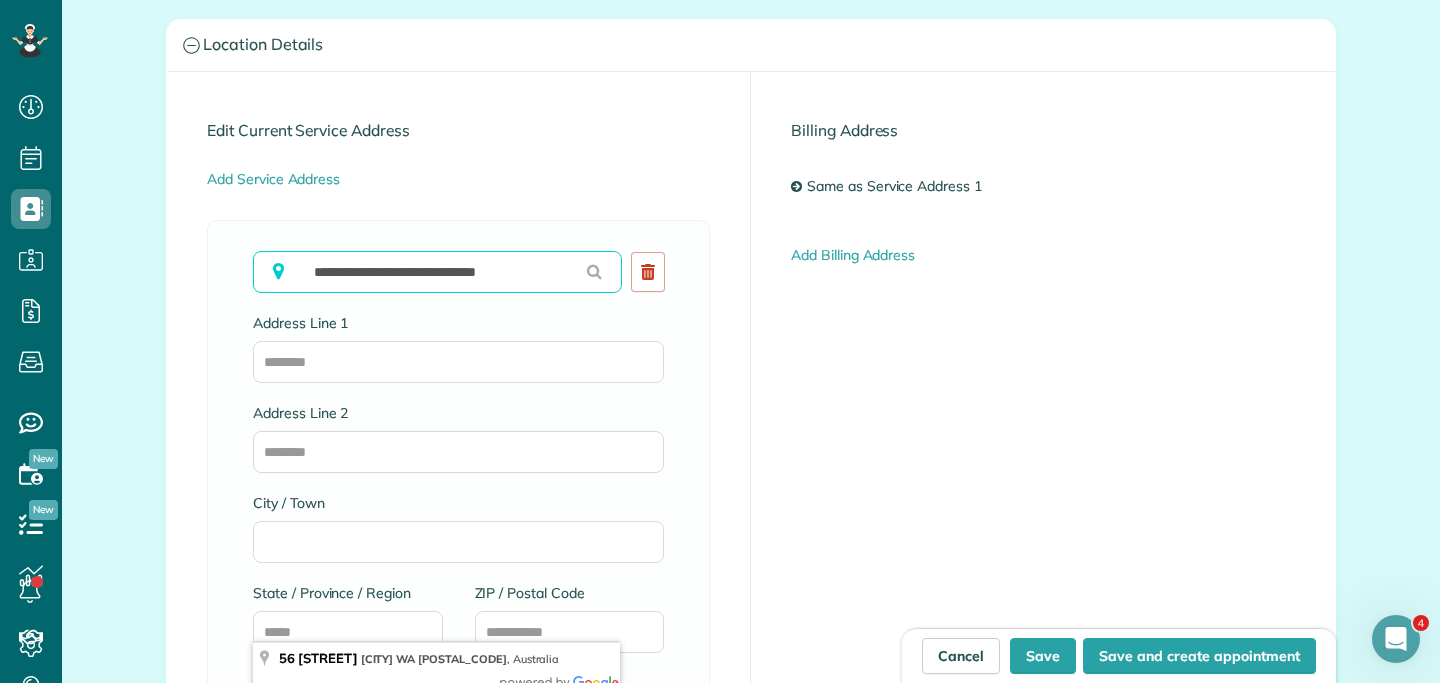 scroll, scrollTop: 955, scrollLeft: 0, axis: vertical 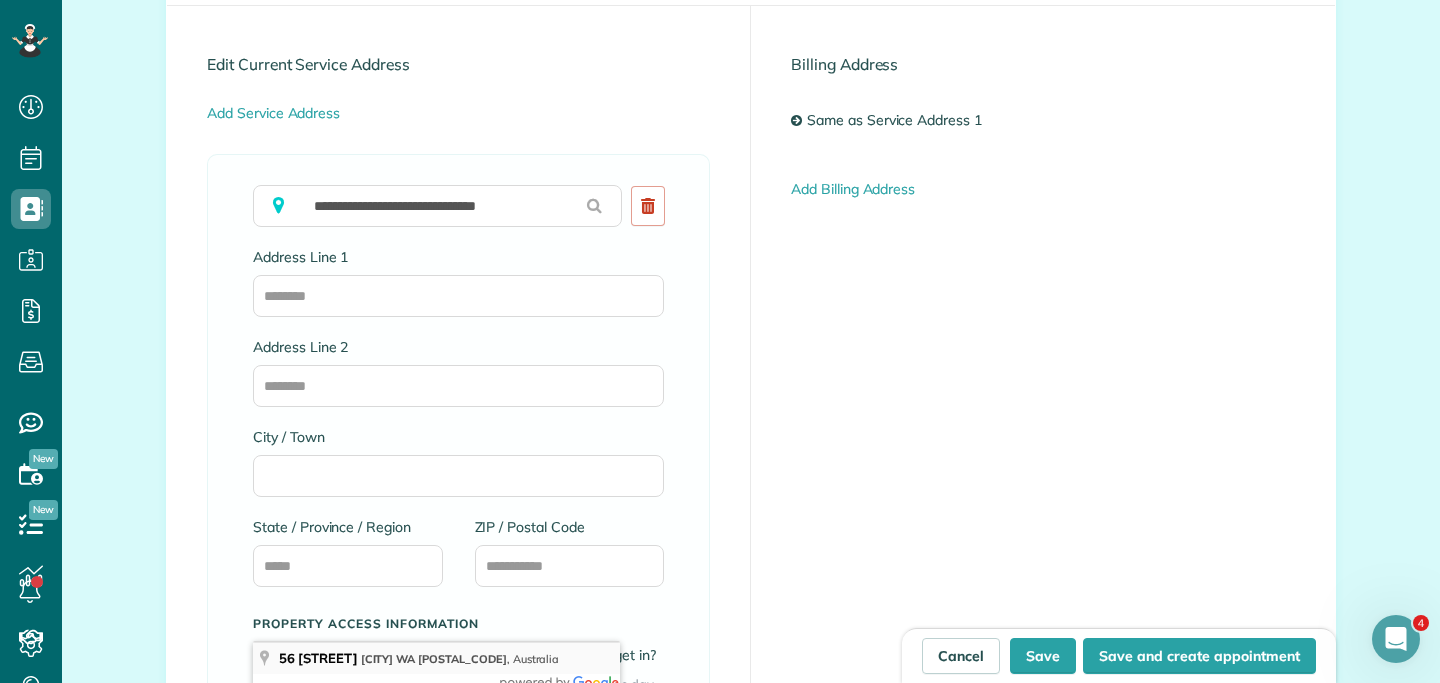 type on "**********" 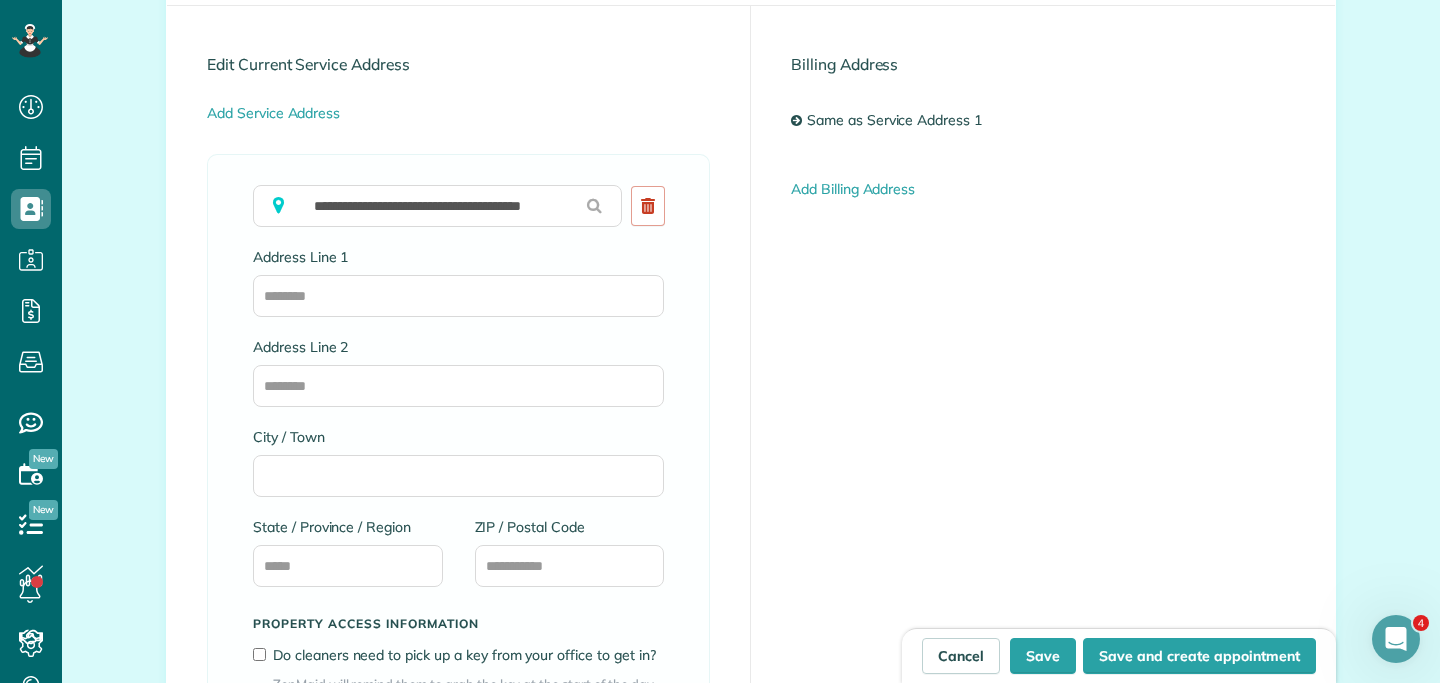 type on "**********" 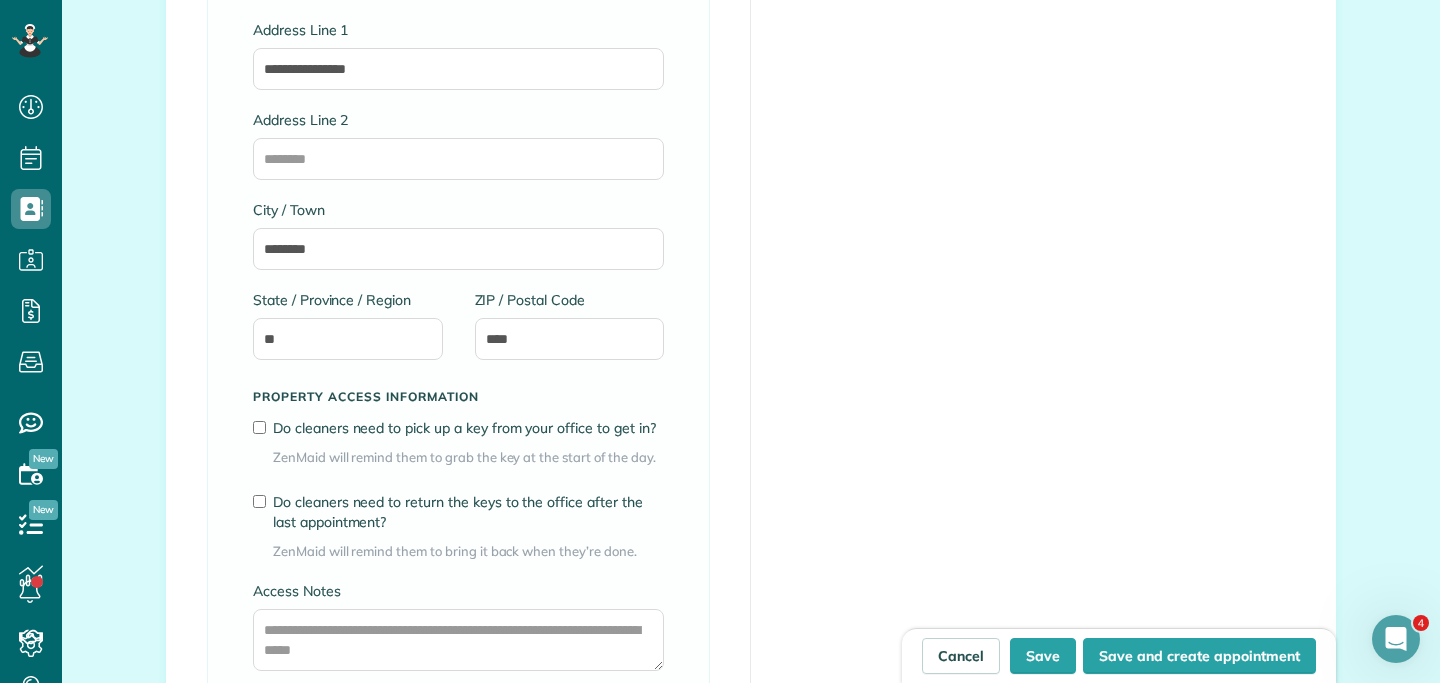 scroll, scrollTop: 1279, scrollLeft: 0, axis: vertical 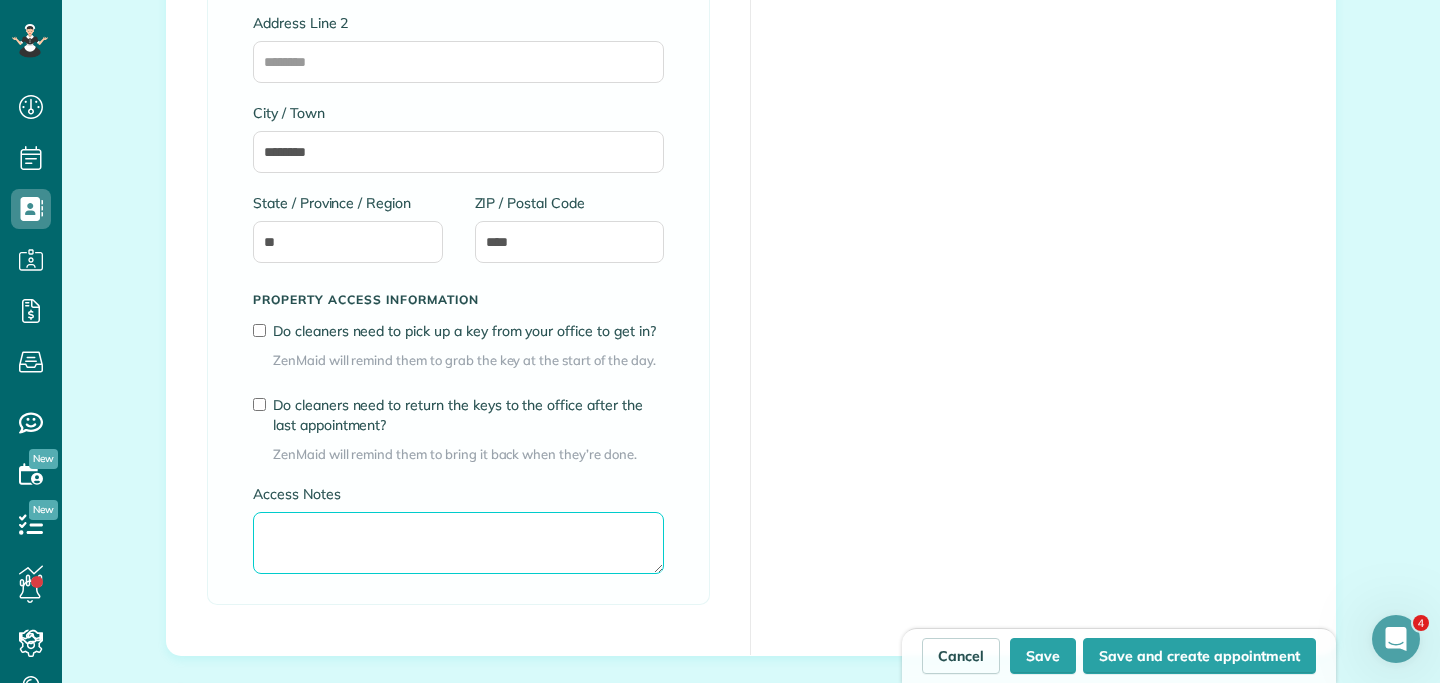 click on "Access Notes" at bounding box center [458, 543] 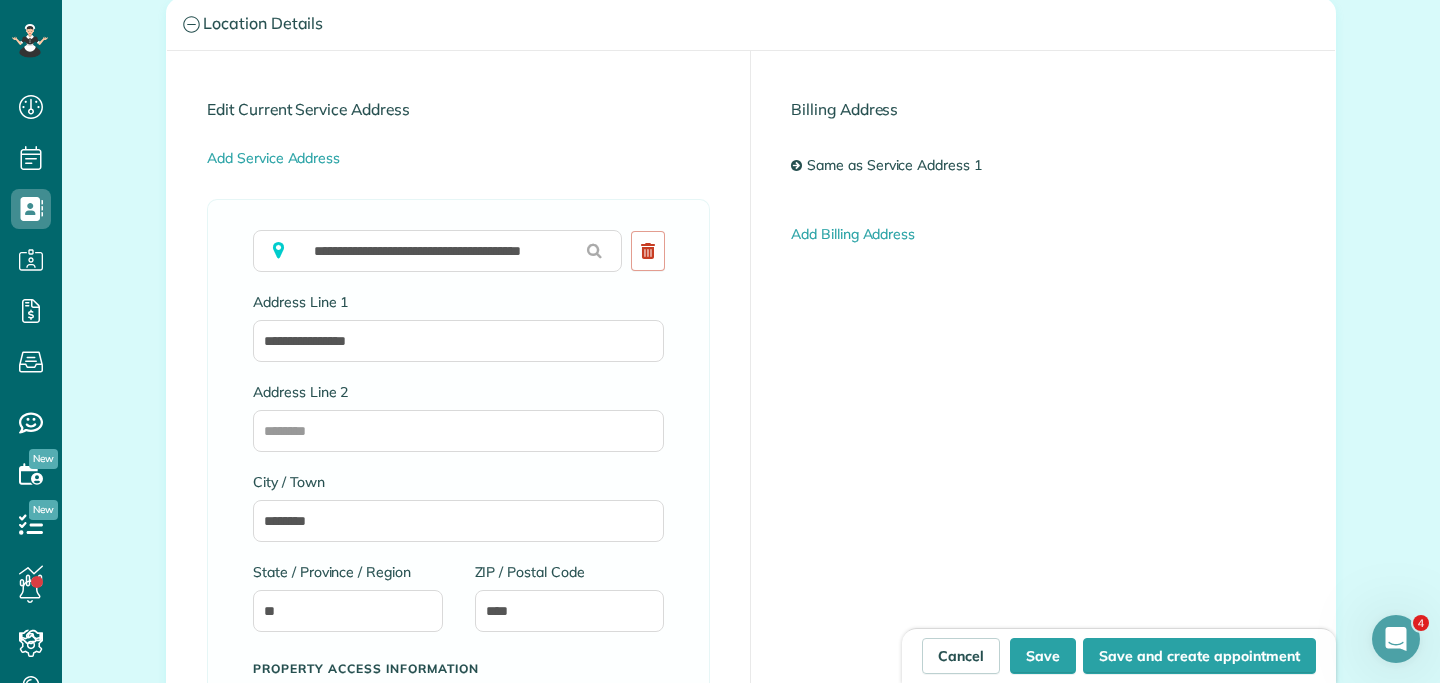 scroll, scrollTop: 1334, scrollLeft: 0, axis: vertical 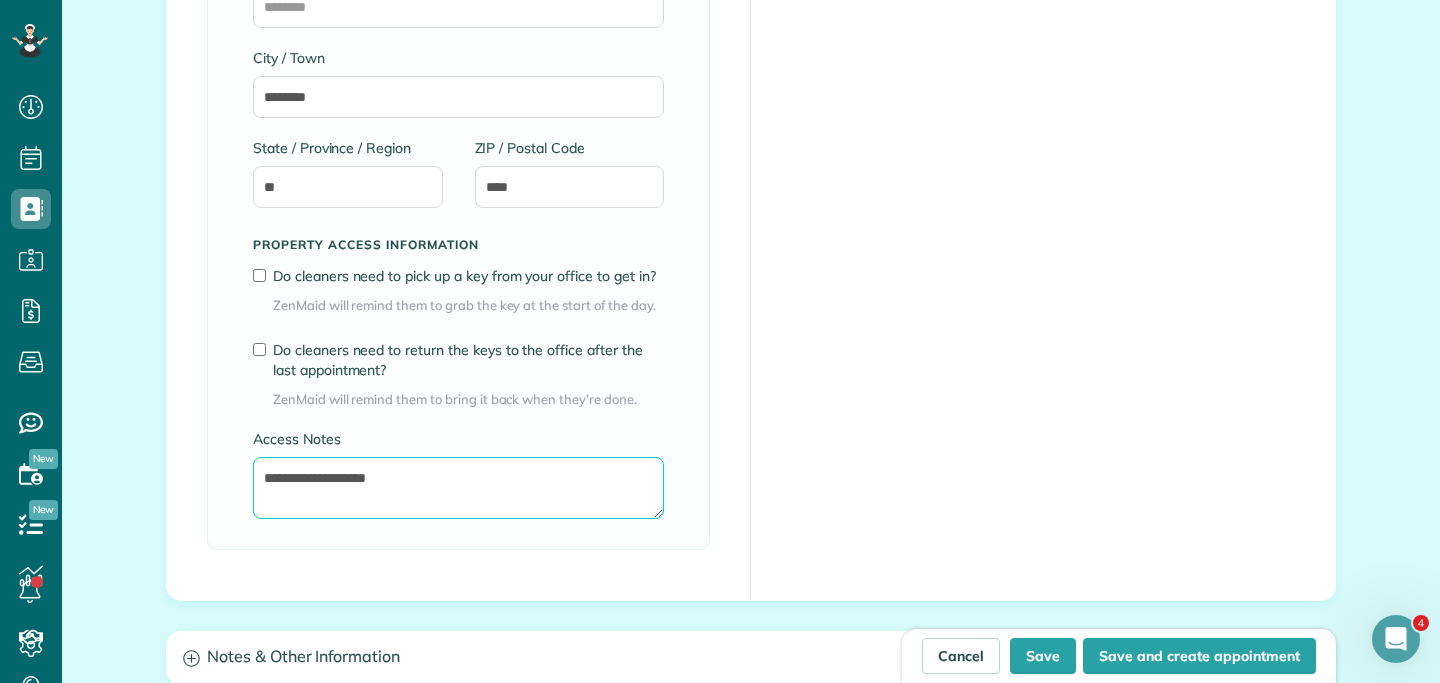 type on "**********" 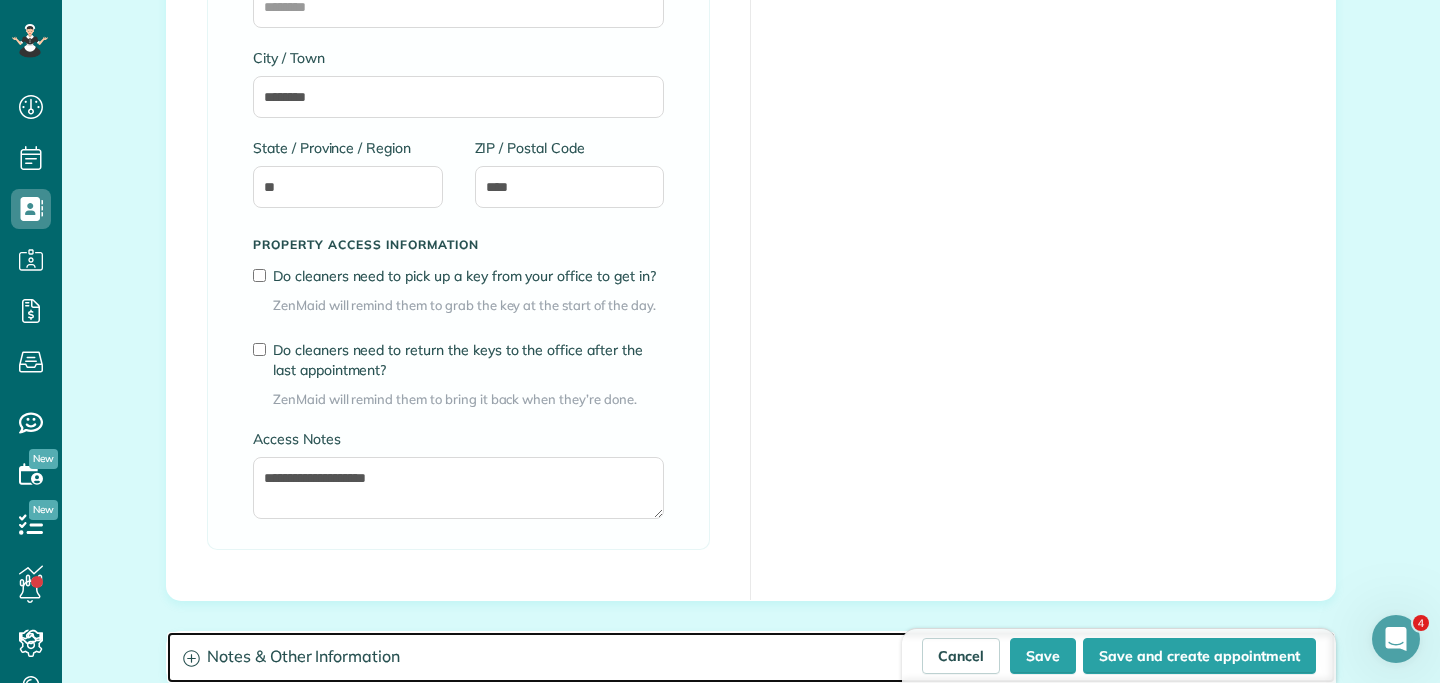 click on "Notes & Other Information" at bounding box center (751, 657) 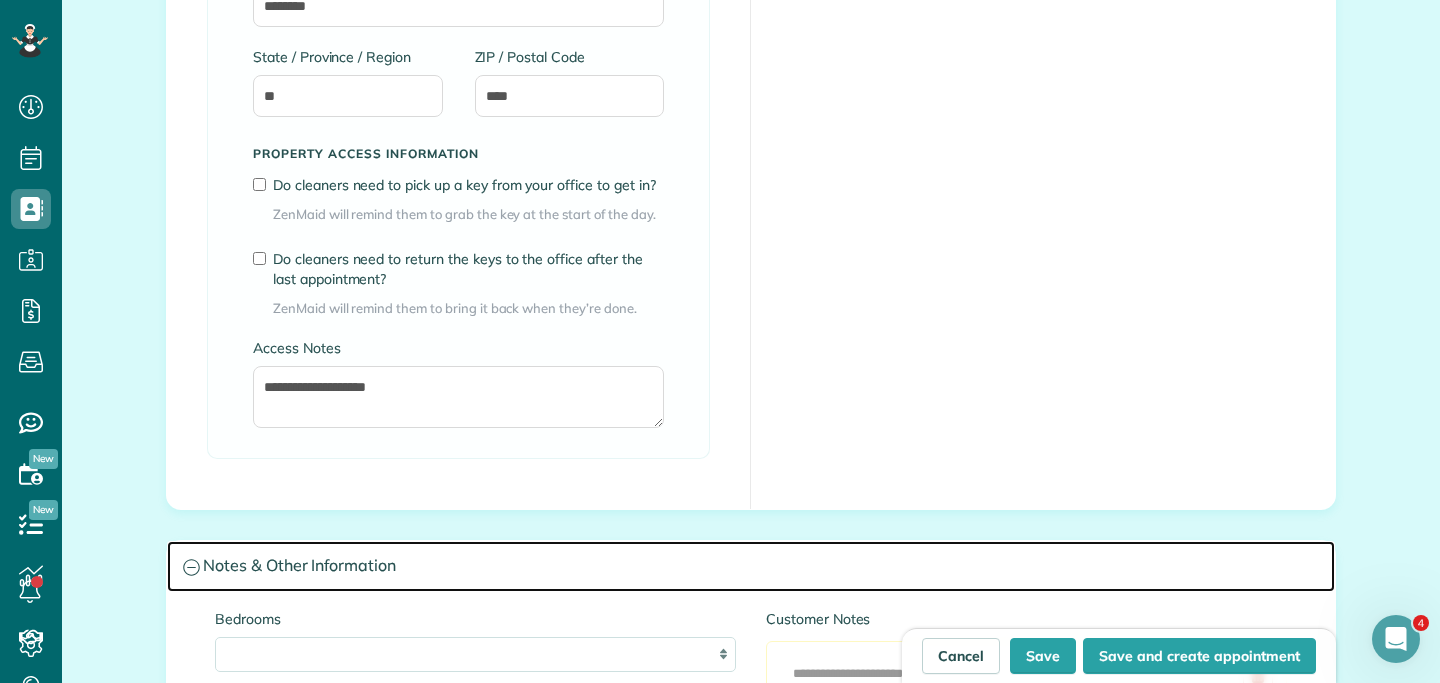 scroll, scrollTop: 1457, scrollLeft: 0, axis: vertical 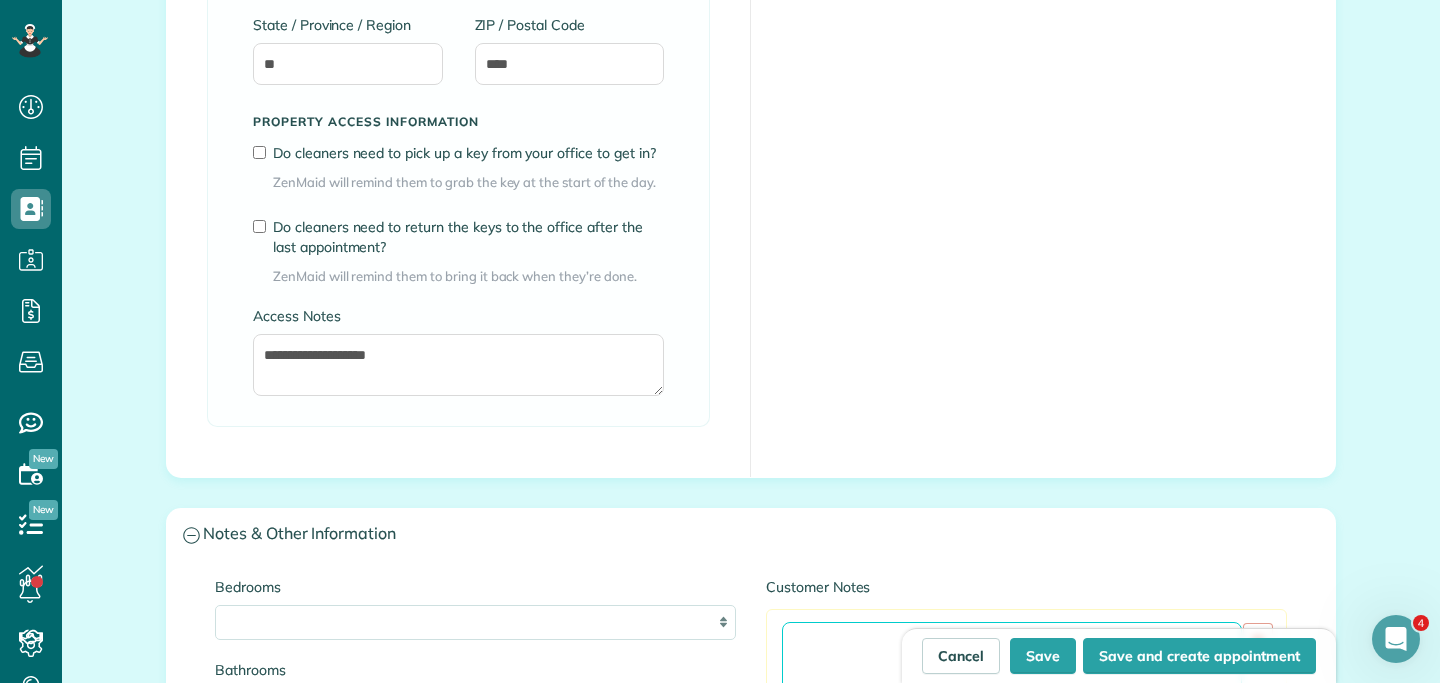 click at bounding box center [1012, 661] 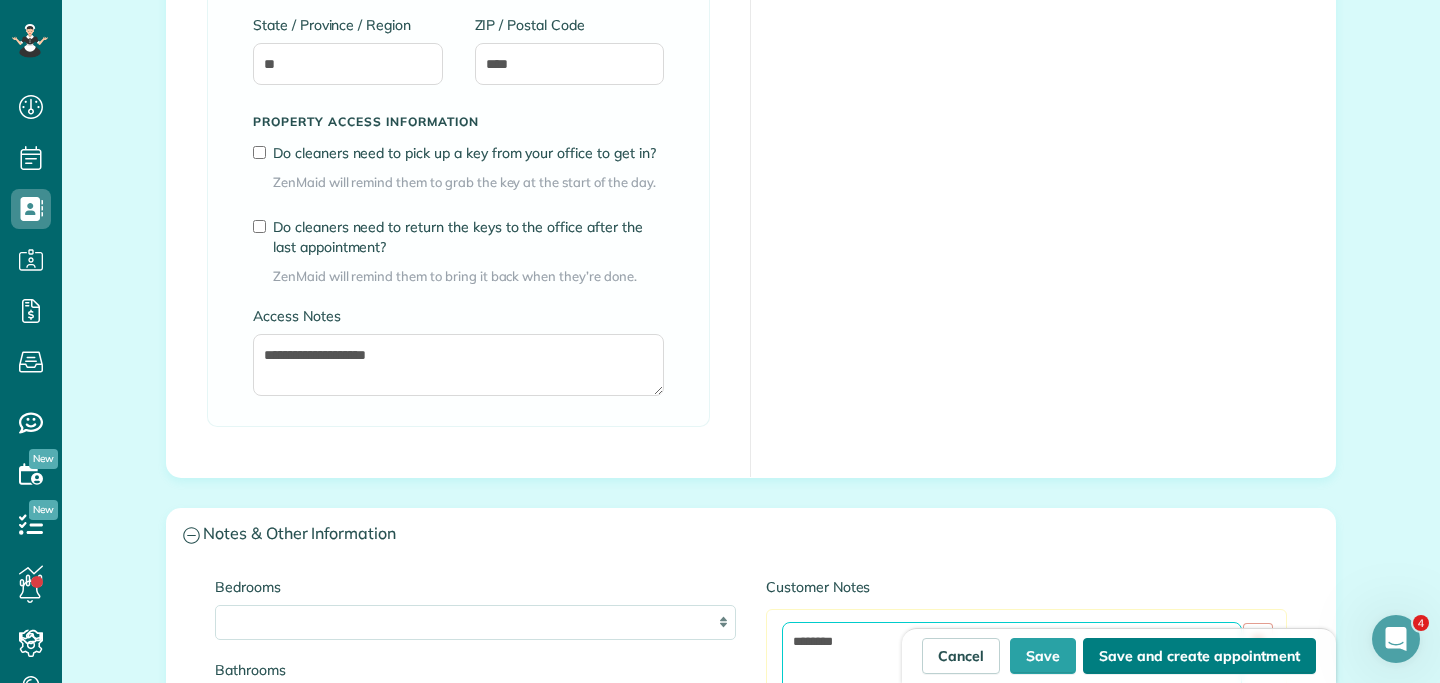 type on "********" 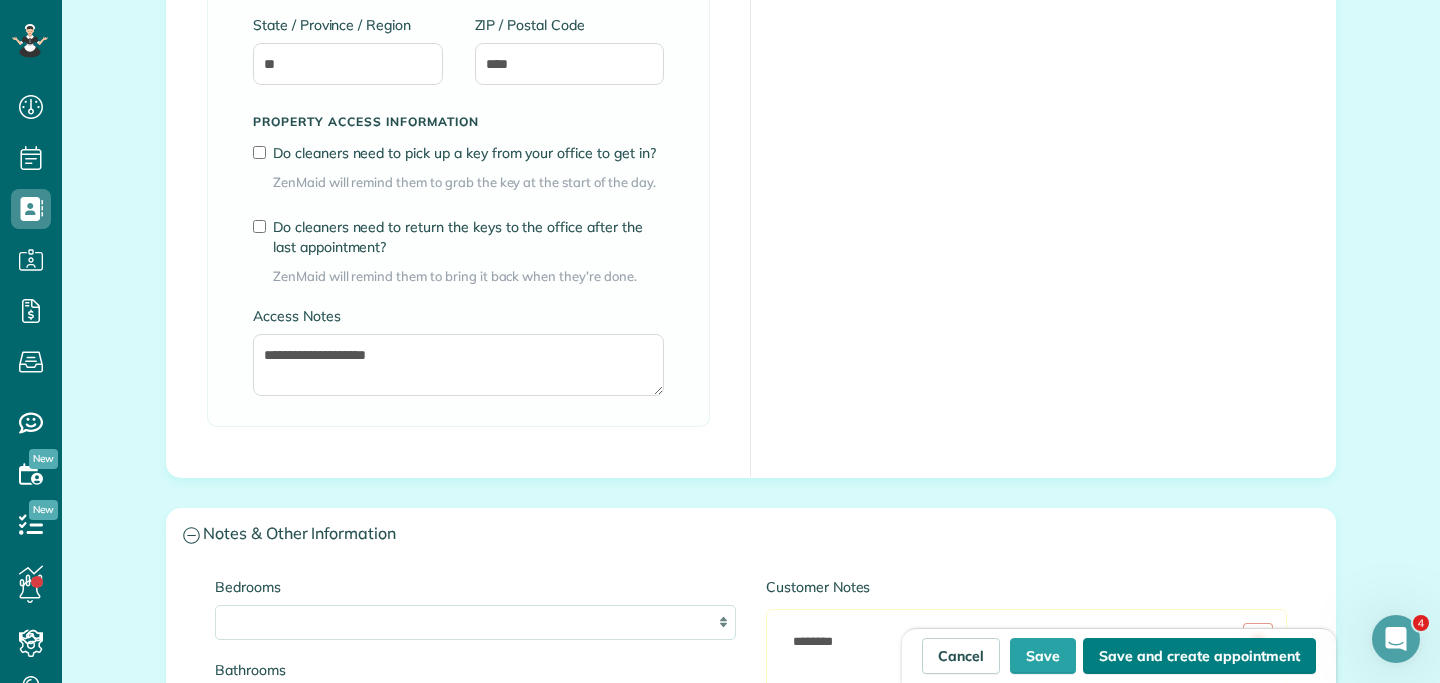 click on "Save and create appointment" at bounding box center (1199, 656) 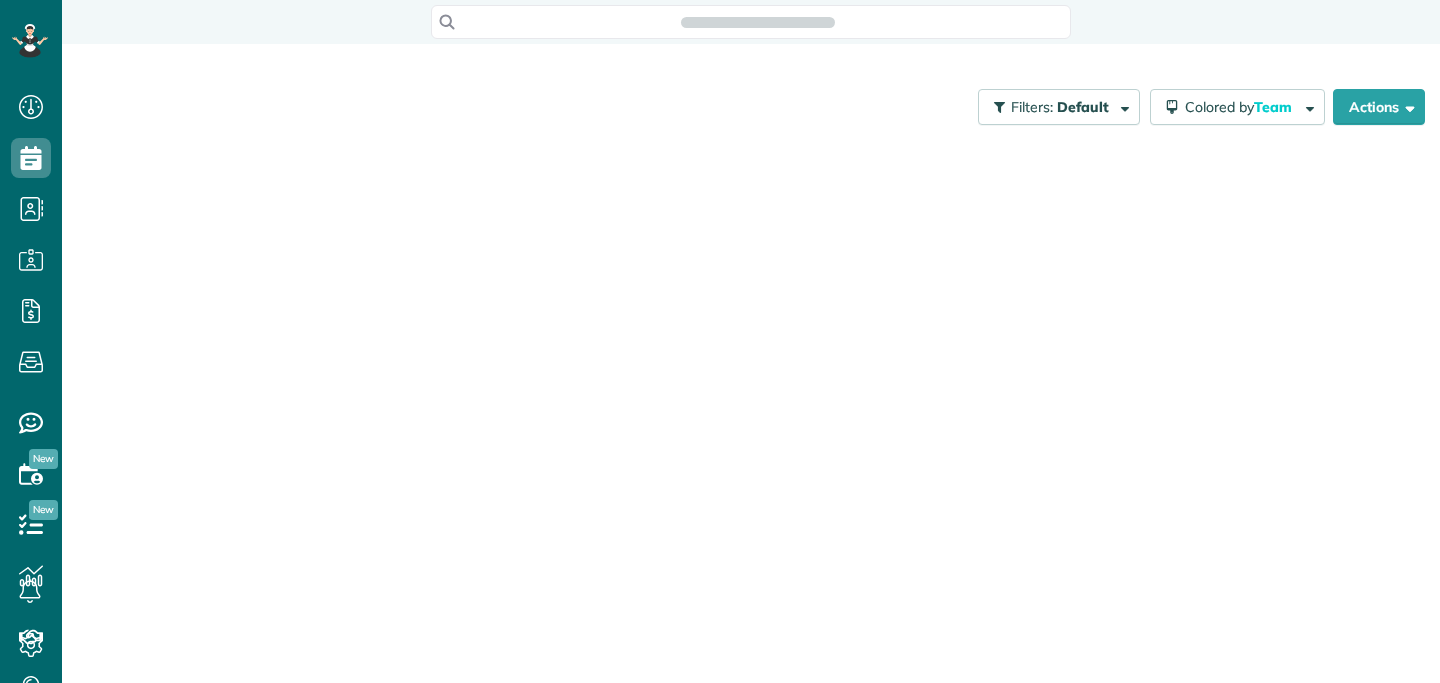 scroll, scrollTop: 0, scrollLeft: 0, axis: both 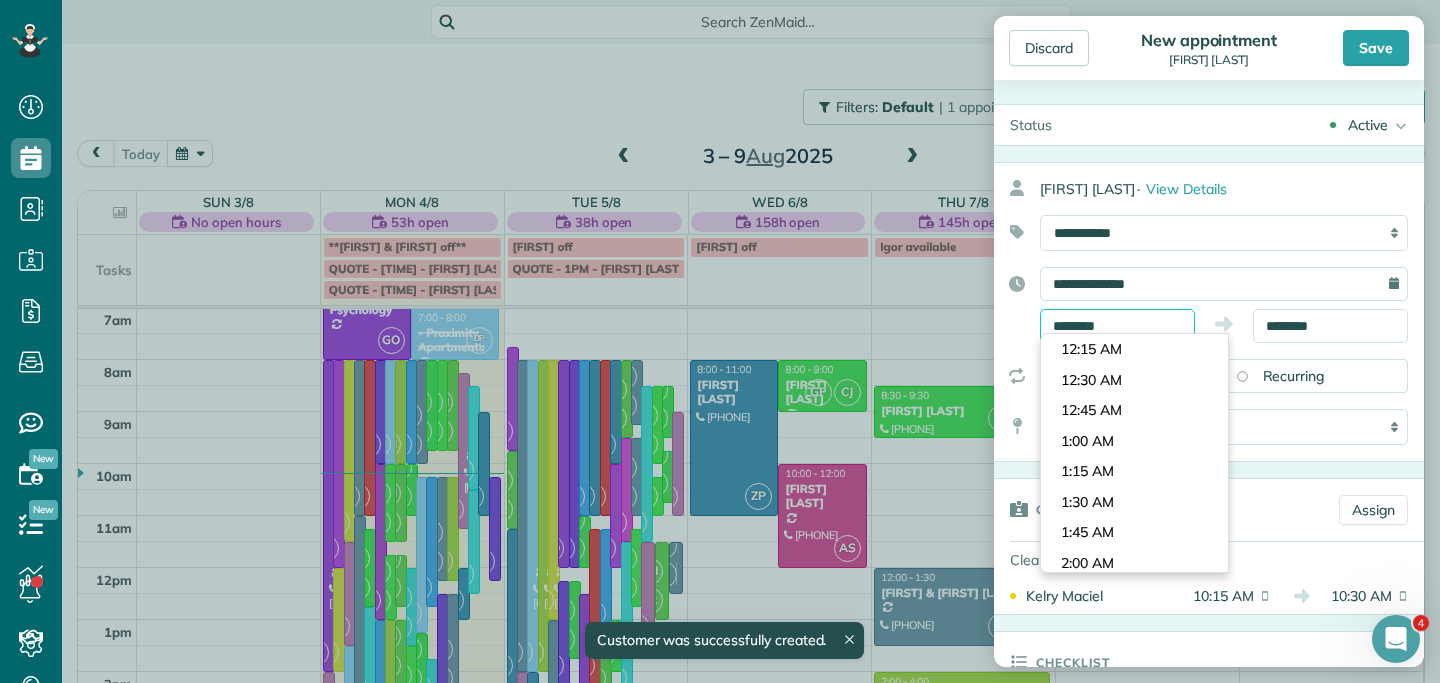 click on "Dashboard
Scheduling
Calendar View
List View
Dispatch View - Weekly scheduling (Beta)" at bounding box center (720, 341) 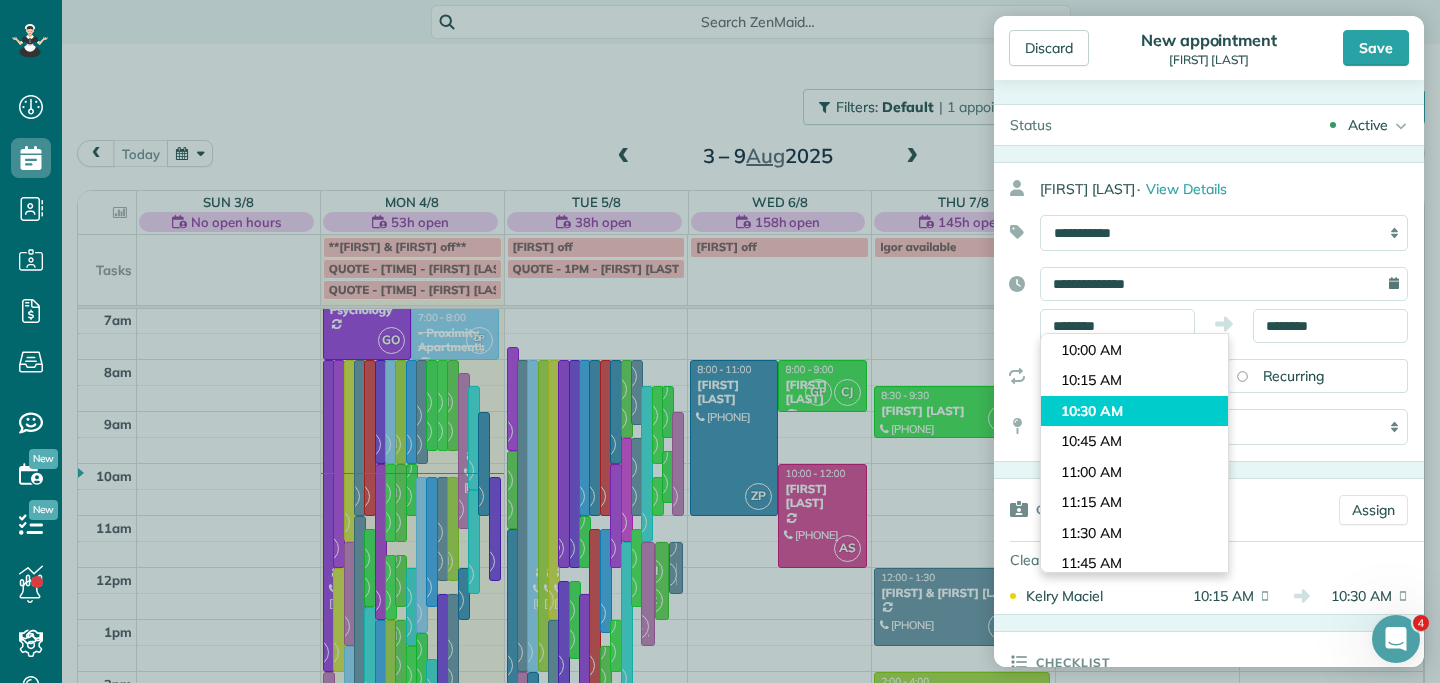 type on "********" 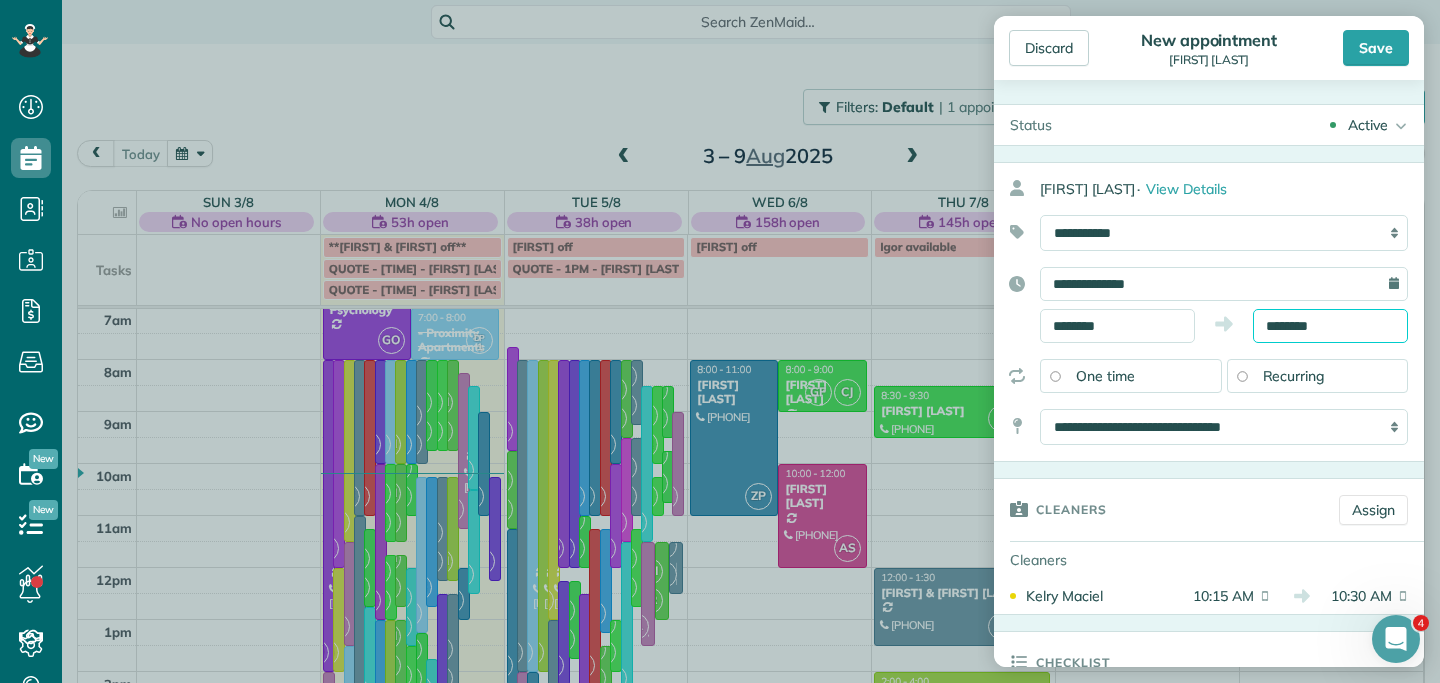 click on "Dashboard
Scheduling
Calendar View
List View
Dispatch View - Weekly scheduling (Beta)" at bounding box center (720, 341) 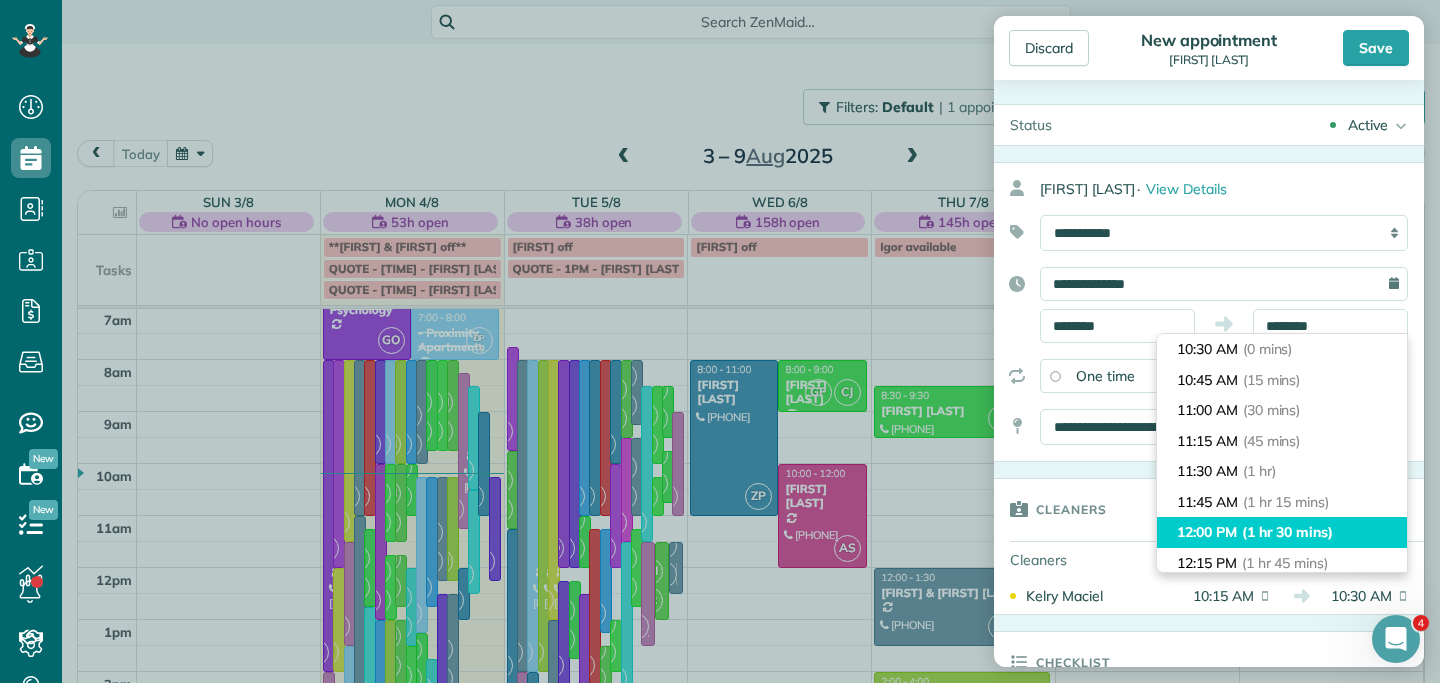type on "********" 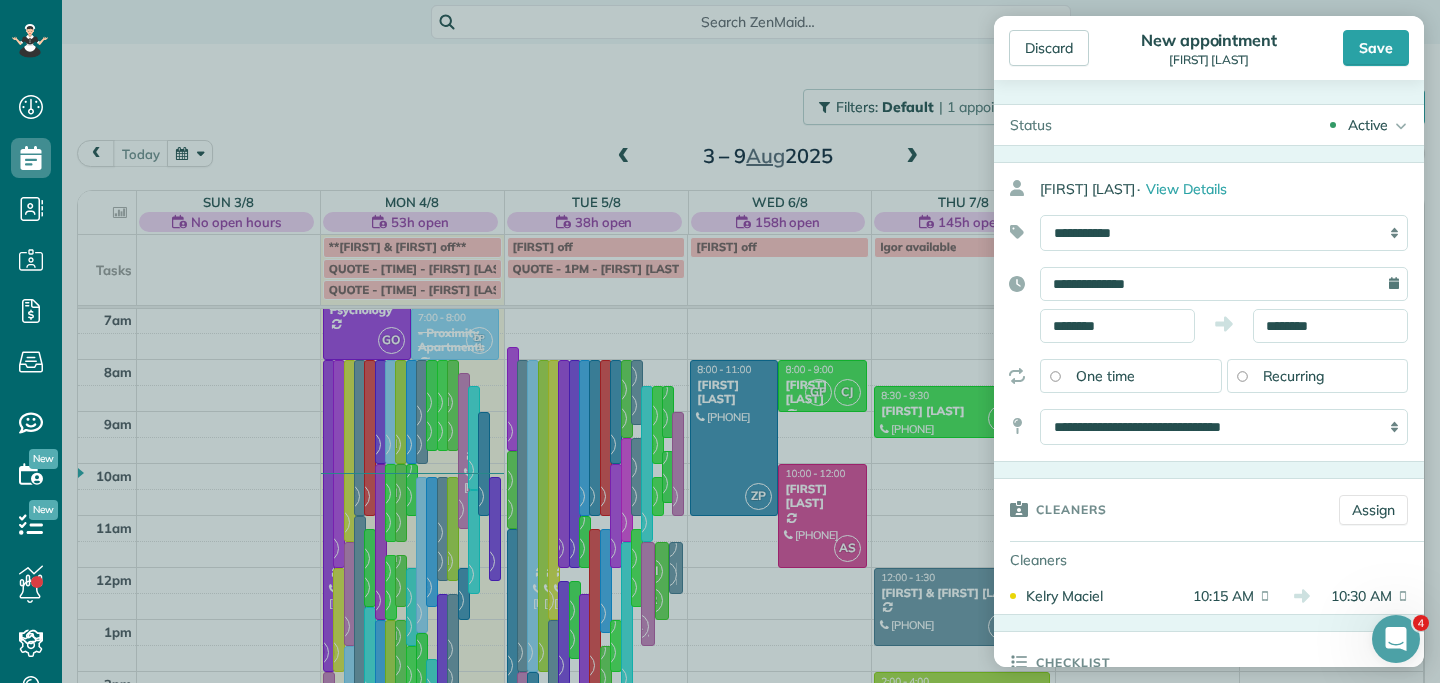 click on "Recurring" at bounding box center [1294, 376] 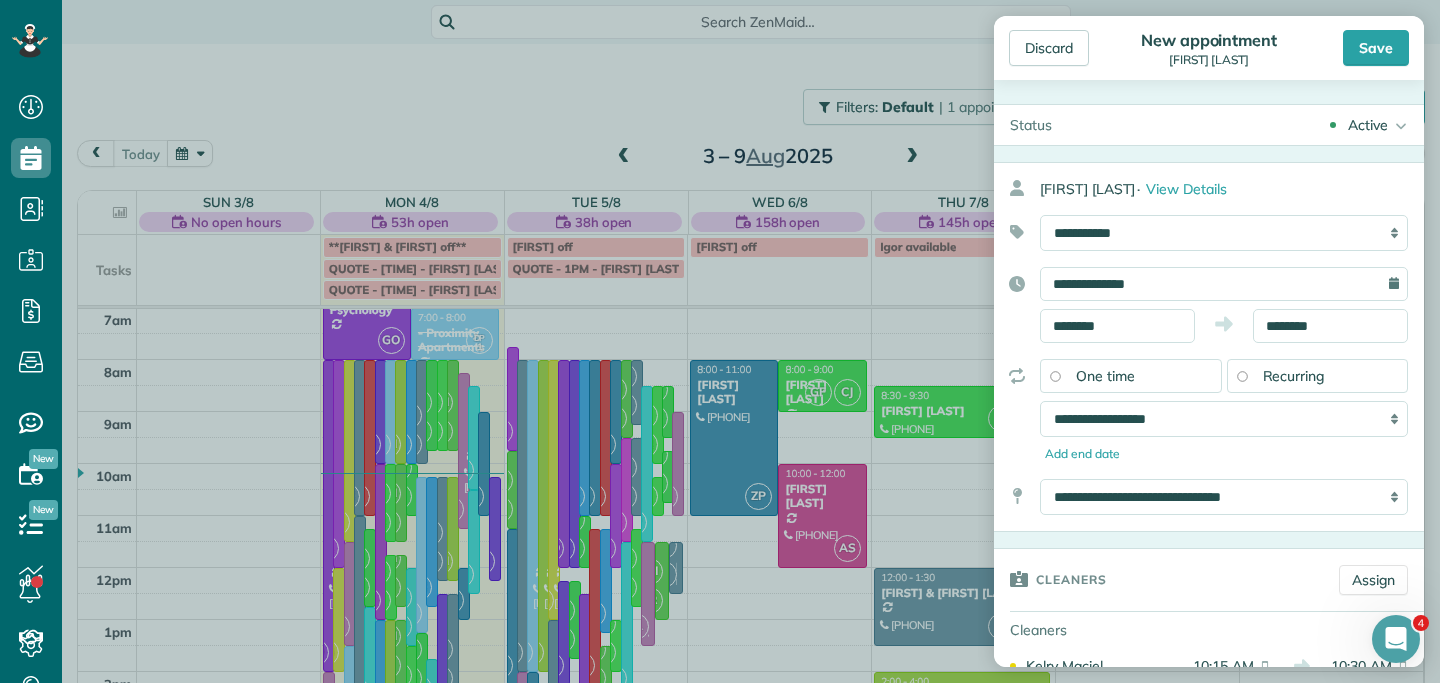 click on "One time" at bounding box center [1131, 376] 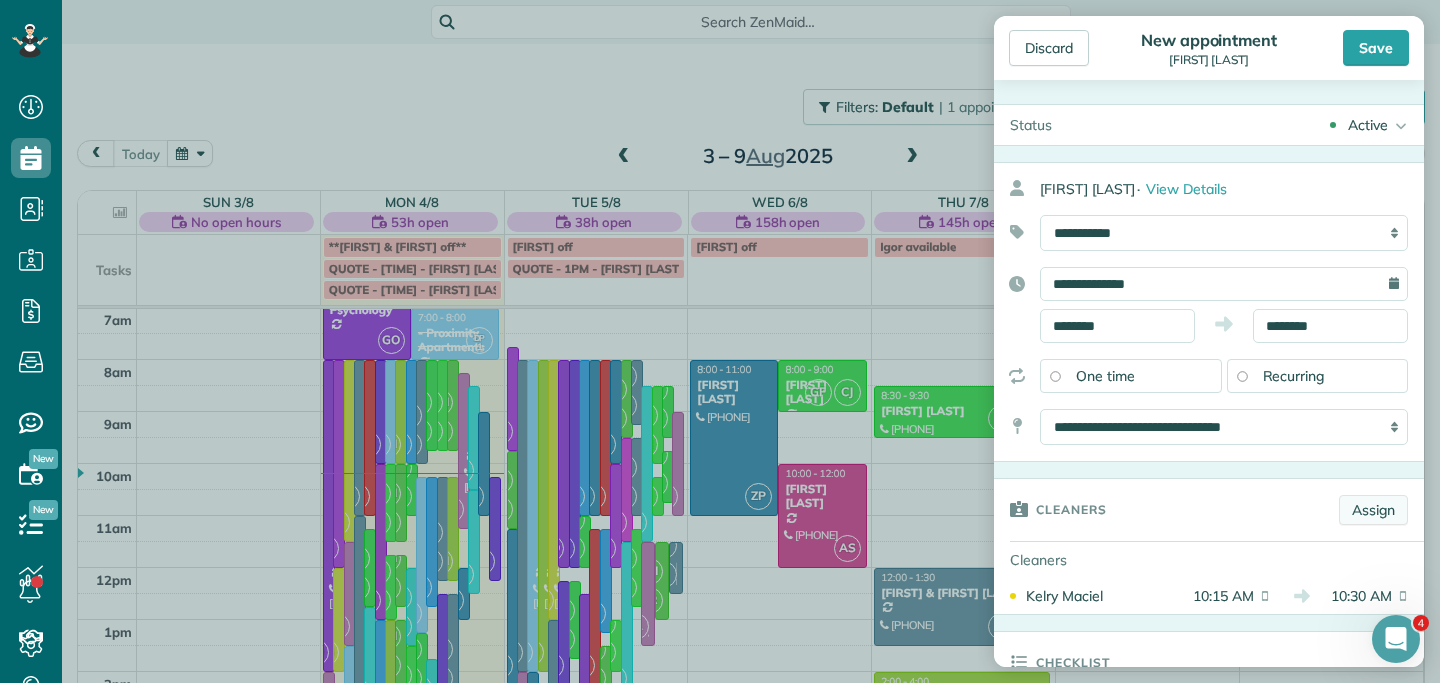 click on "Assign" at bounding box center (1373, 510) 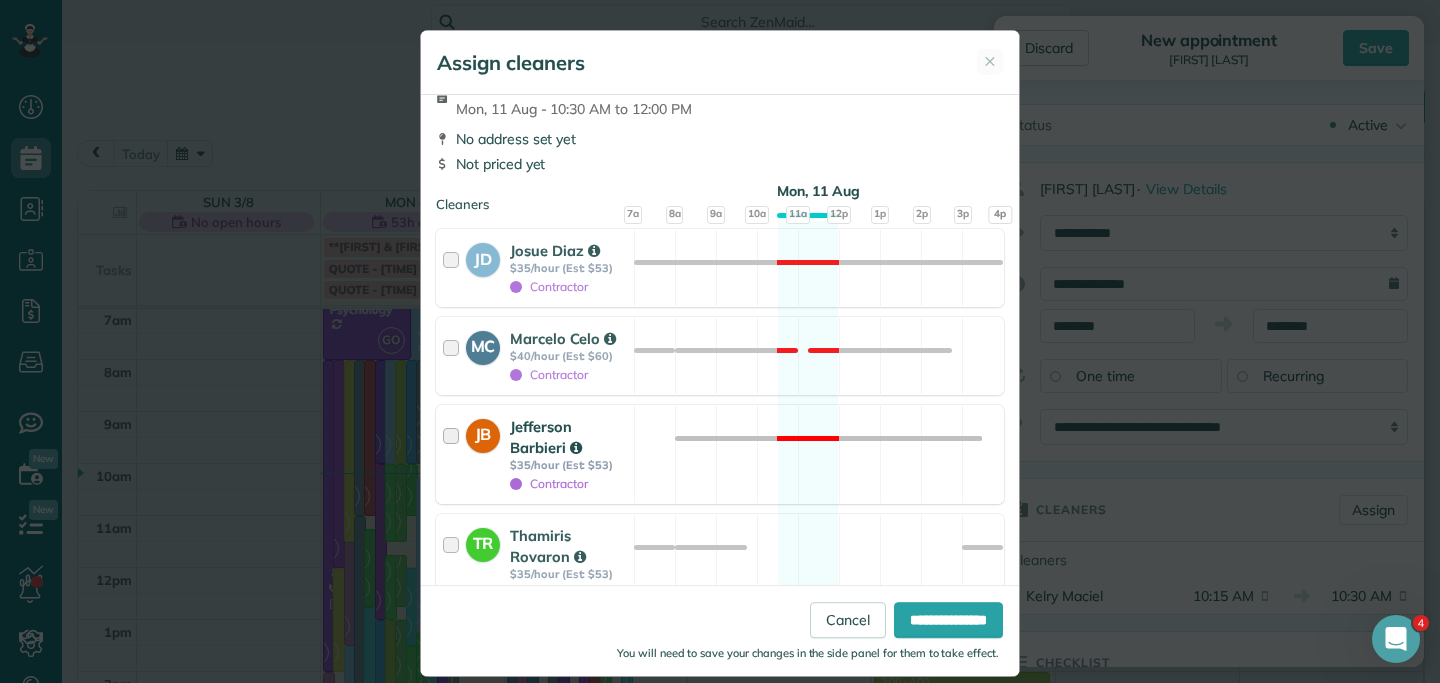 scroll, scrollTop: 30, scrollLeft: 0, axis: vertical 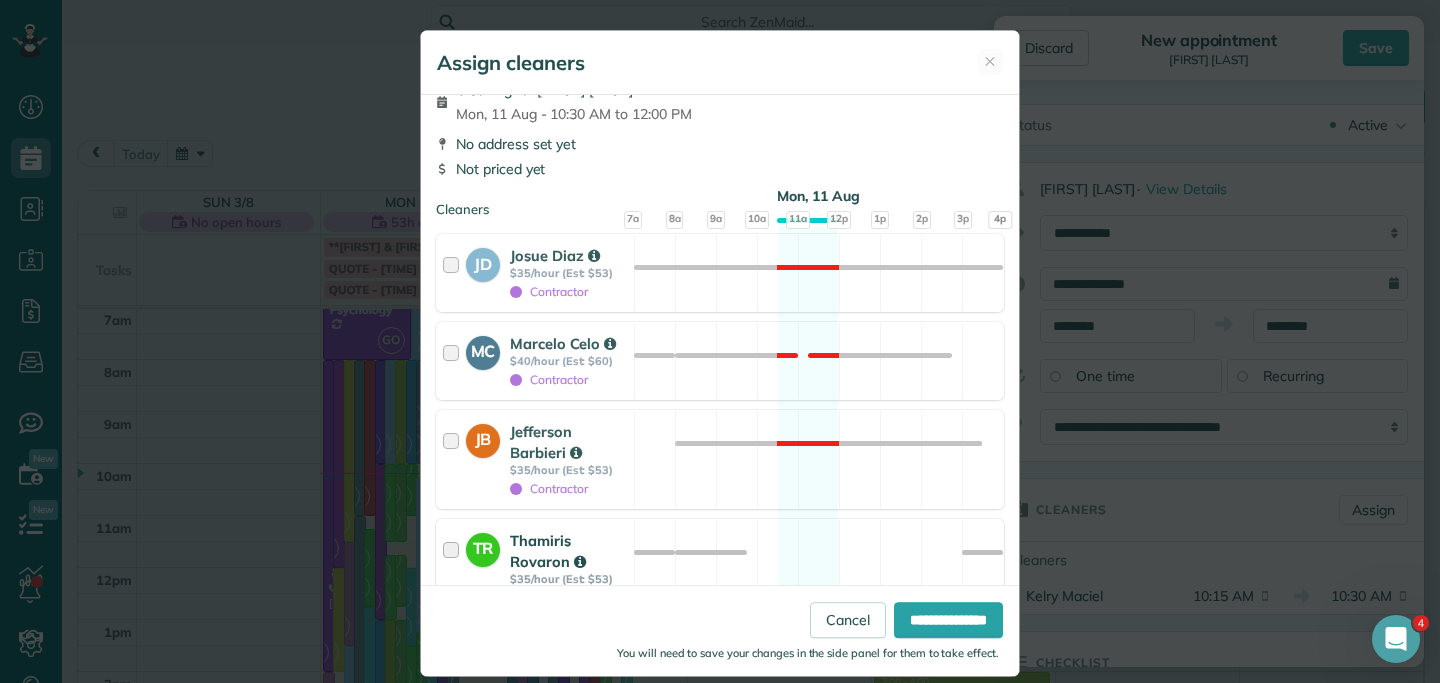click at bounding box center [454, 568] 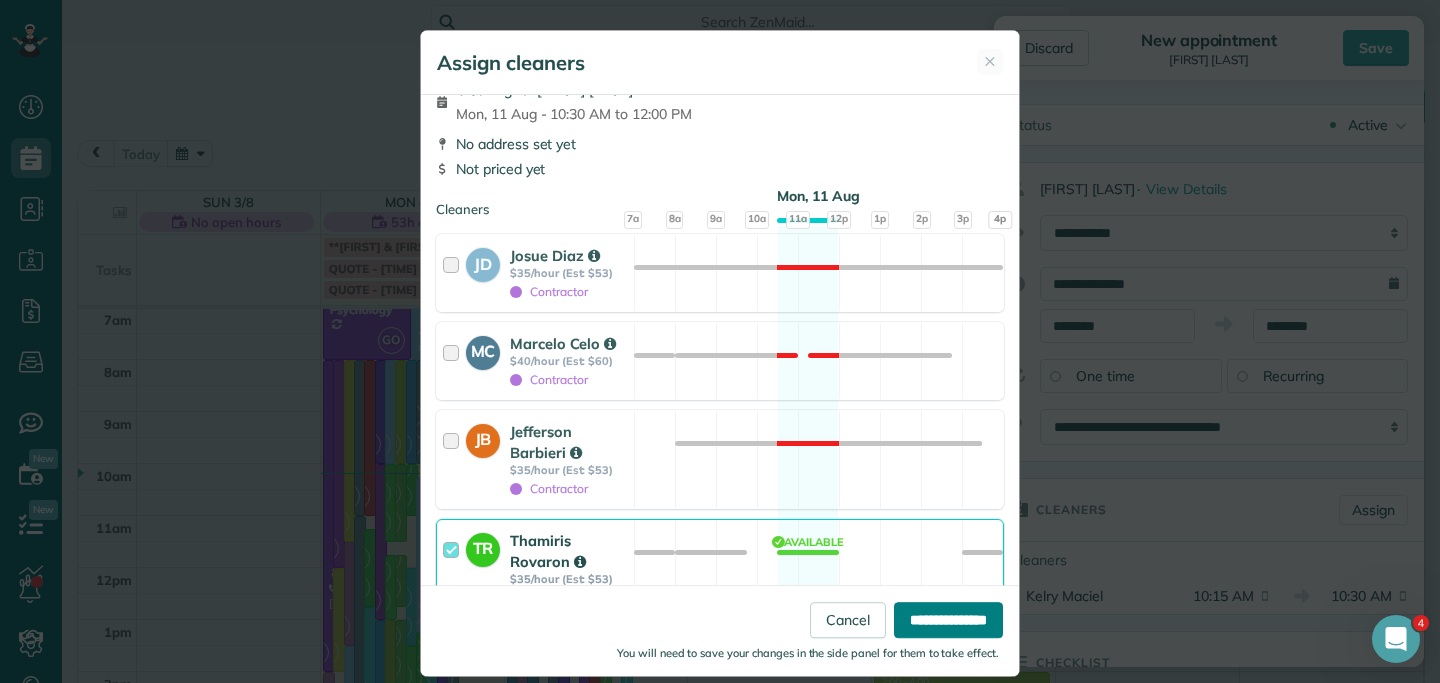 click on "**********" at bounding box center (948, 620) 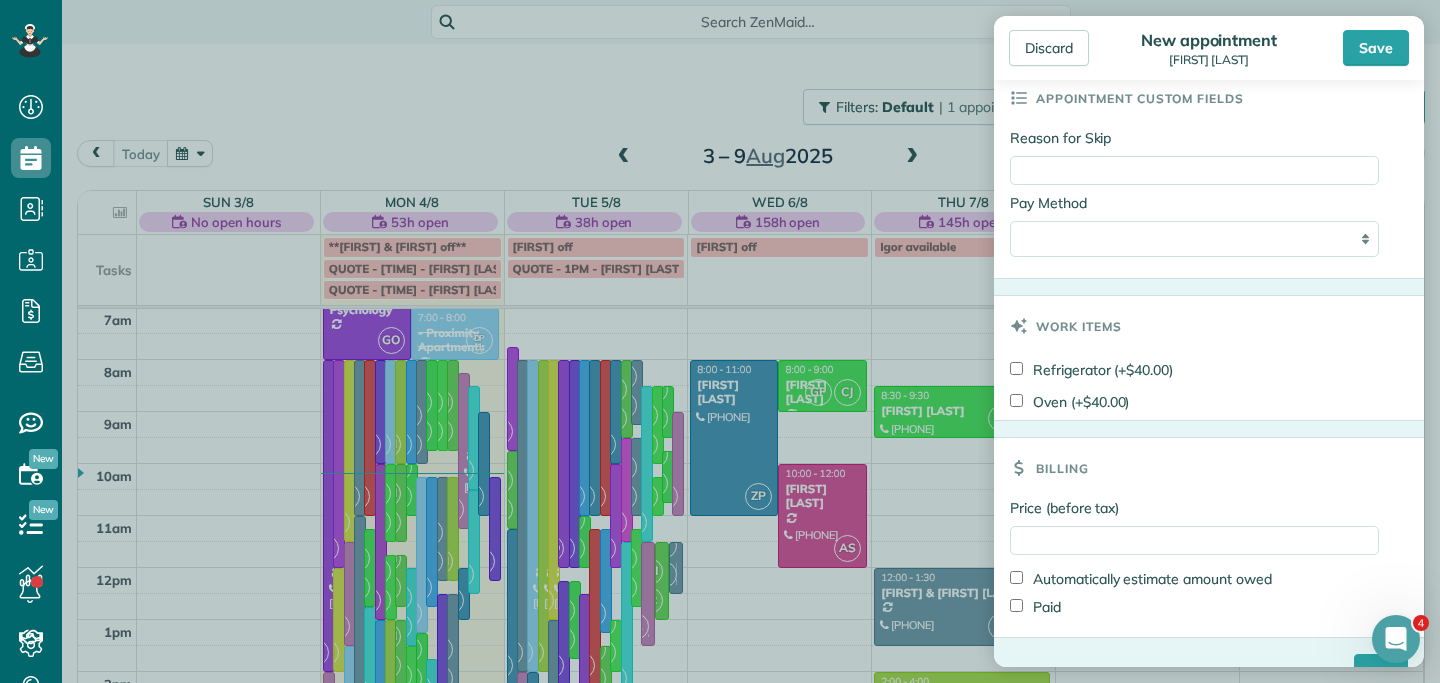 scroll, scrollTop: 1123, scrollLeft: 0, axis: vertical 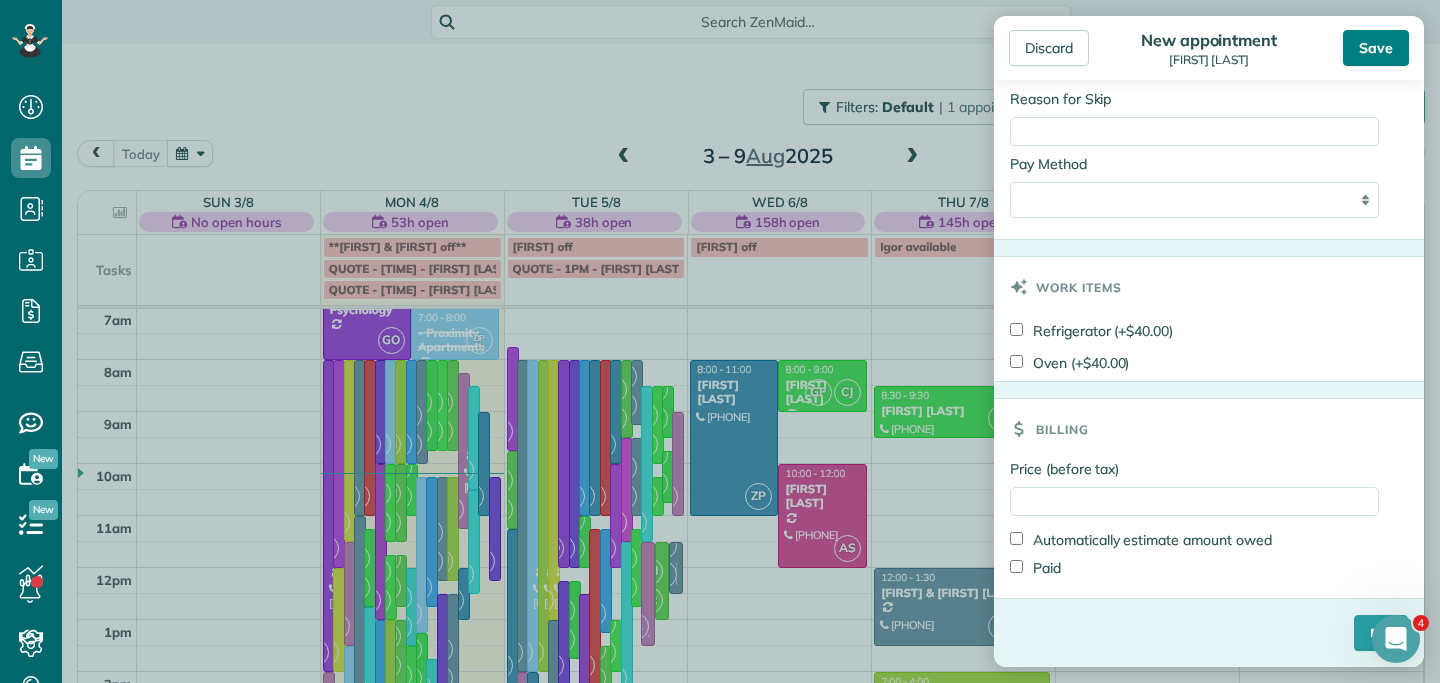 click on "Save" at bounding box center (1376, 48) 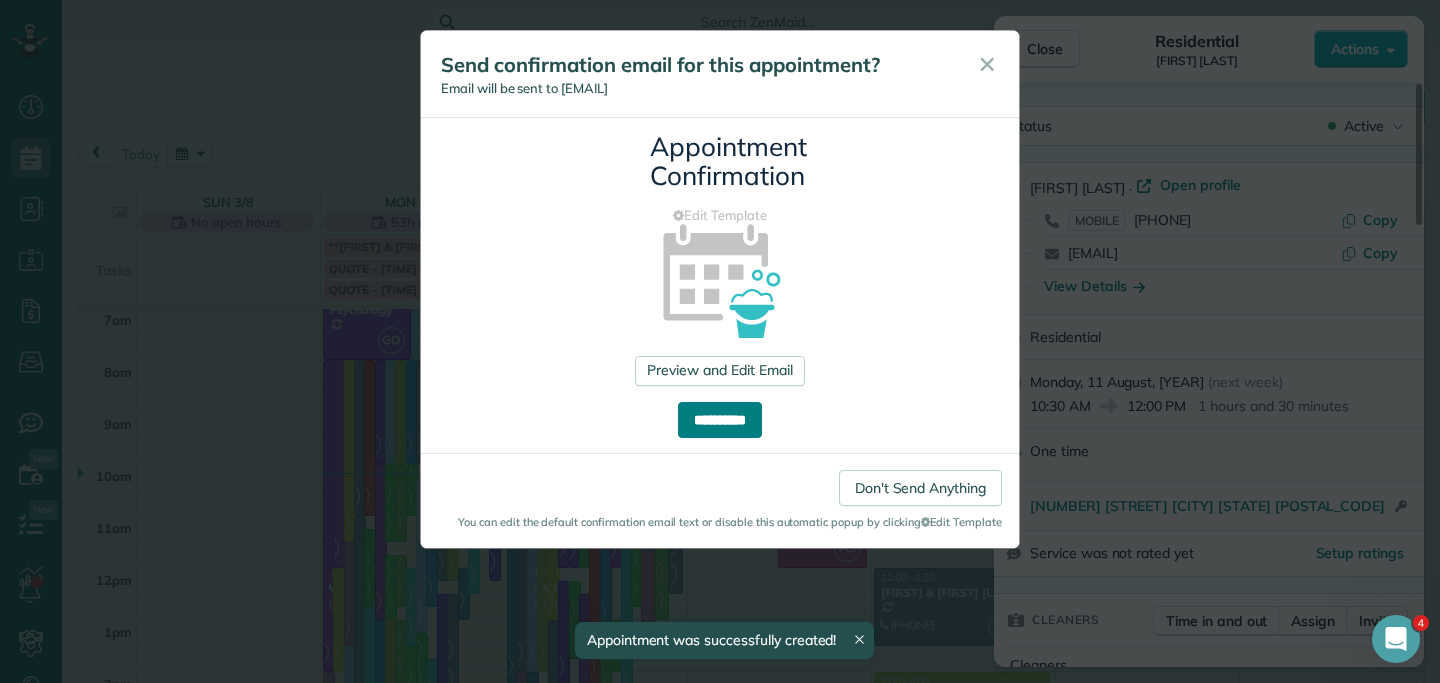 click on "**********" at bounding box center [720, 420] 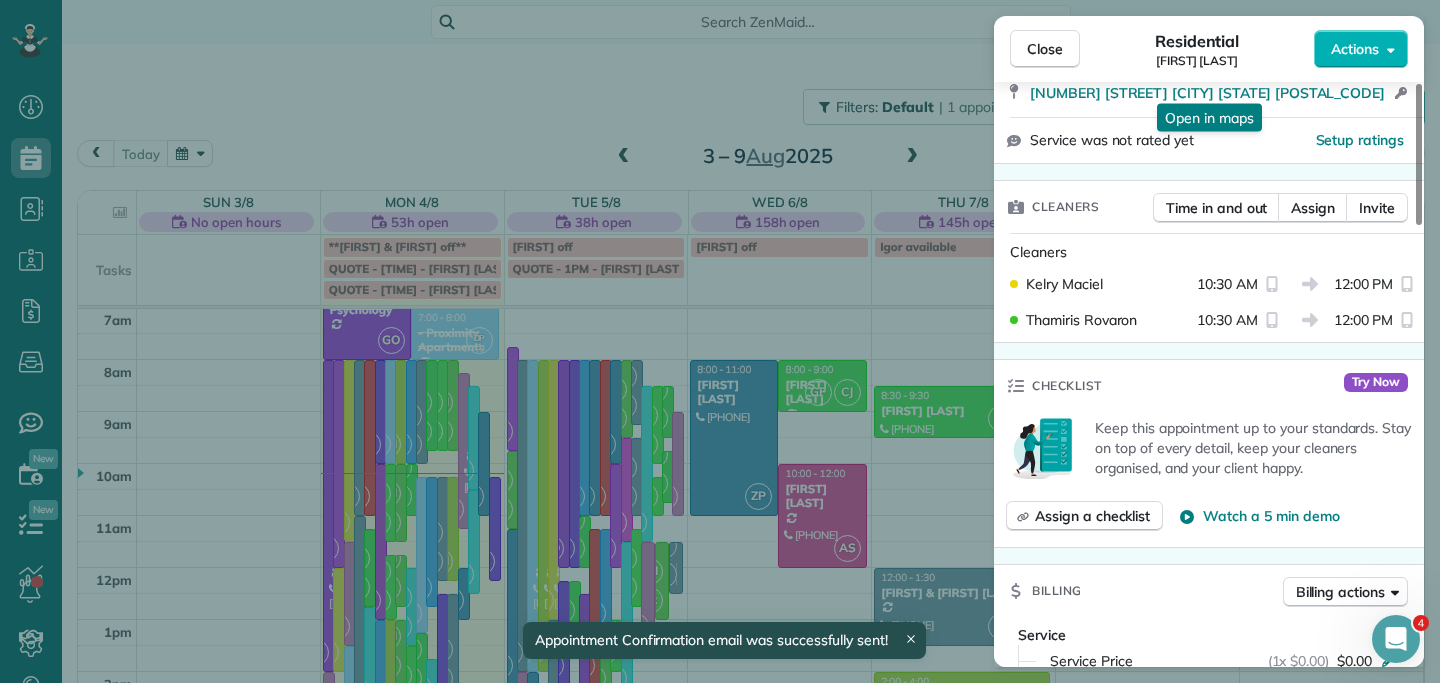 scroll, scrollTop: 436, scrollLeft: 0, axis: vertical 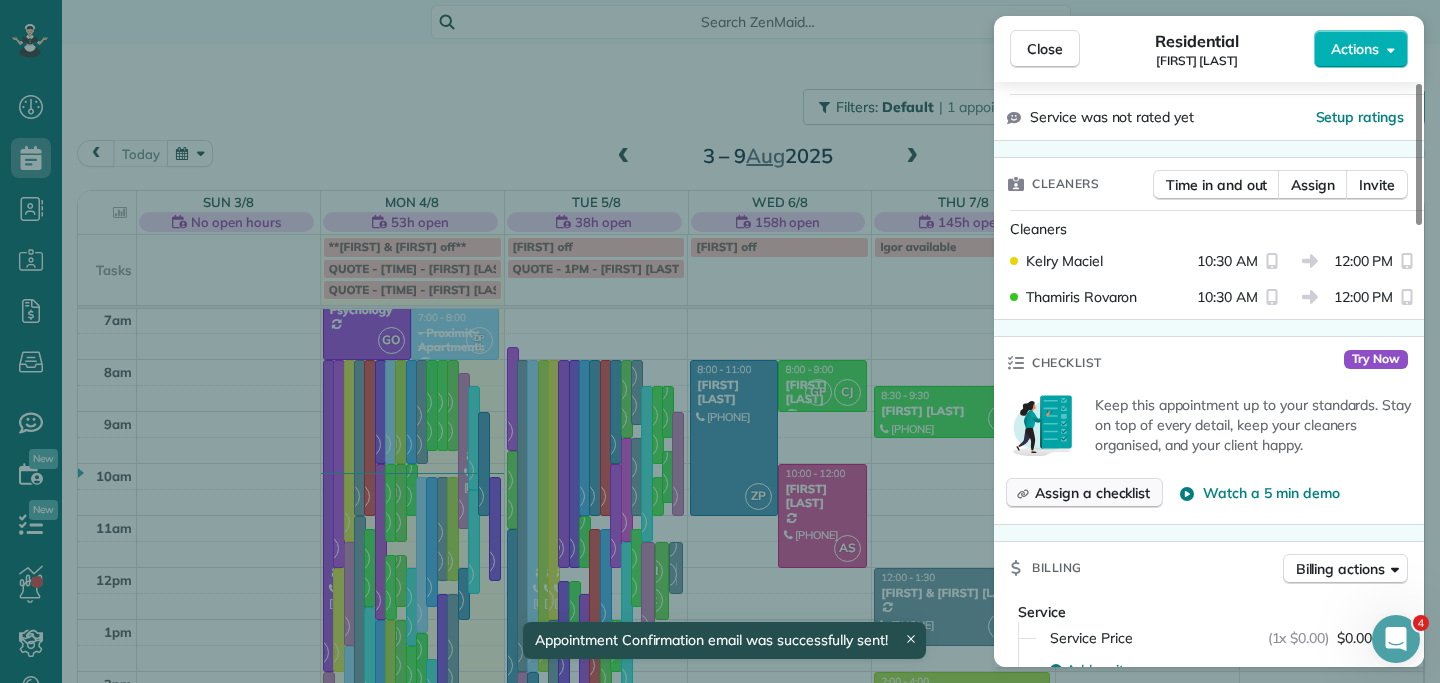 click on "Assign a checklist" at bounding box center [1092, 493] 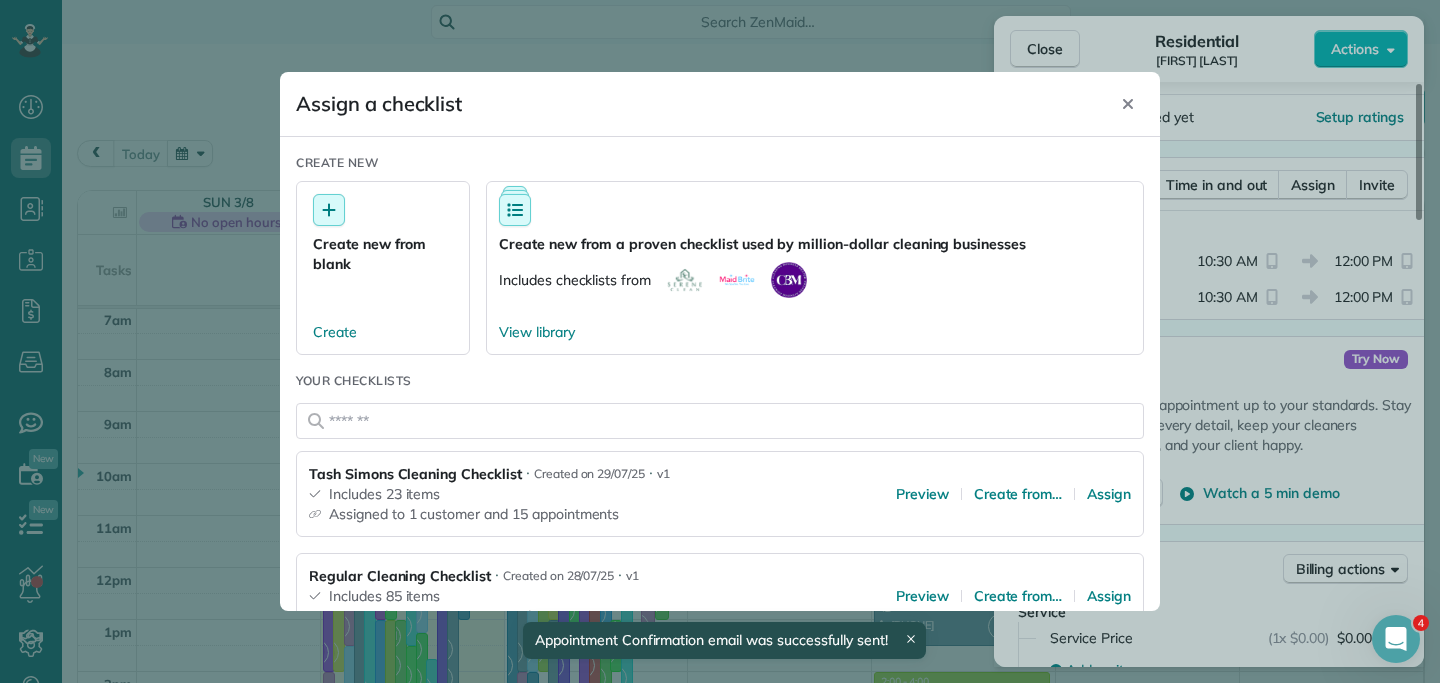 scroll, scrollTop: 79, scrollLeft: 0, axis: vertical 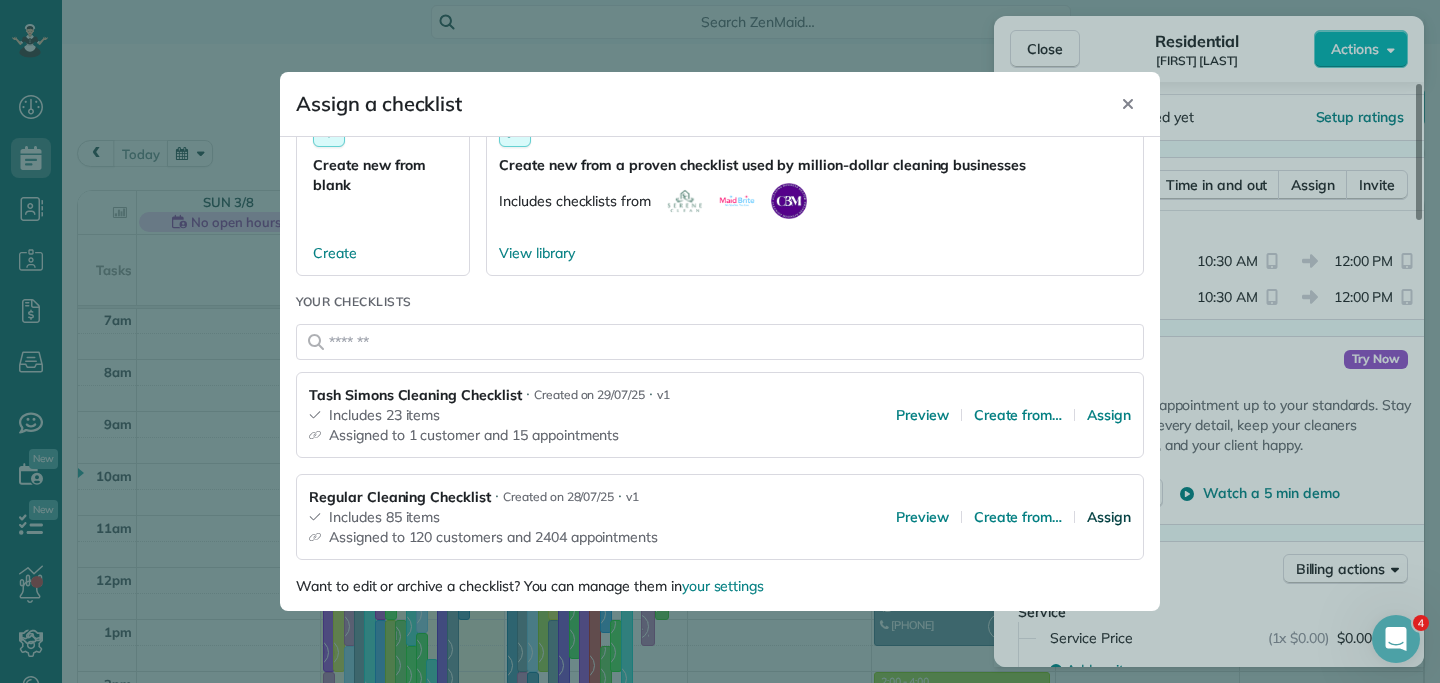 click on "Assign" at bounding box center [1109, 517] 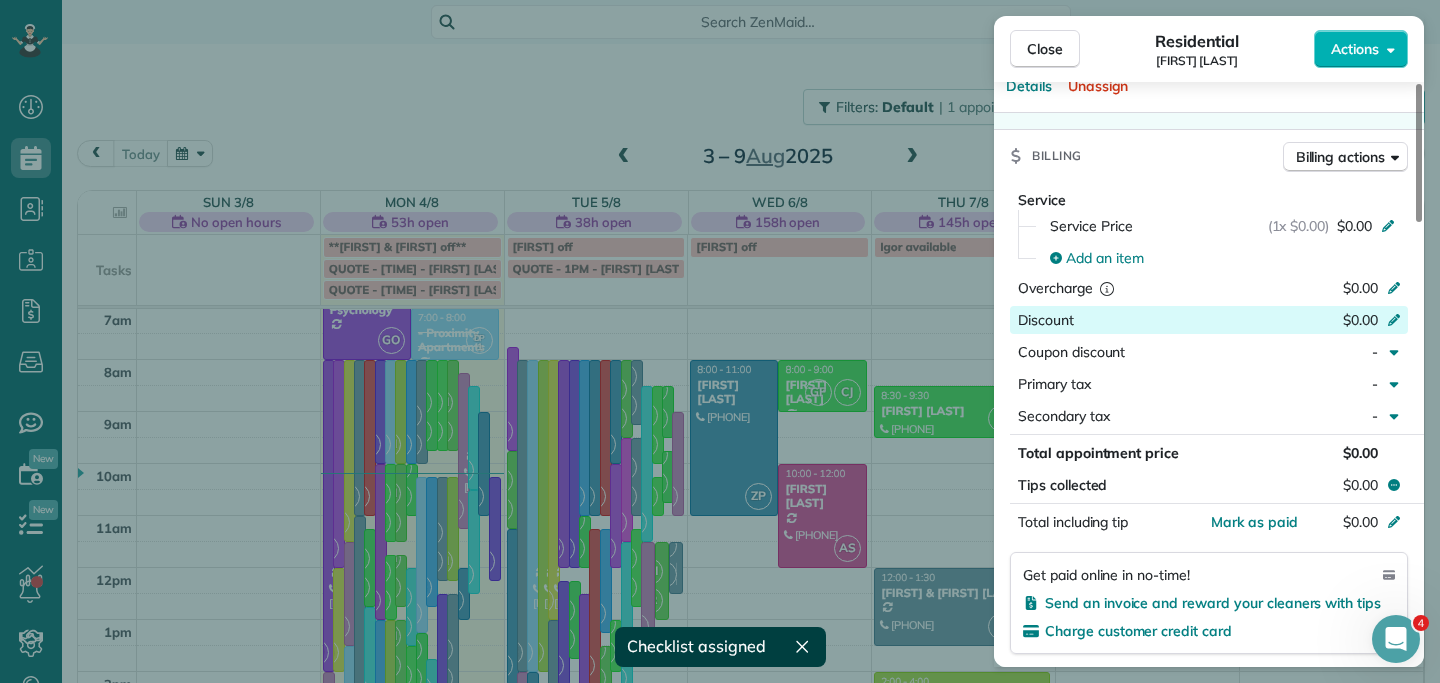 scroll, scrollTop: 785, scrollLeft: 0, axis: vertical 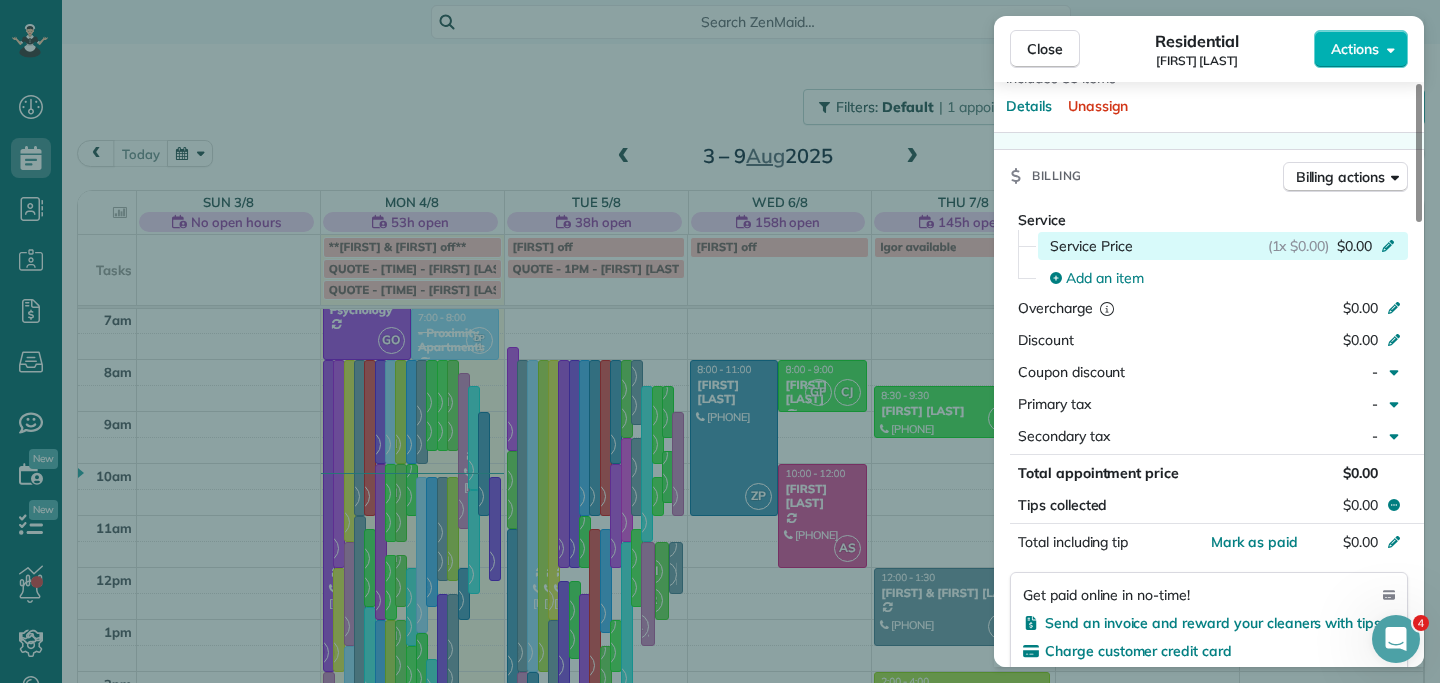 click on "(1x $0.00) $0.00" at bounding box center [1335, 246] 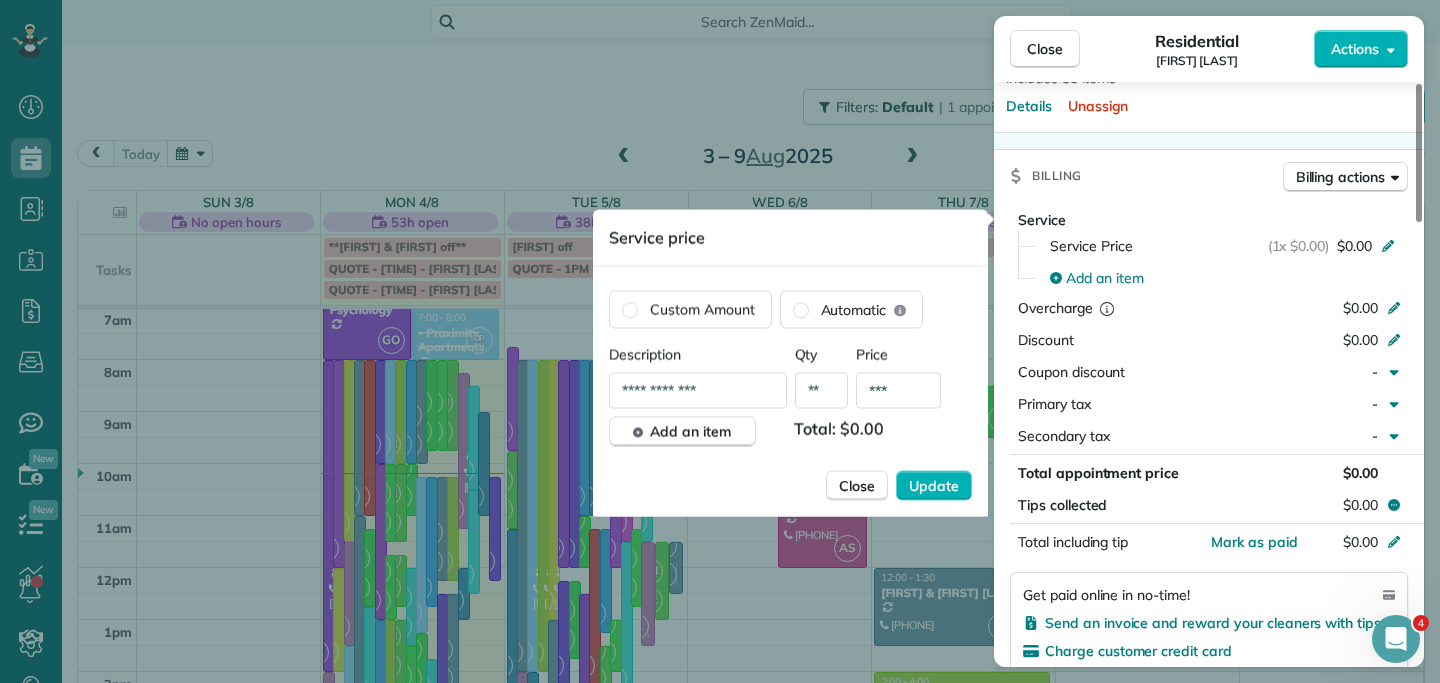 click on "***" at bounding box center (898, 391) 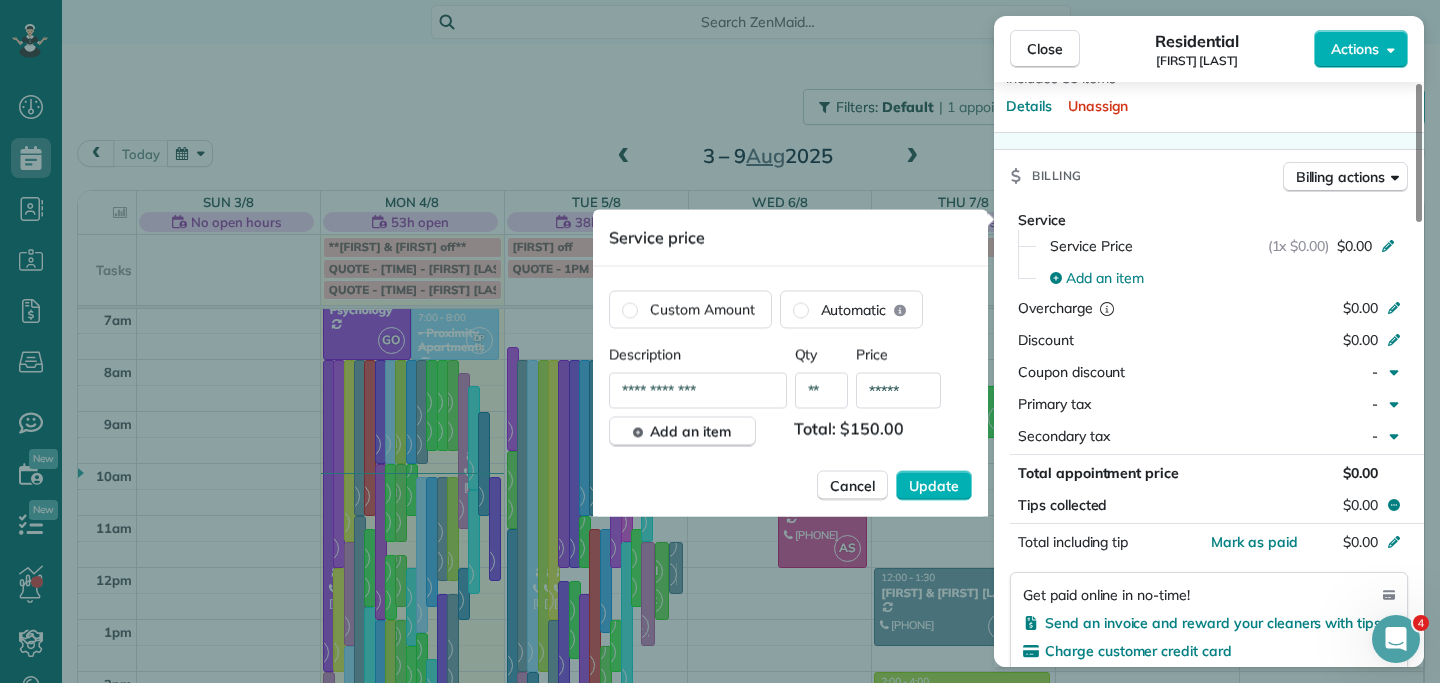 type on "*****" 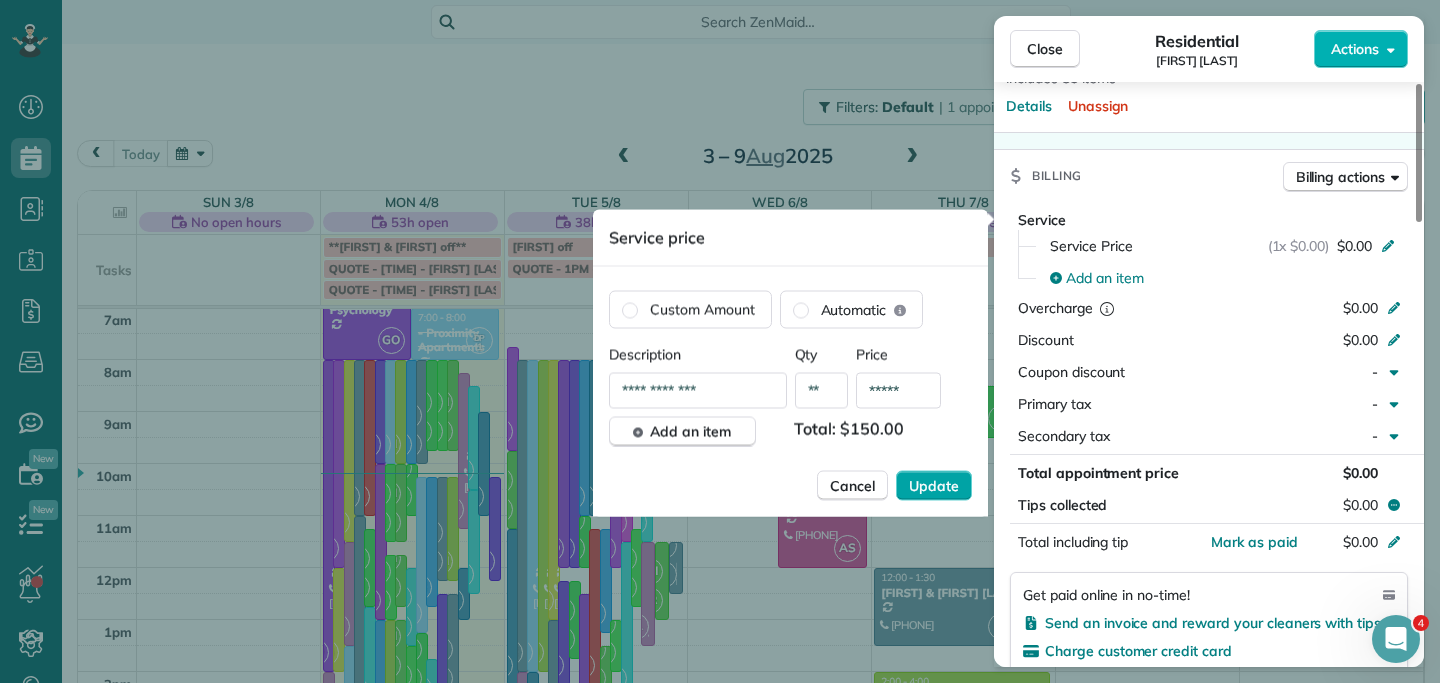 click on "Update" at bounding box center [934, 486] 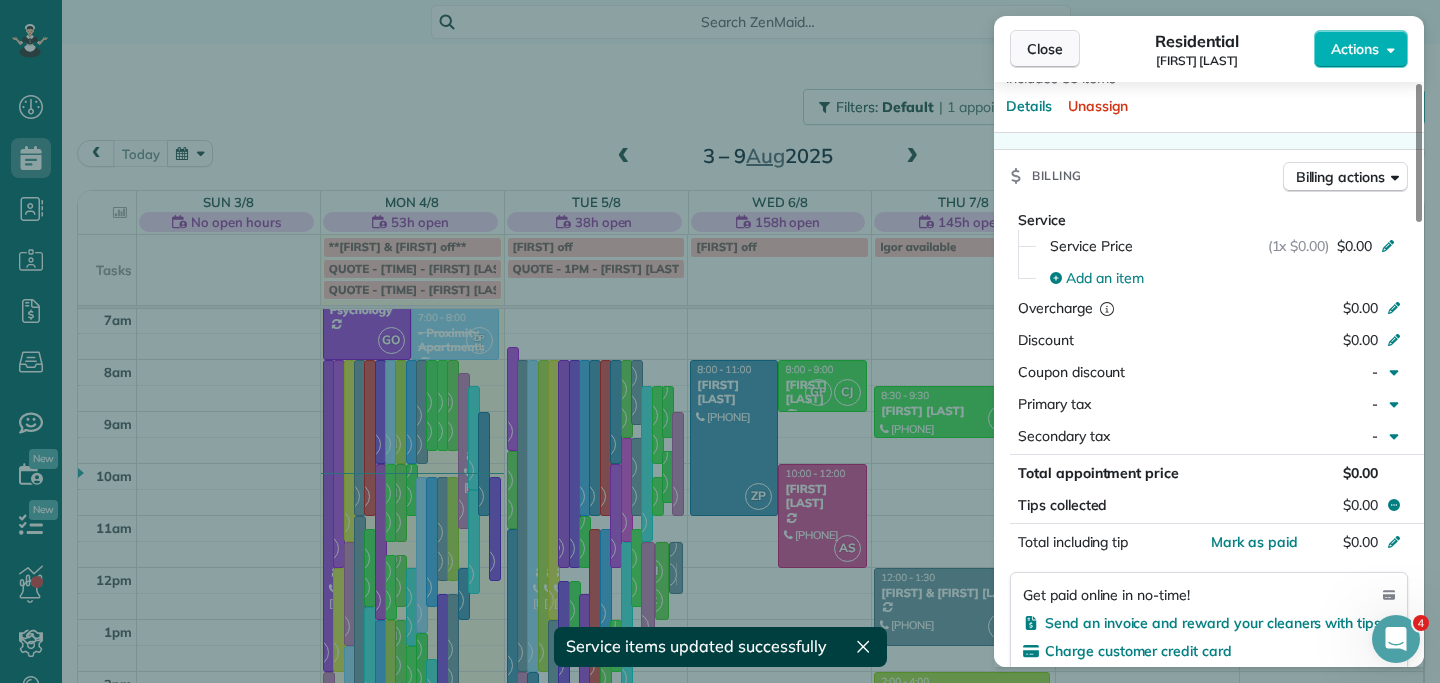 click on "Close" at bounding box center [1045, 49] 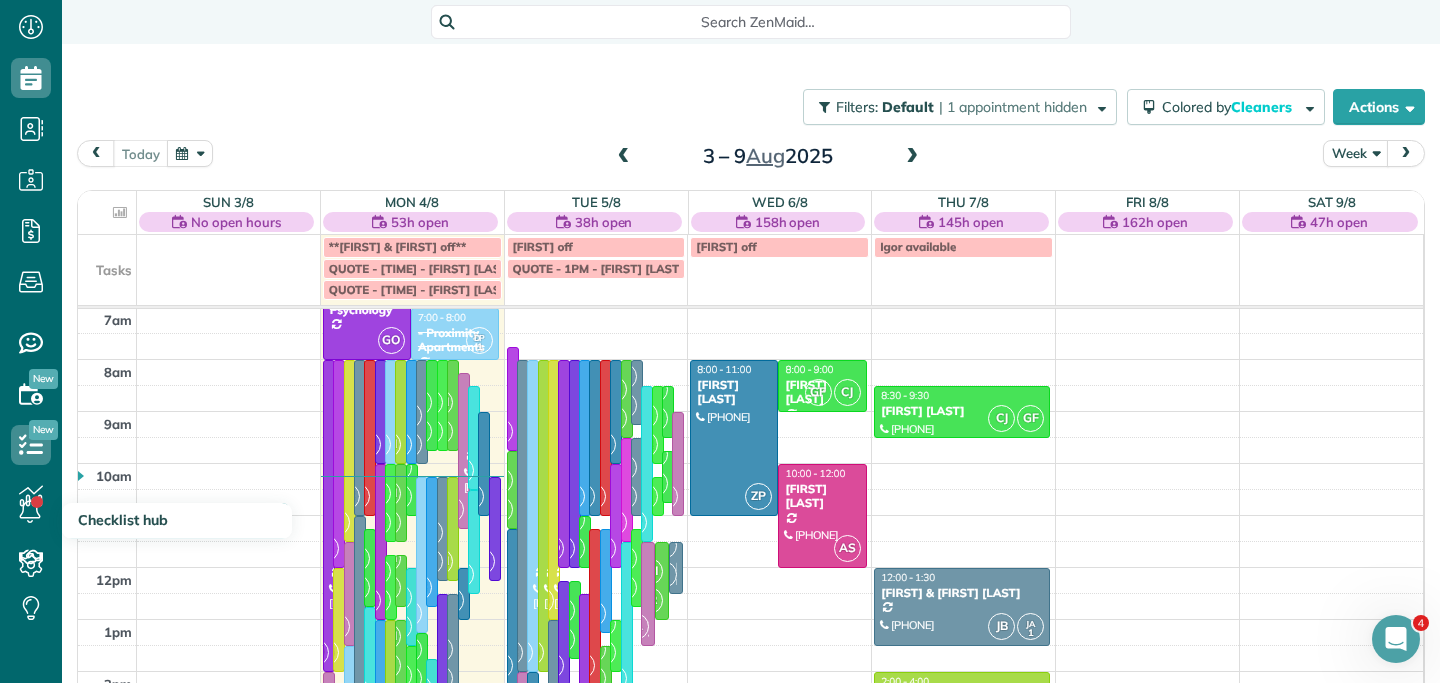 scroll, scrollTop: 91, scrollLeft: 0, axis: vertical 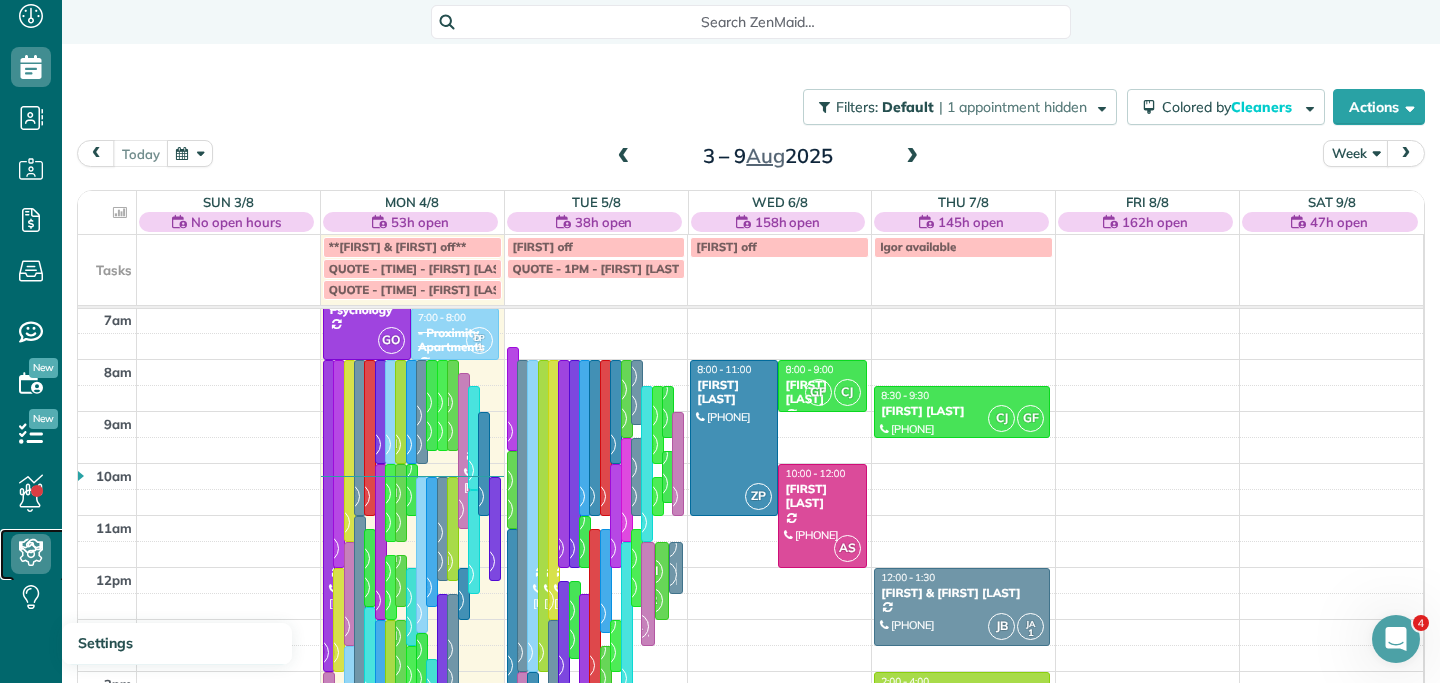 click 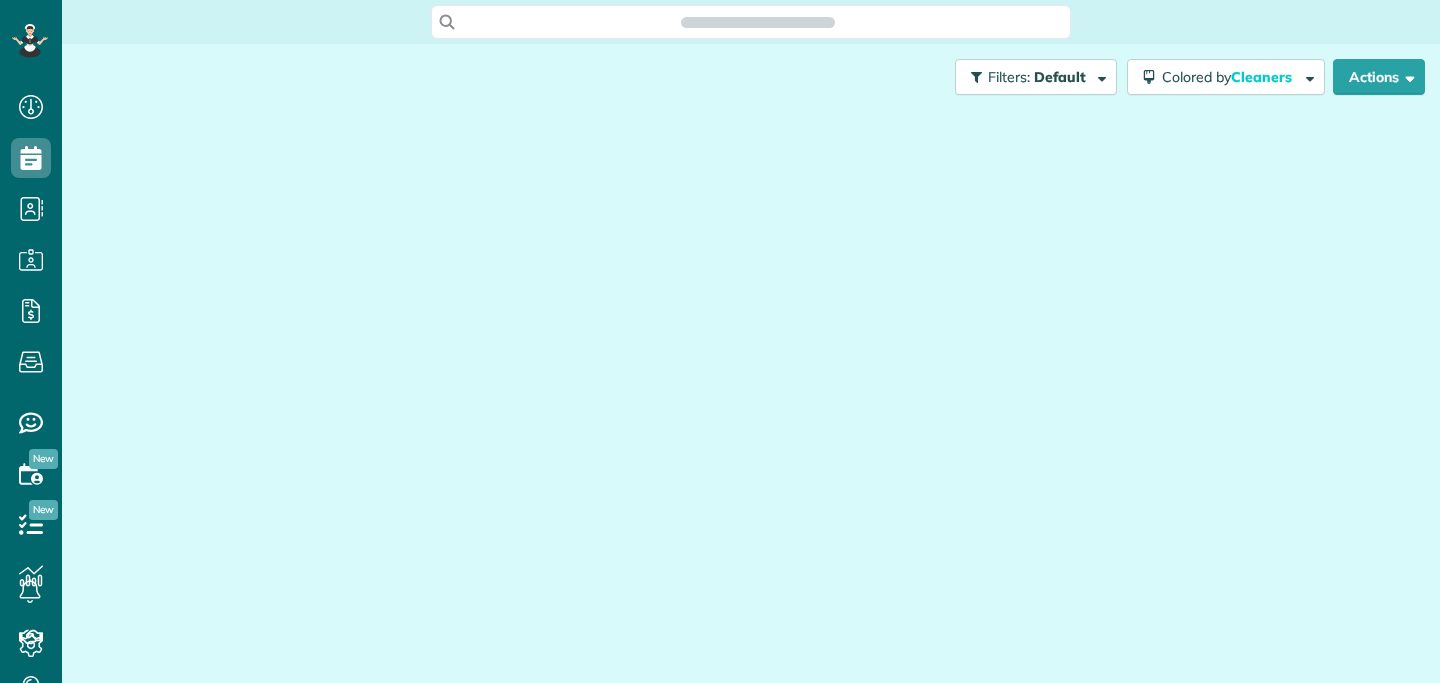 scroll, scrollTop: 0, scrollLeft: 0, axis: both 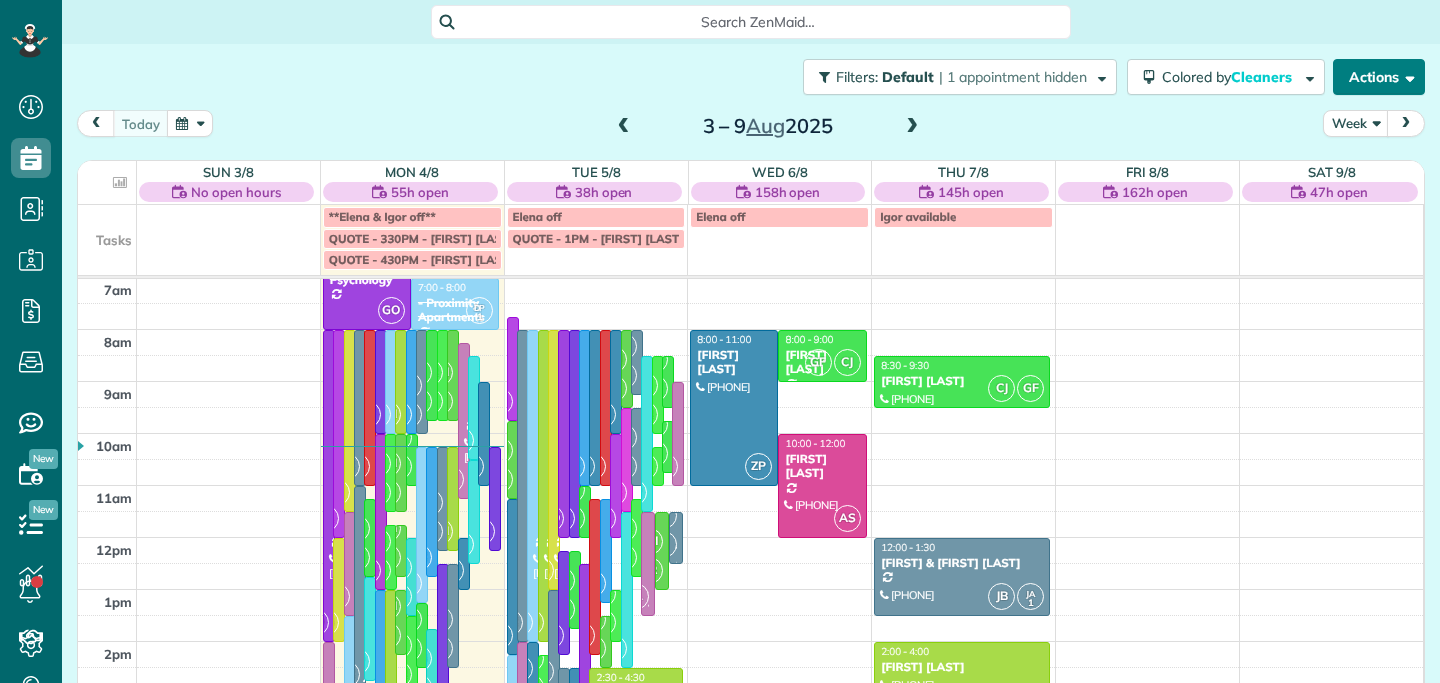 click at bounding box center [1406, 76] 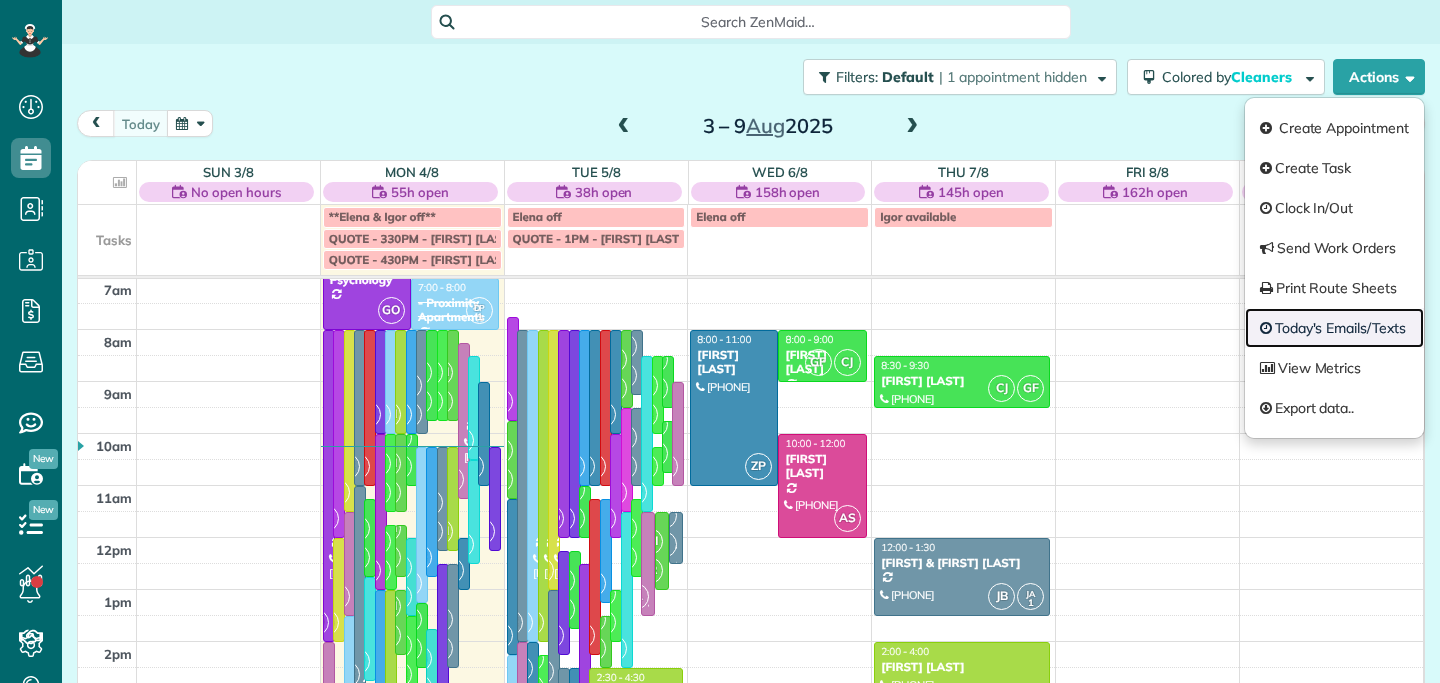 click on "Today's Emails/Texts" at bounding box center (1334, 328) 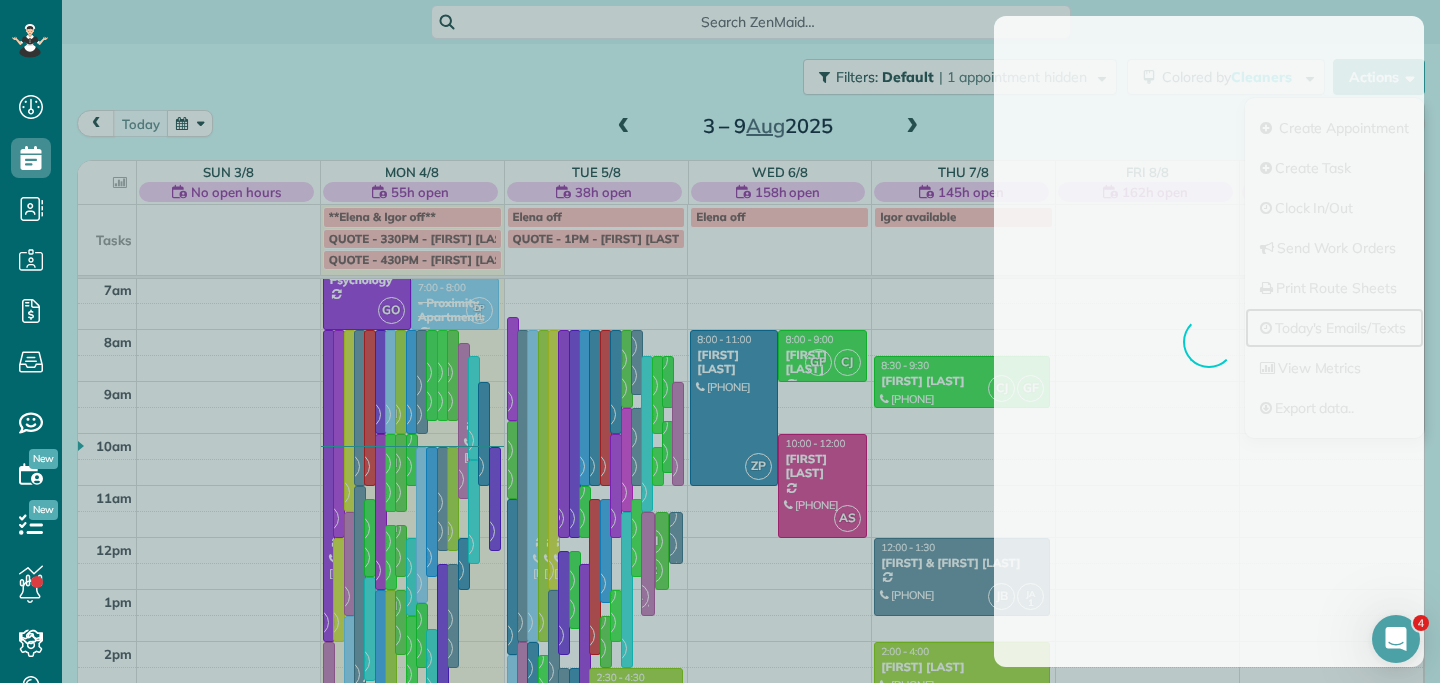 scroll, scrollTop: 0, scrollLeft: 0, axis: both 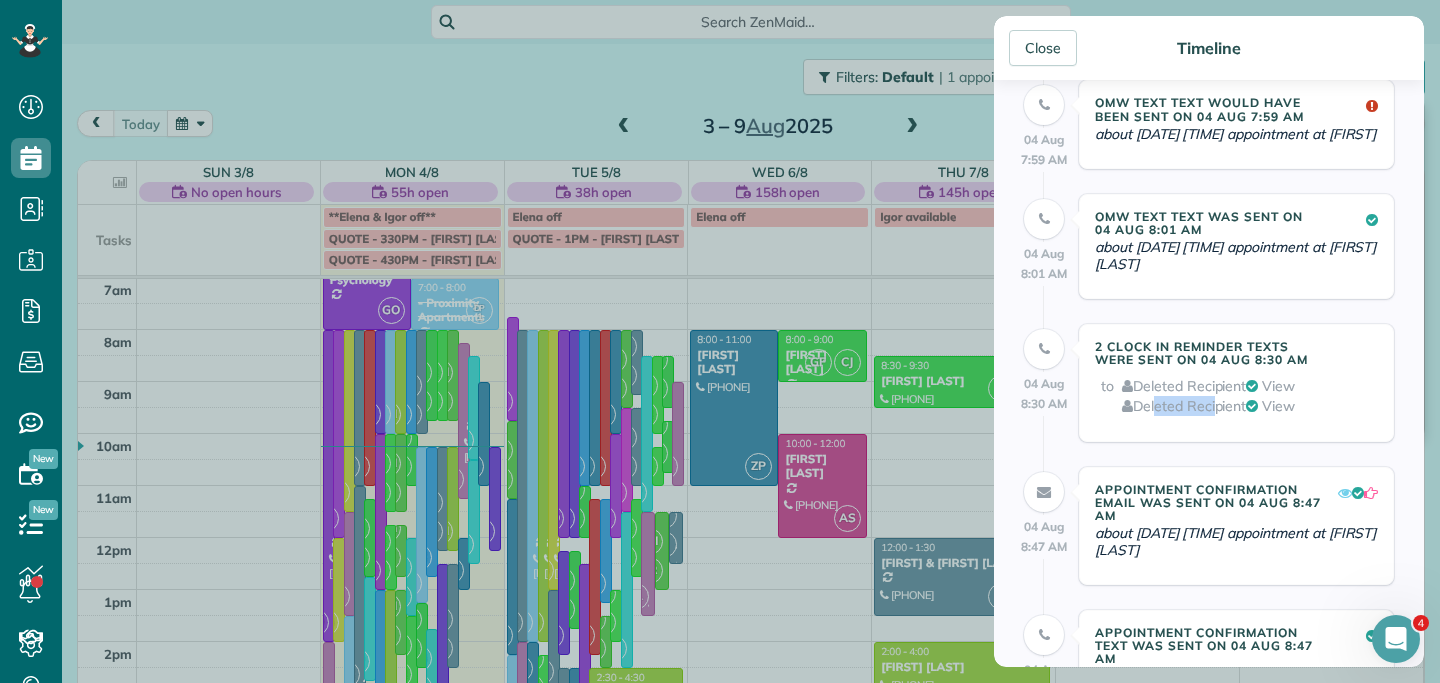 drag, startPoint x: 1152, startPoint y: 424, endPoint x: 1214, endPoint y: 424, distance: 62 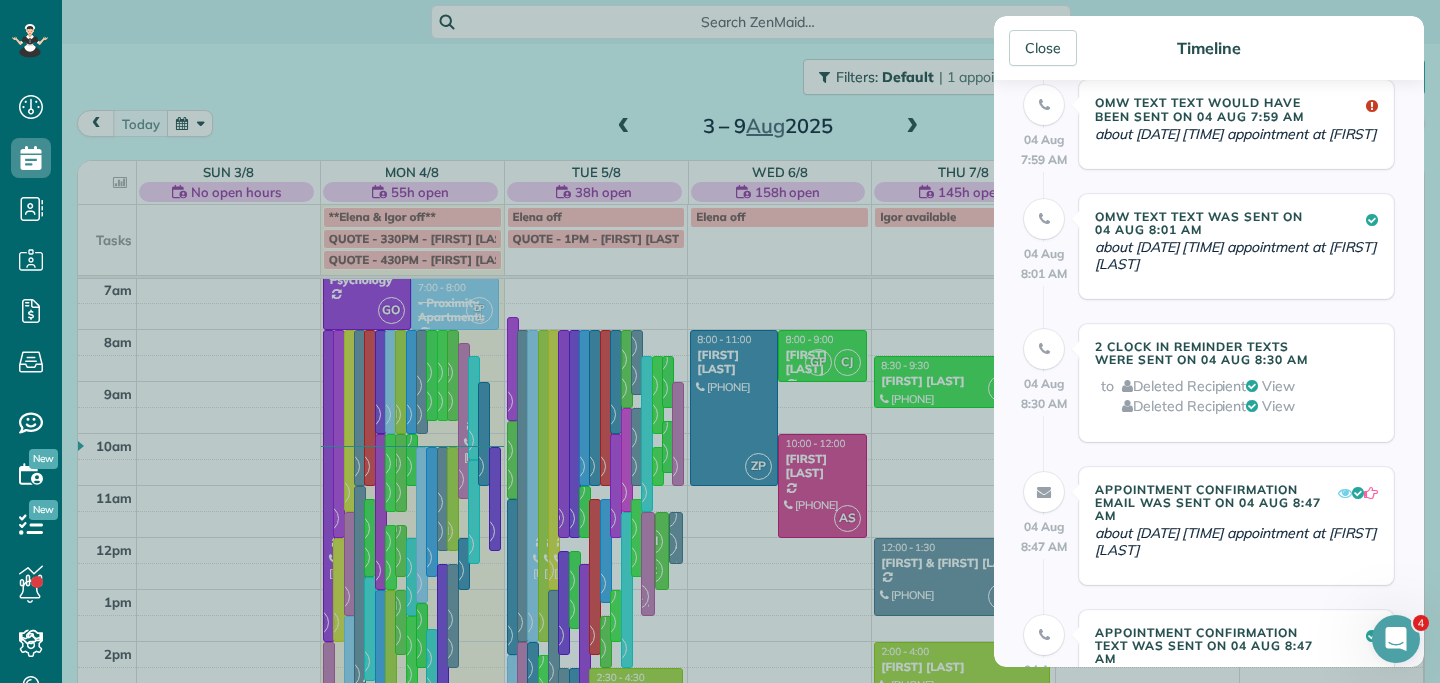 click on "[DATE]
[TIME]
2 Clock In Reminder Texts were sent on [DATE]  [TIME]
to
Deleted Recipient
View
Deleted Recipient
View" at bounding box center (1209, 383) 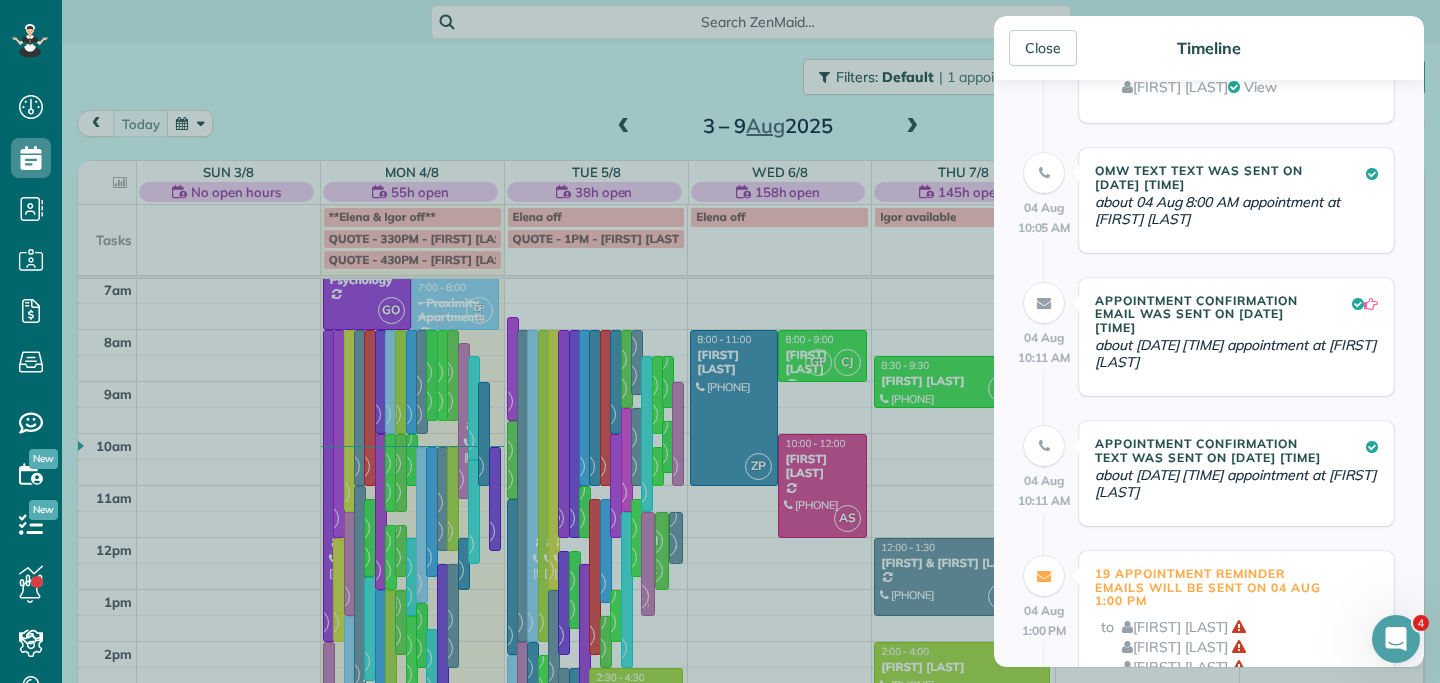 scroll, scrollTop: 2290, scrollLeft: 0, axis: vertical 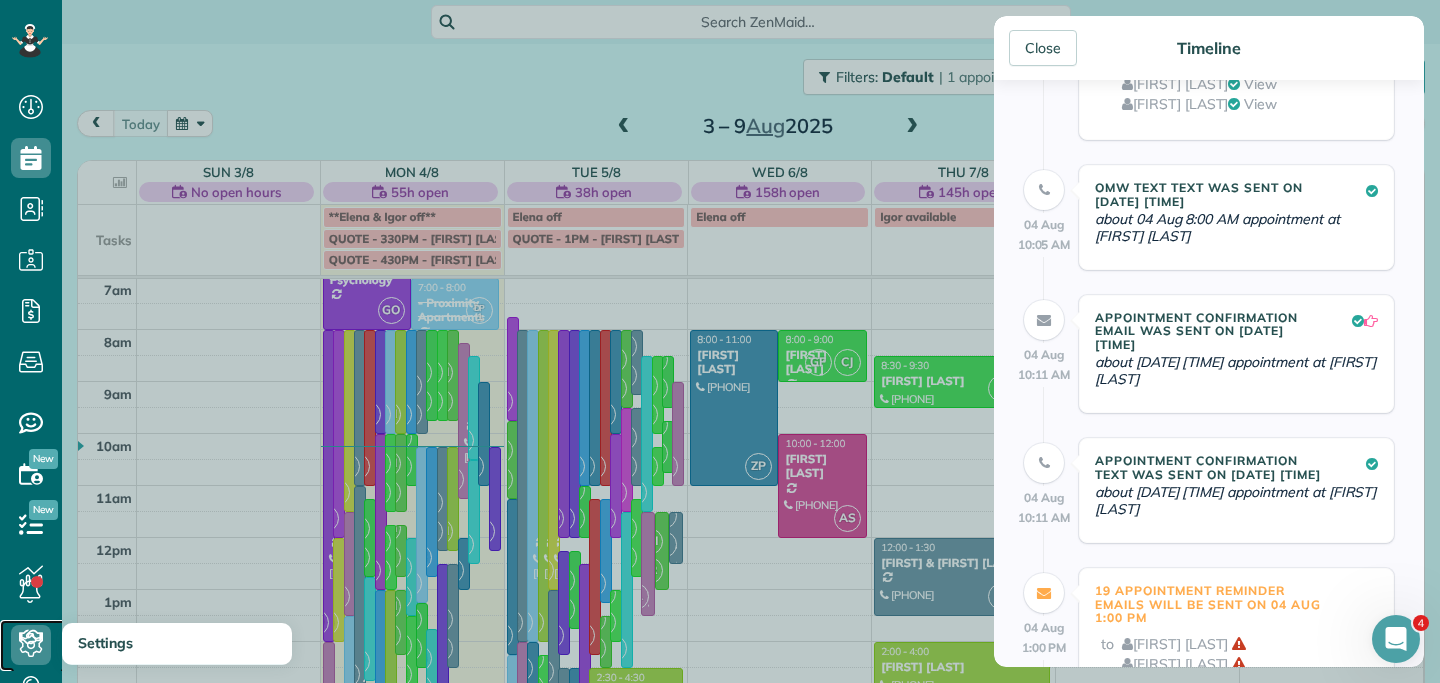 click 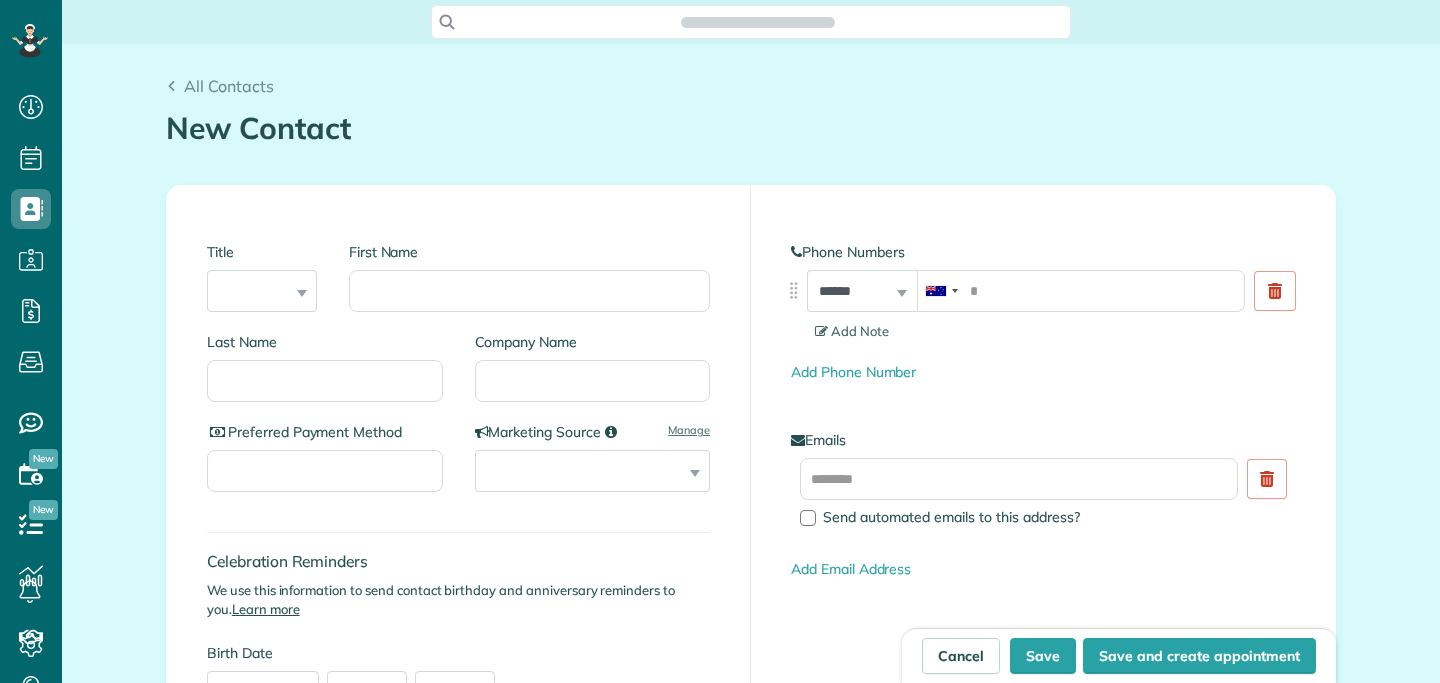 scroll, scrollTop: 0, scrollLeft: 0, axis: both 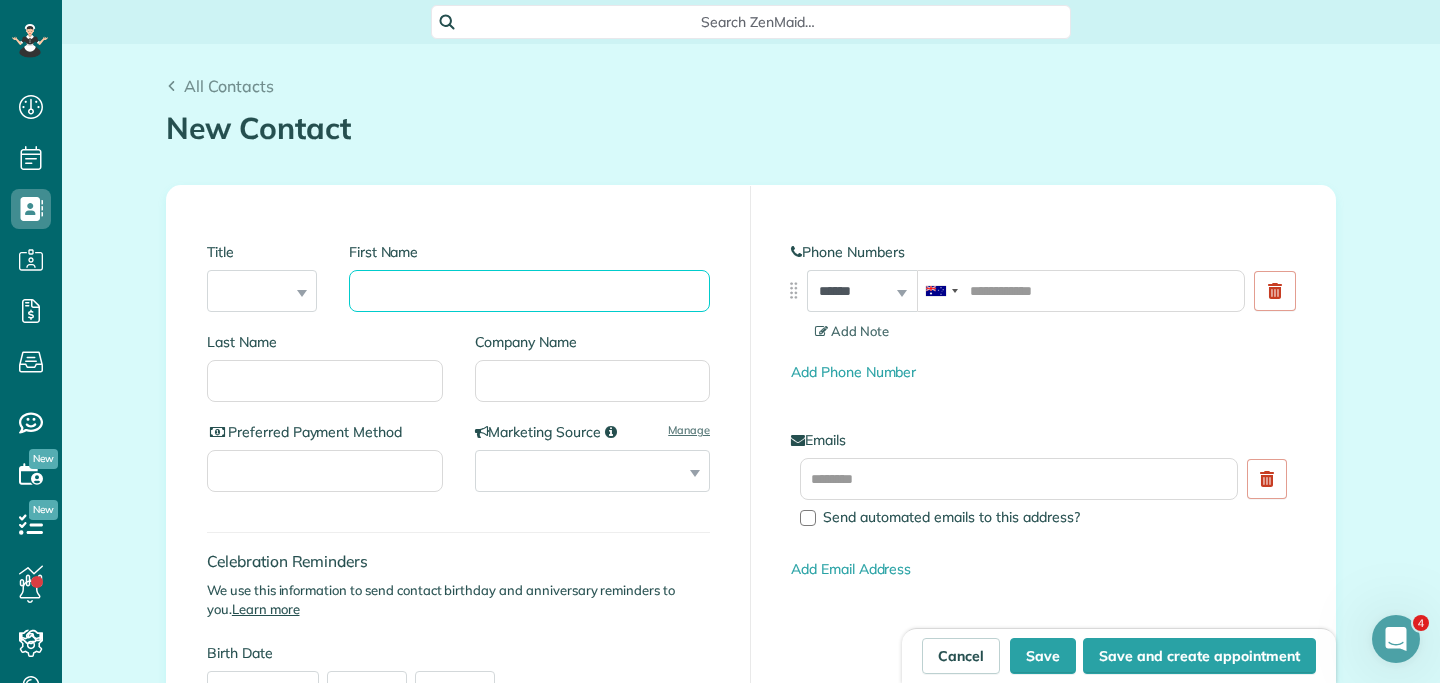 click on "First Name" at bounding box center (529, 291) 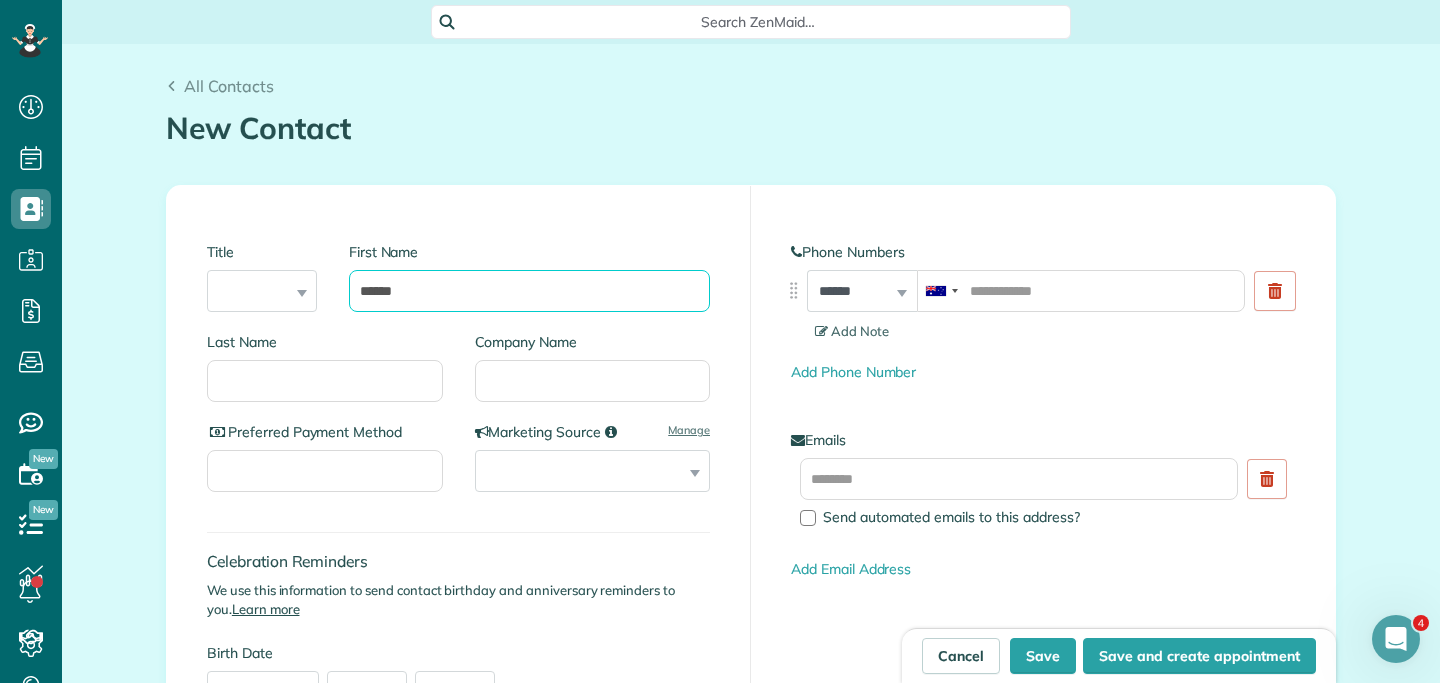 type on "******" 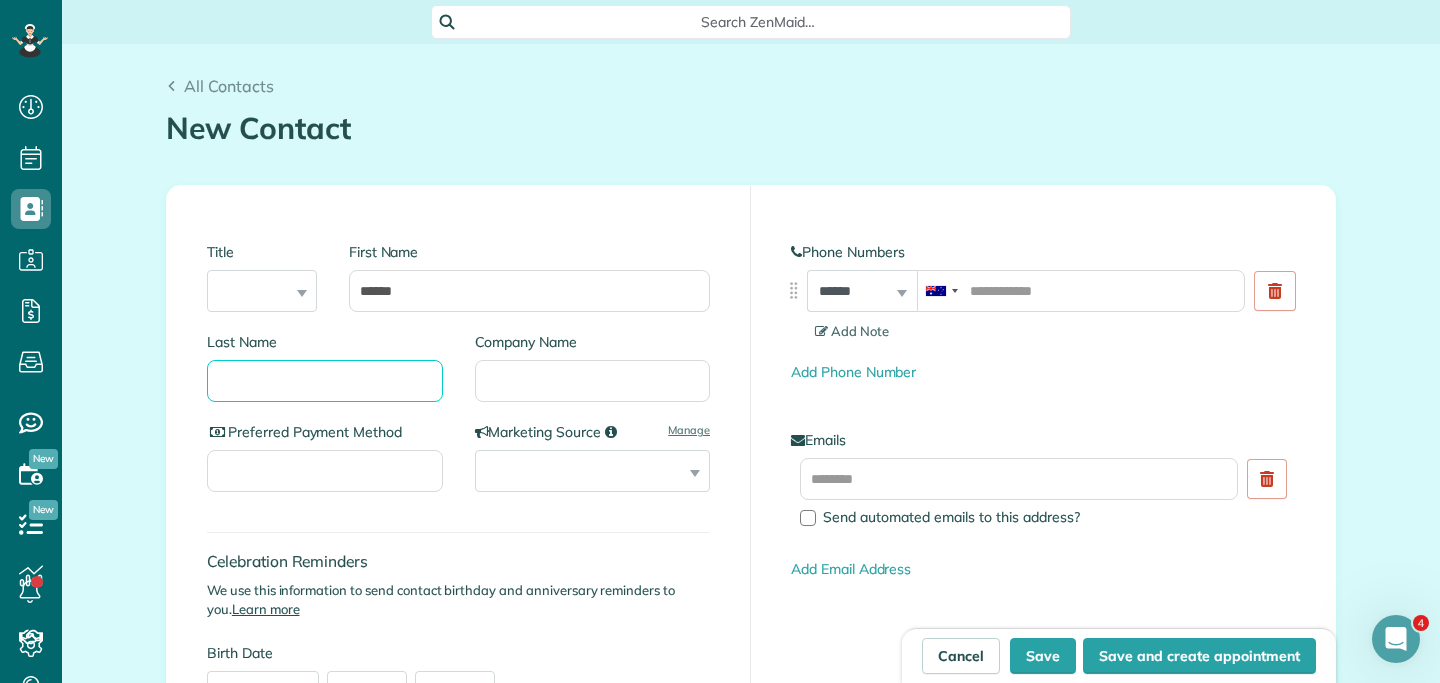 click on "Last Name" at bounding box center (325, 381) 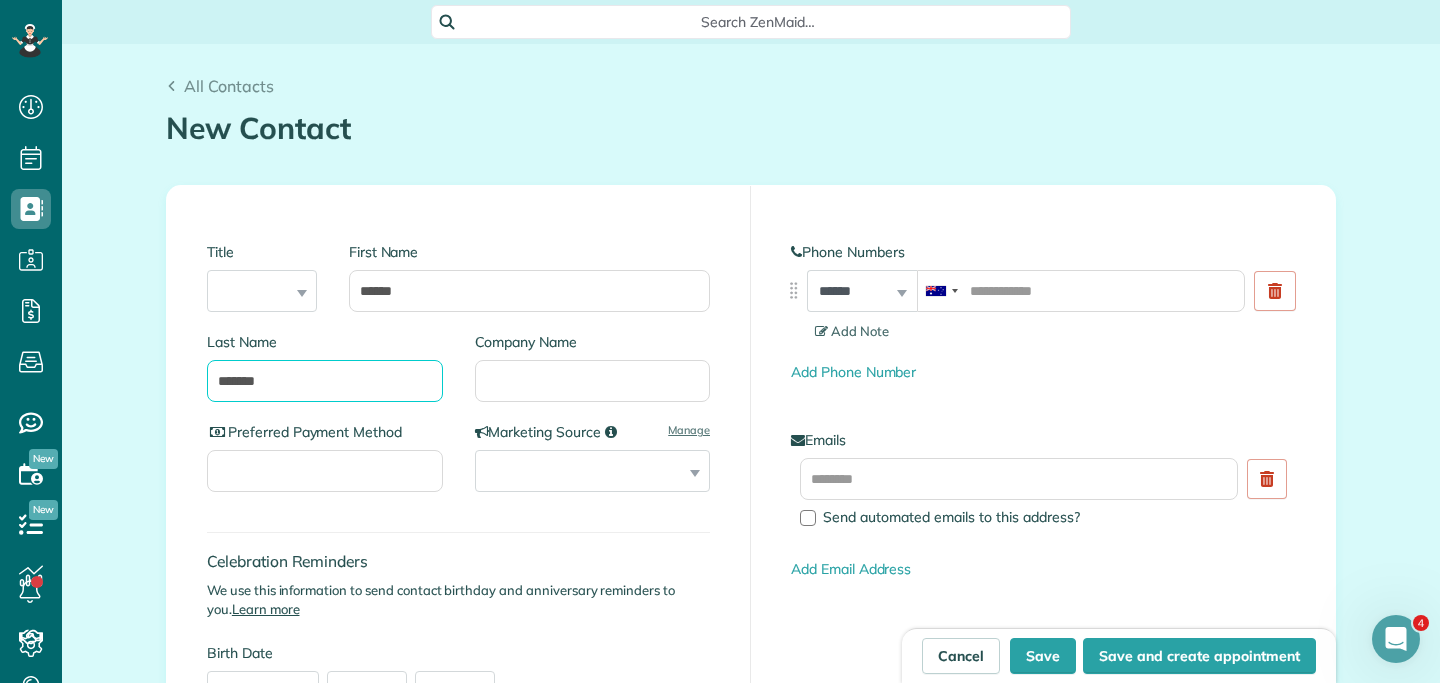 type on "*******" 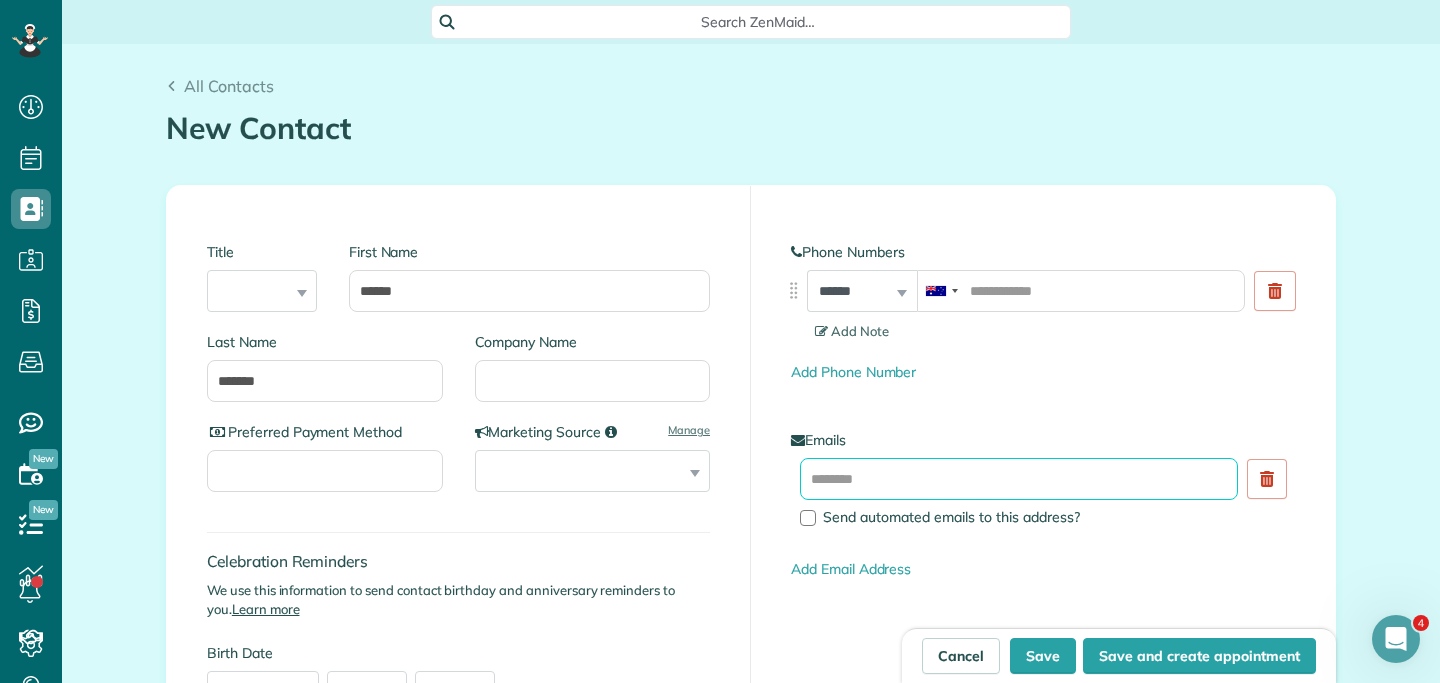 click at bounding box center (1019, 479) 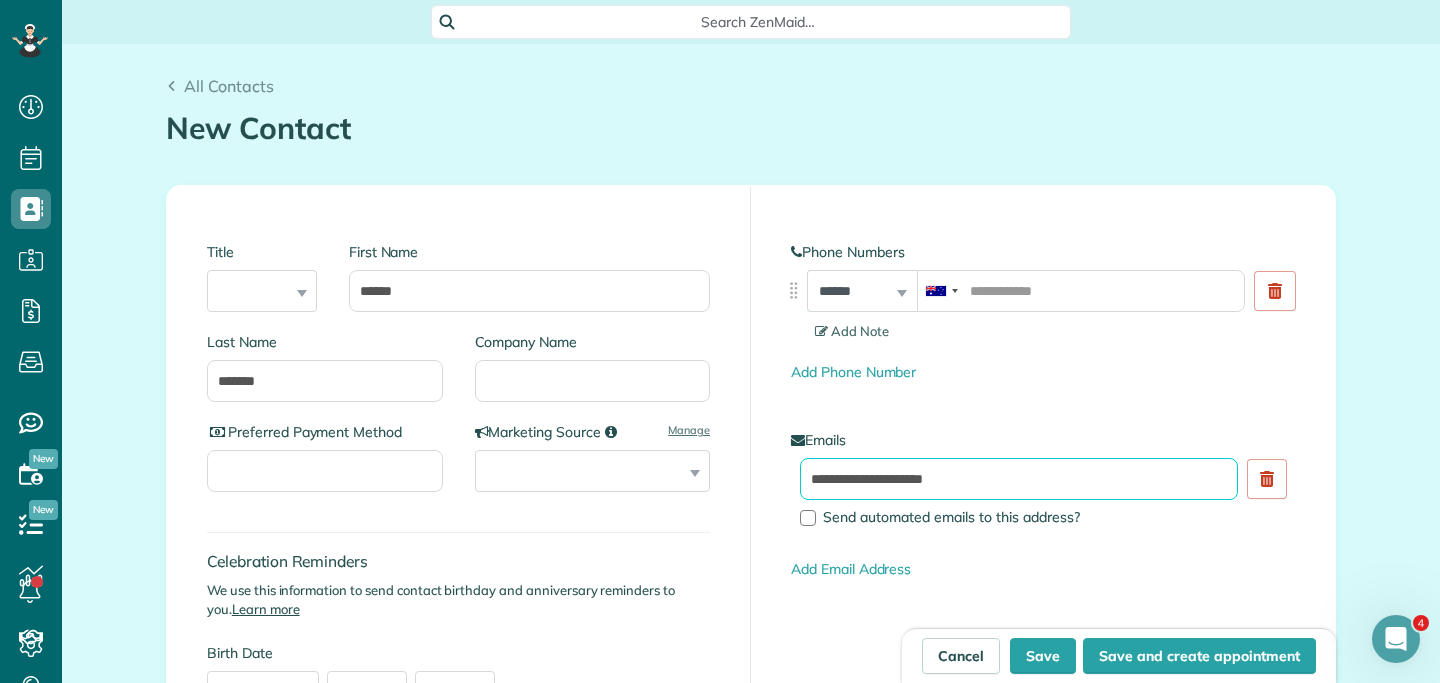 type on "**********" 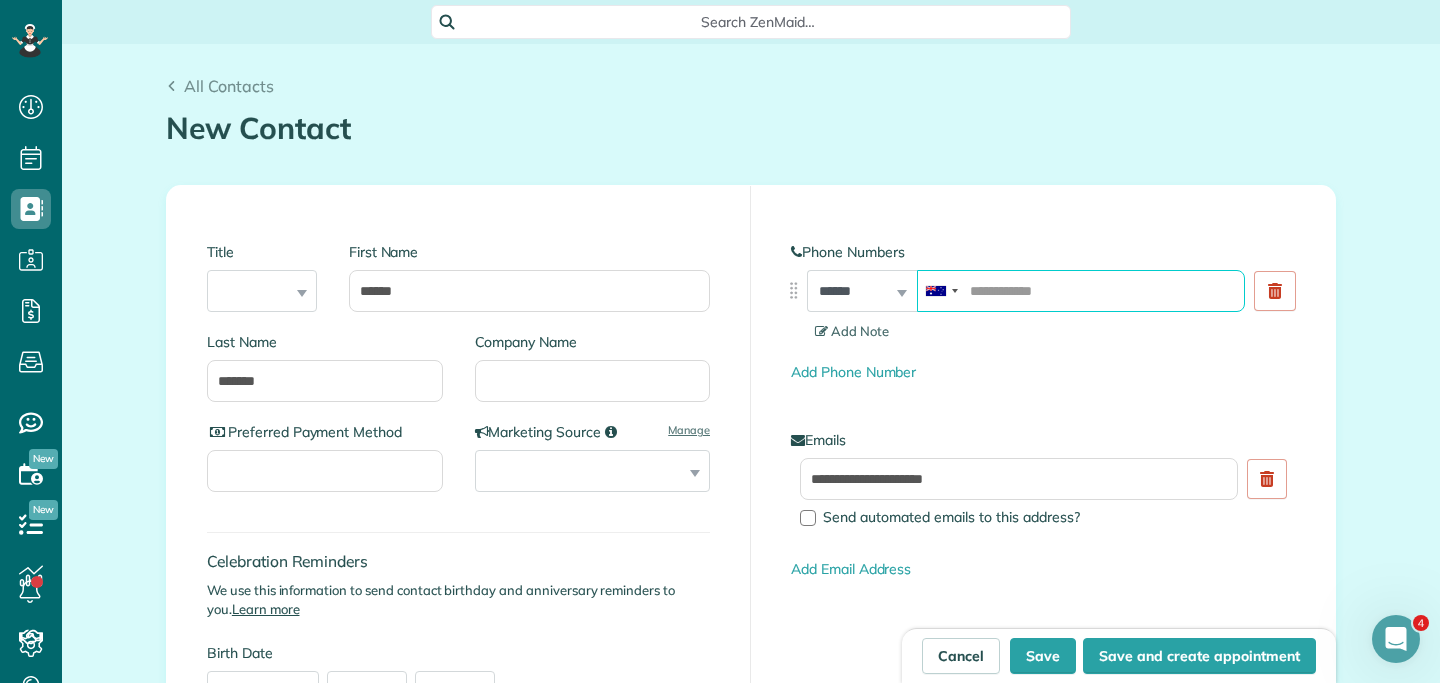 click at bounding box center [1081, 291] 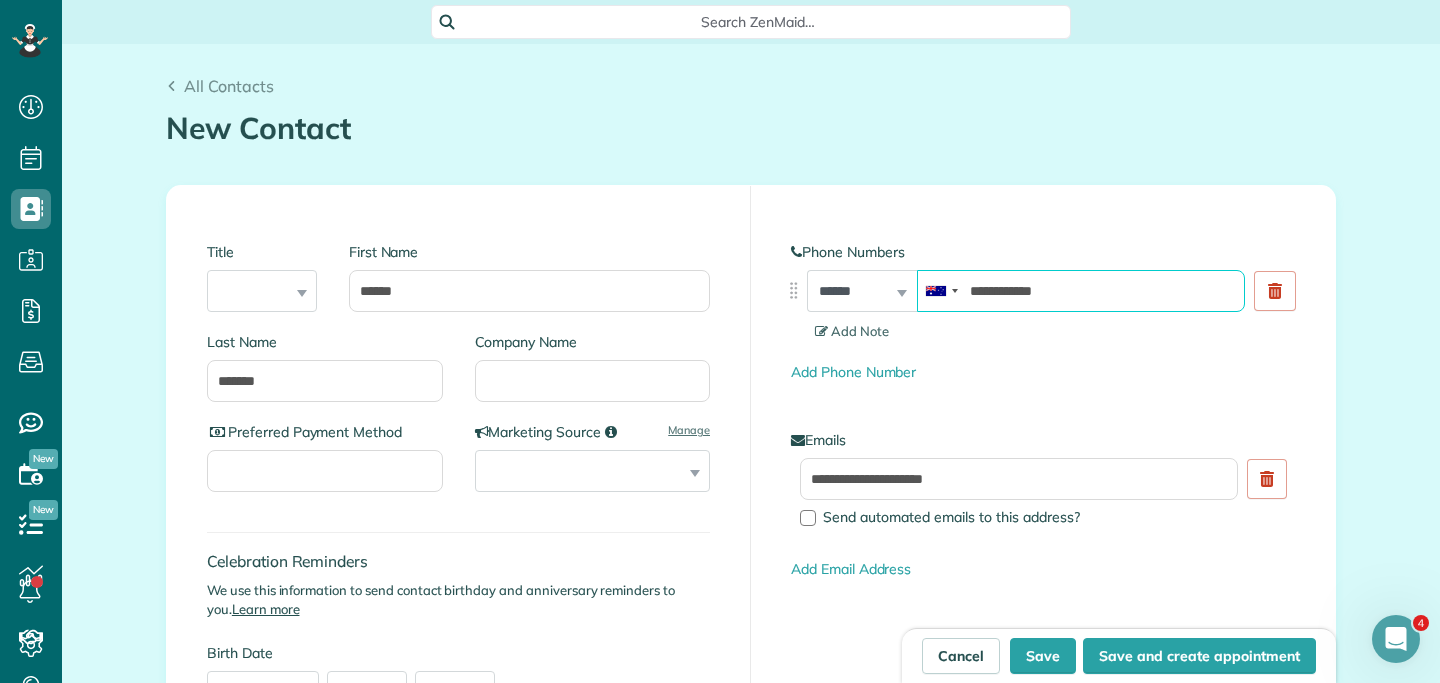 type on "**********" 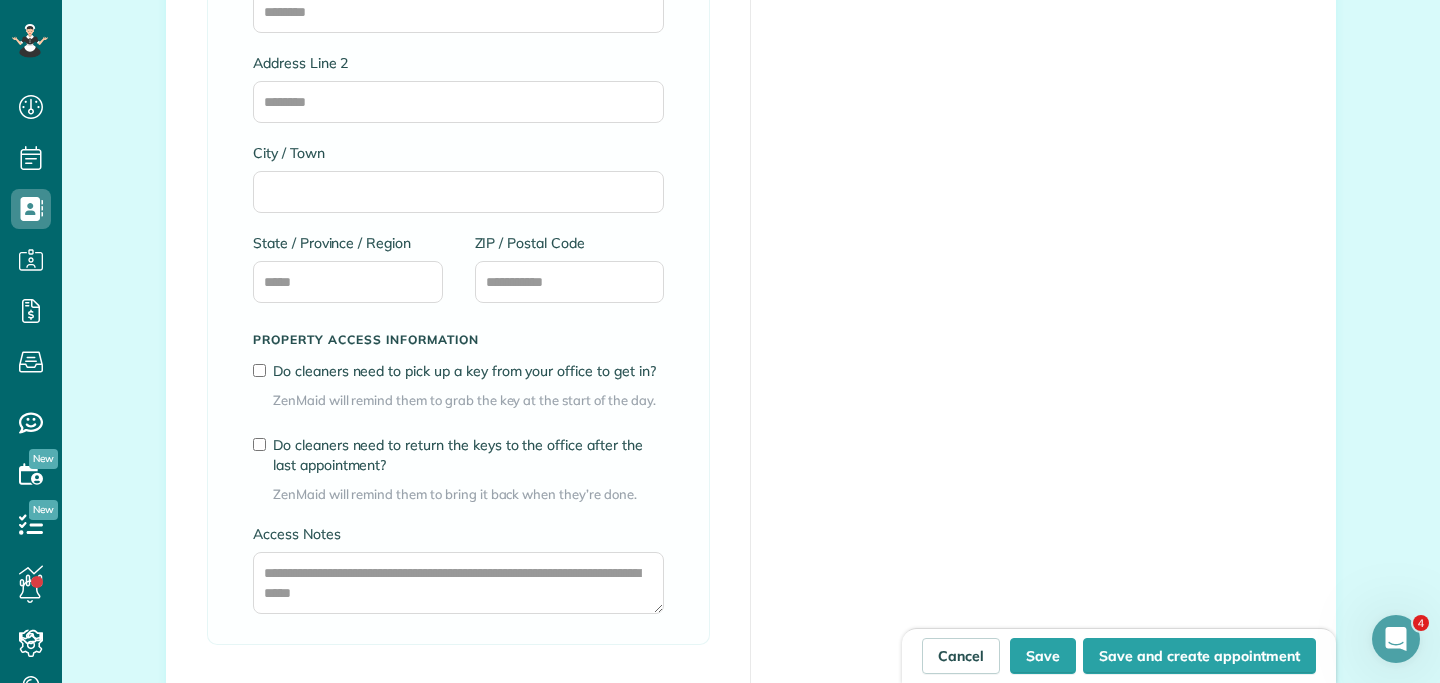 scroll, scrollTop: 1237, scrollLeft: 0, axis: vertical 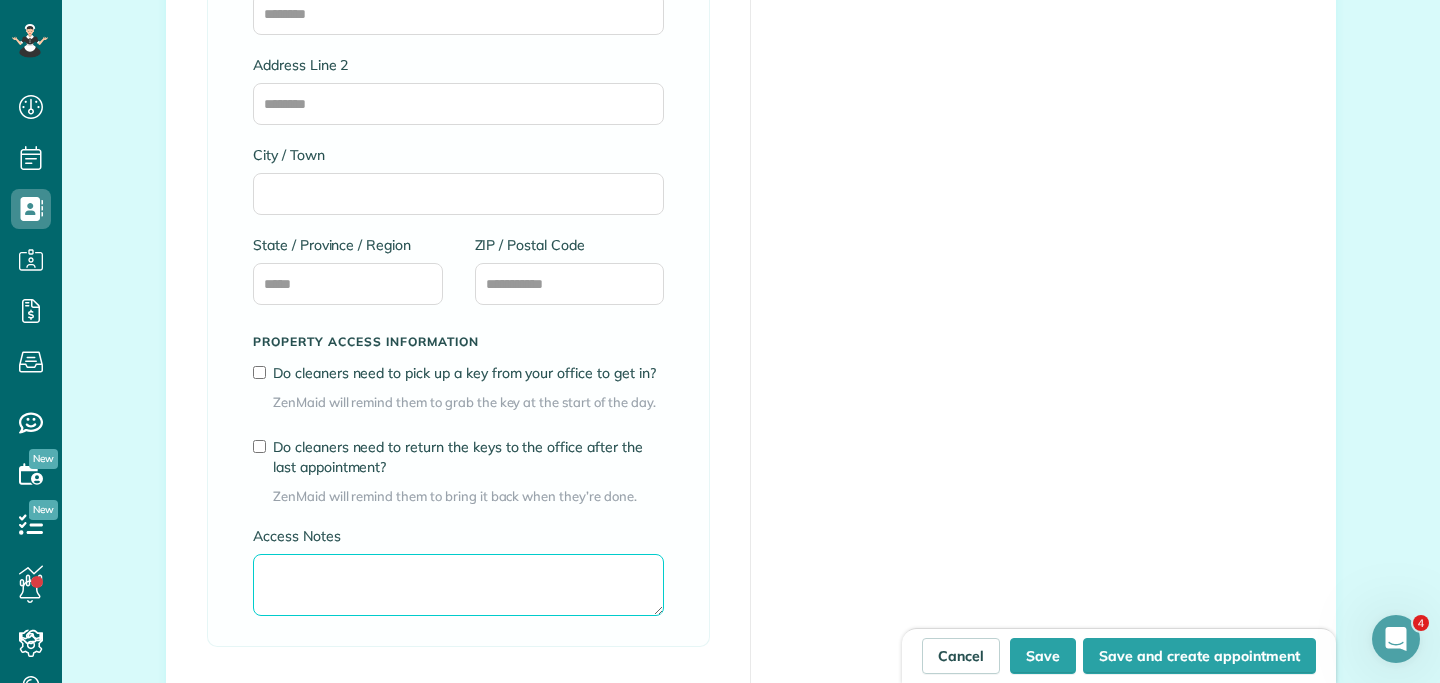 click on "Access Notes" at bounding box center (458, 585) 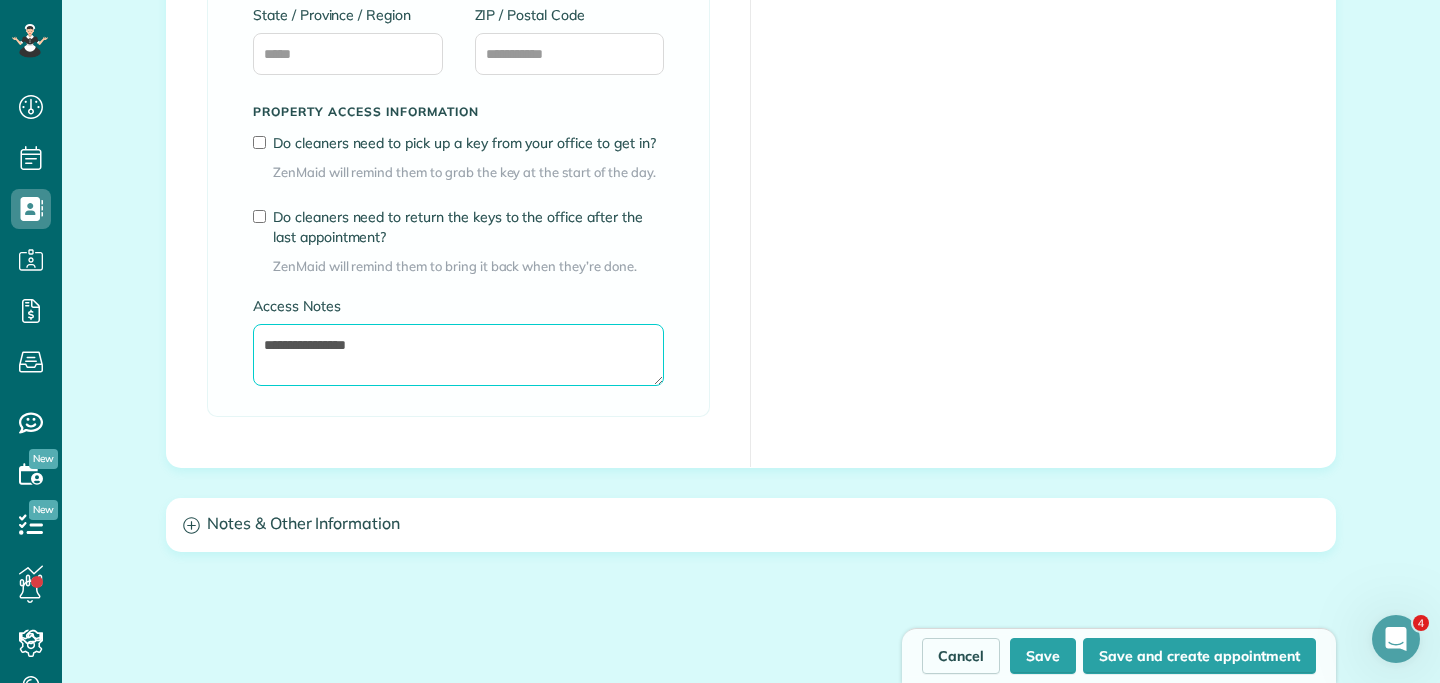 scroll, scrollTop: 1635, scrollLeft: 0, axis: vertical 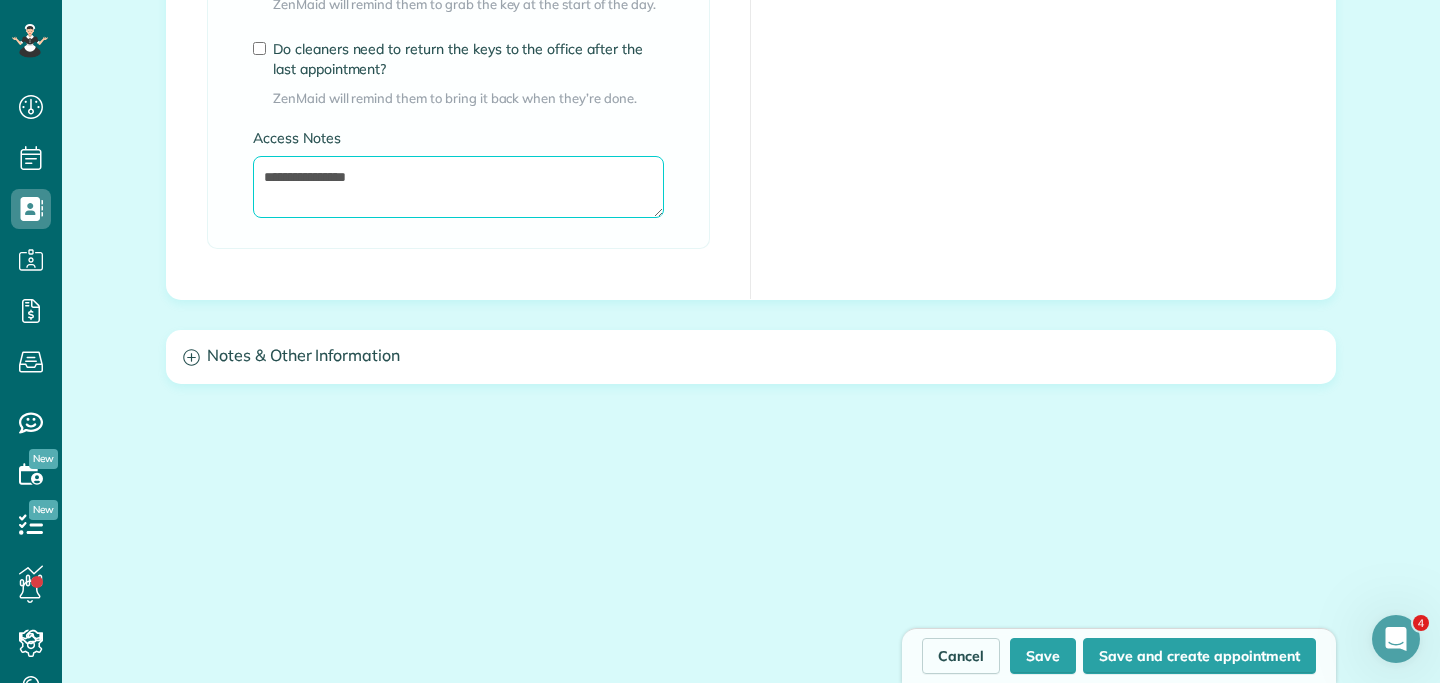 type on "**********" 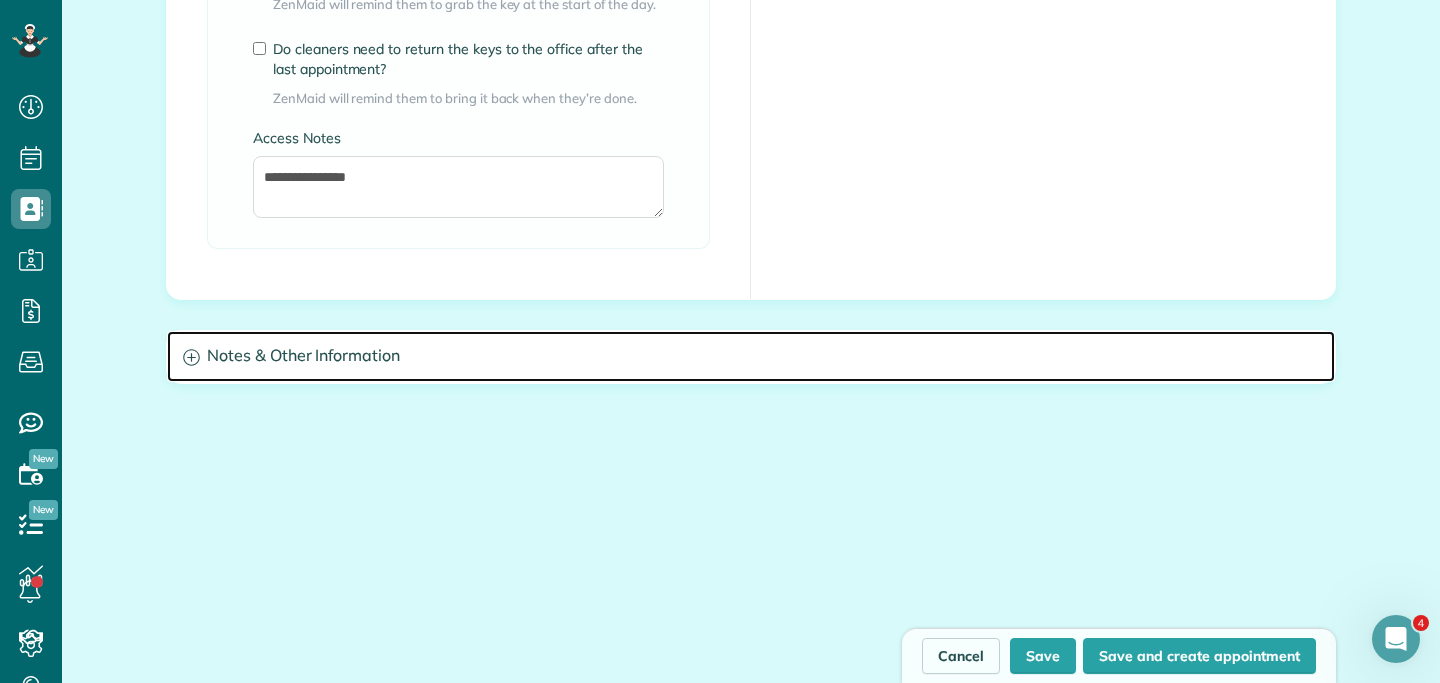 click on "Notes & Other Information" at bounding box center [751, 356] 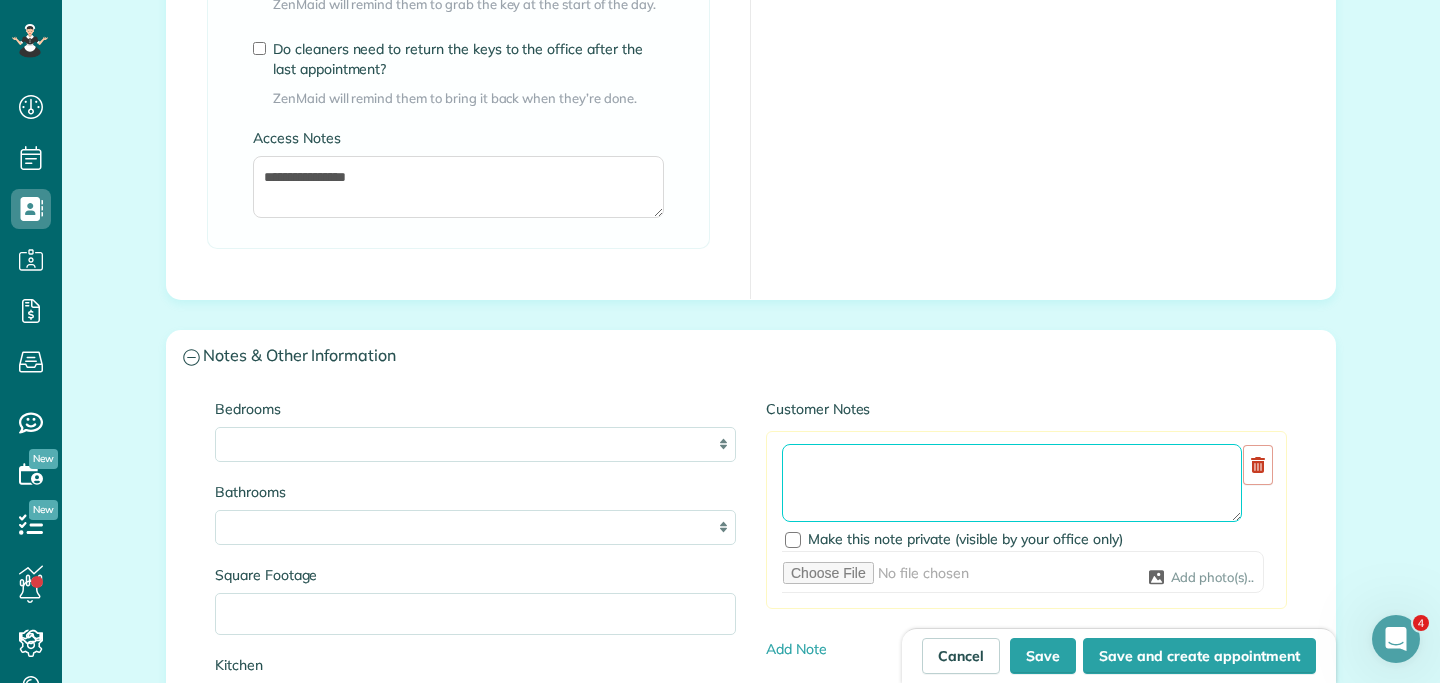 click at bounding box center [1012, 483] 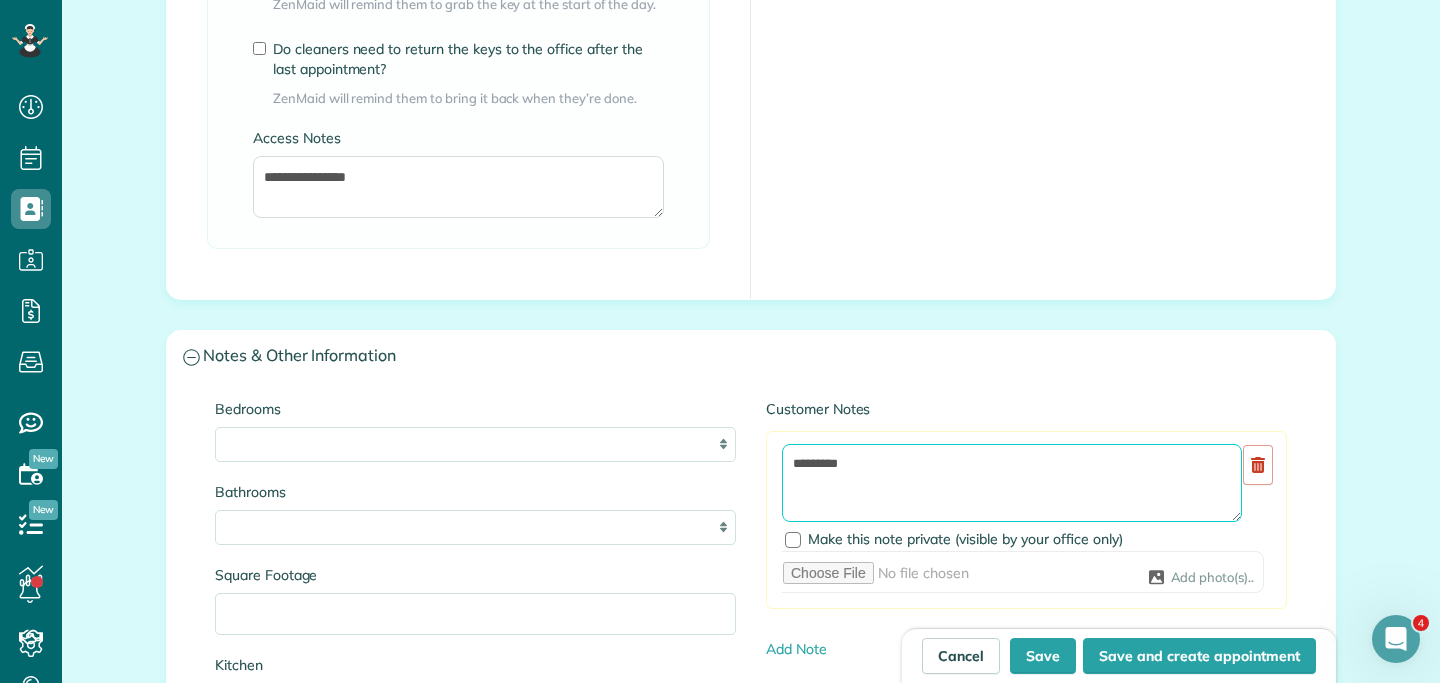 paste on "**********" 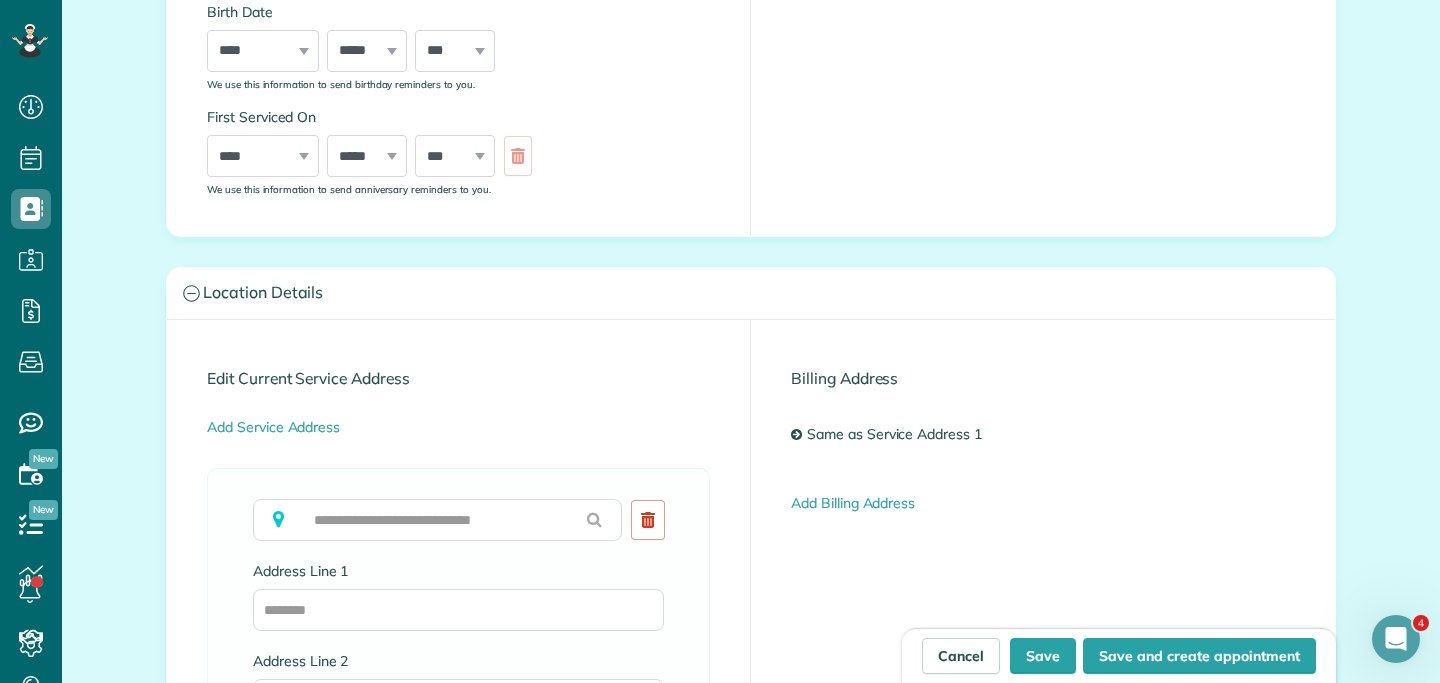 scroll, scrollTop: 655, scrollLeft: 0, axis: vertical 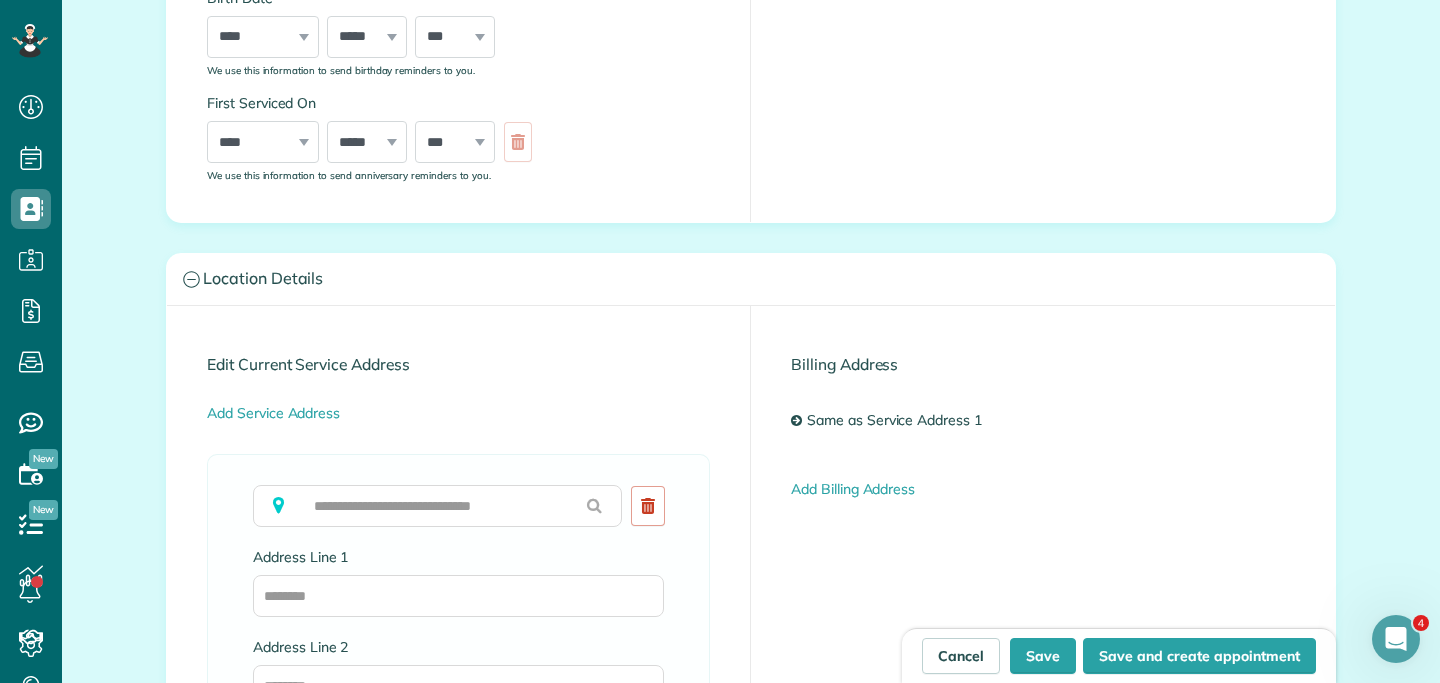 type on "**********" 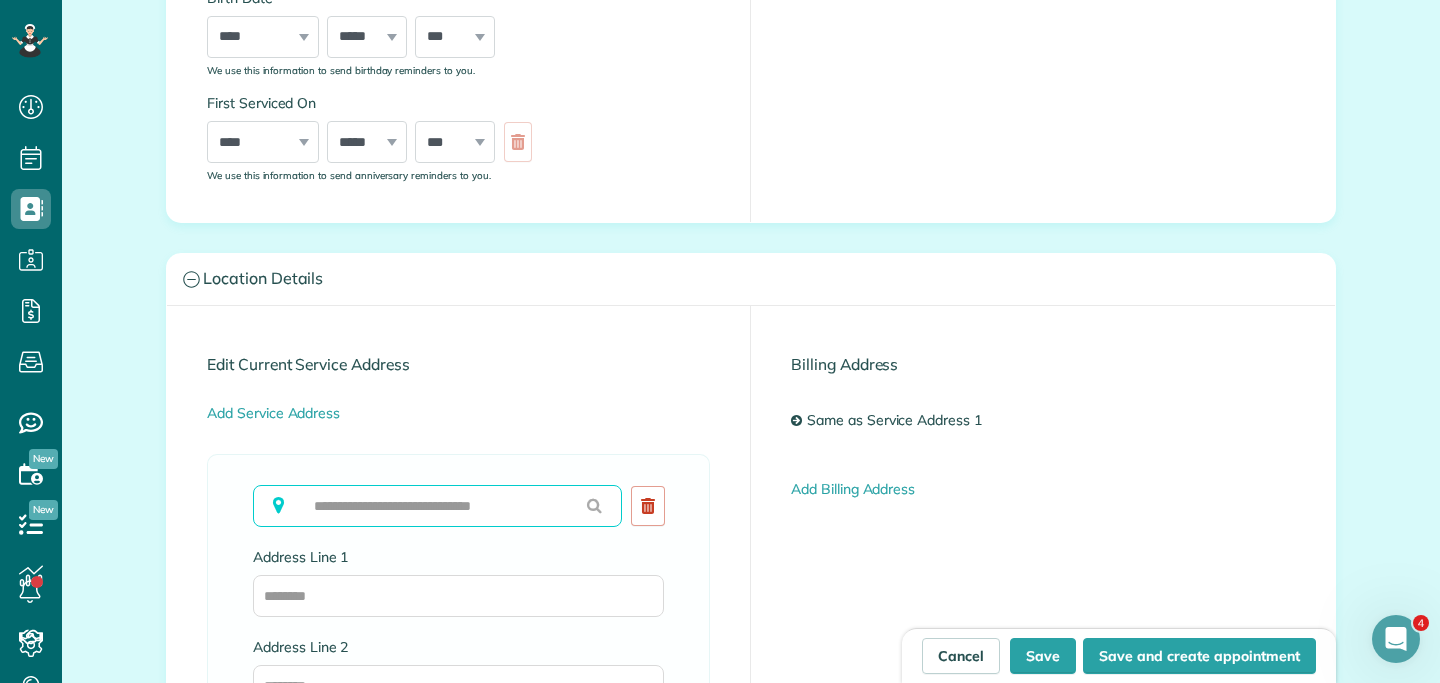 click at bounding box center (437, 506) 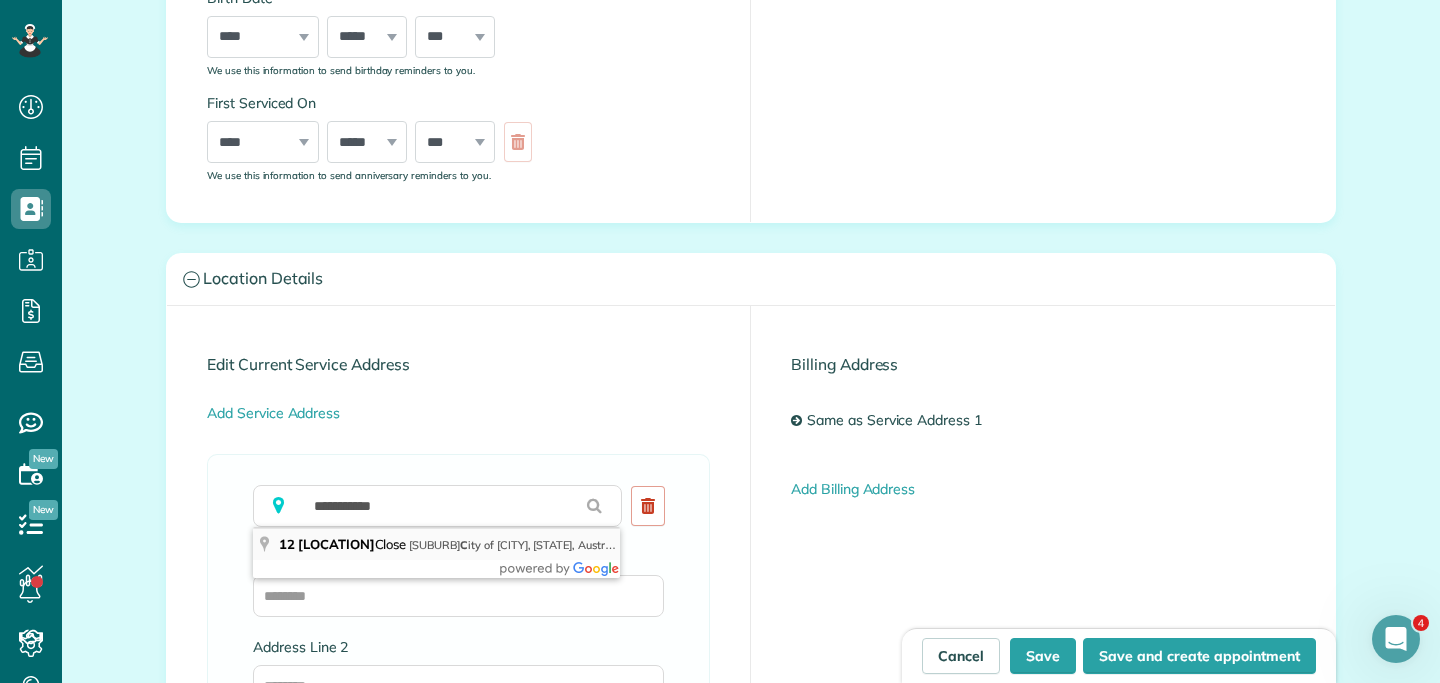 type on "**********" 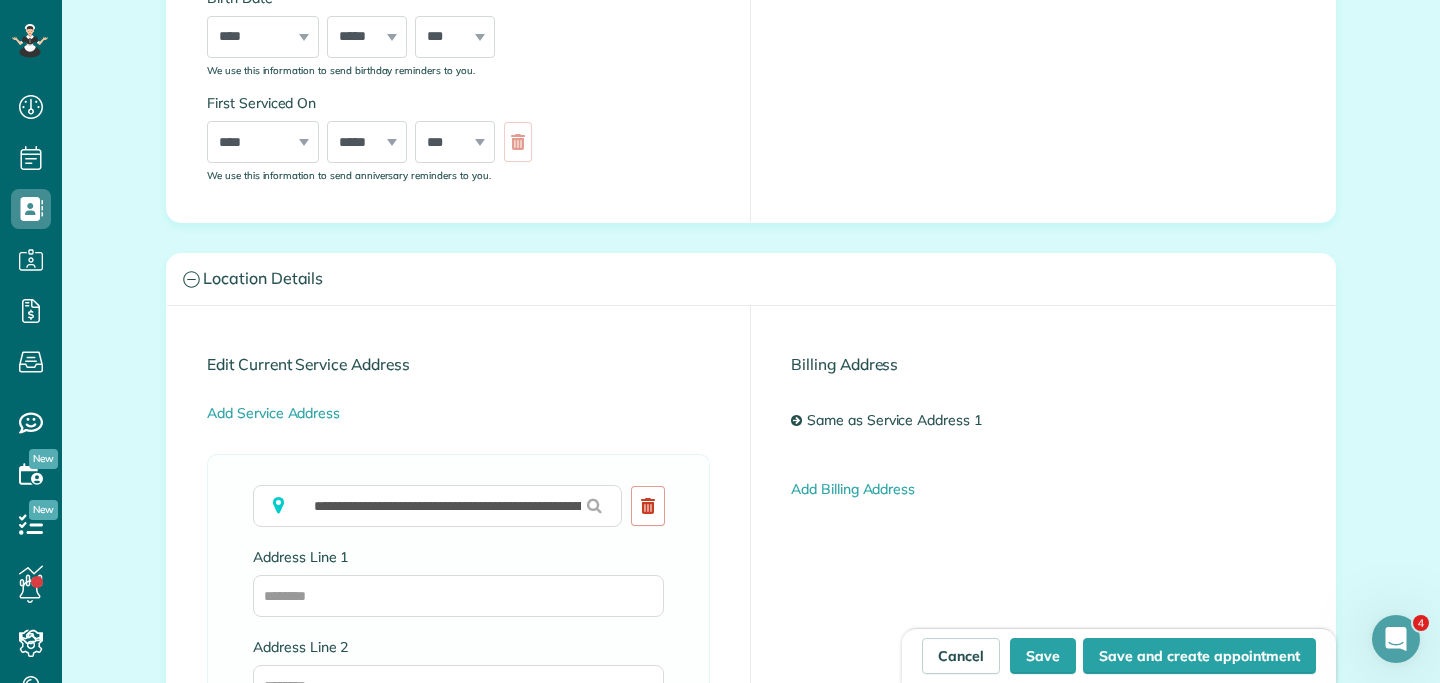 type on "**********" 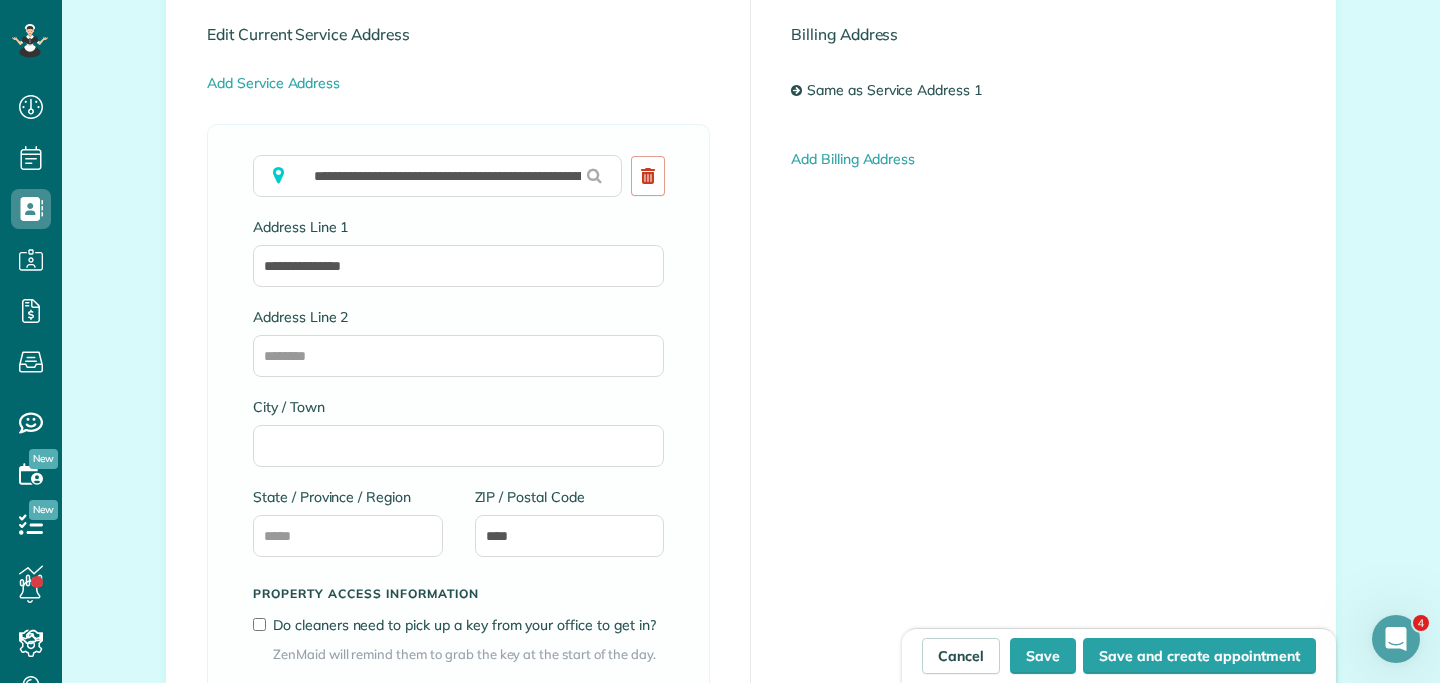scroll, scrollTop: 986, scrollLeft: 0, axis: vertical 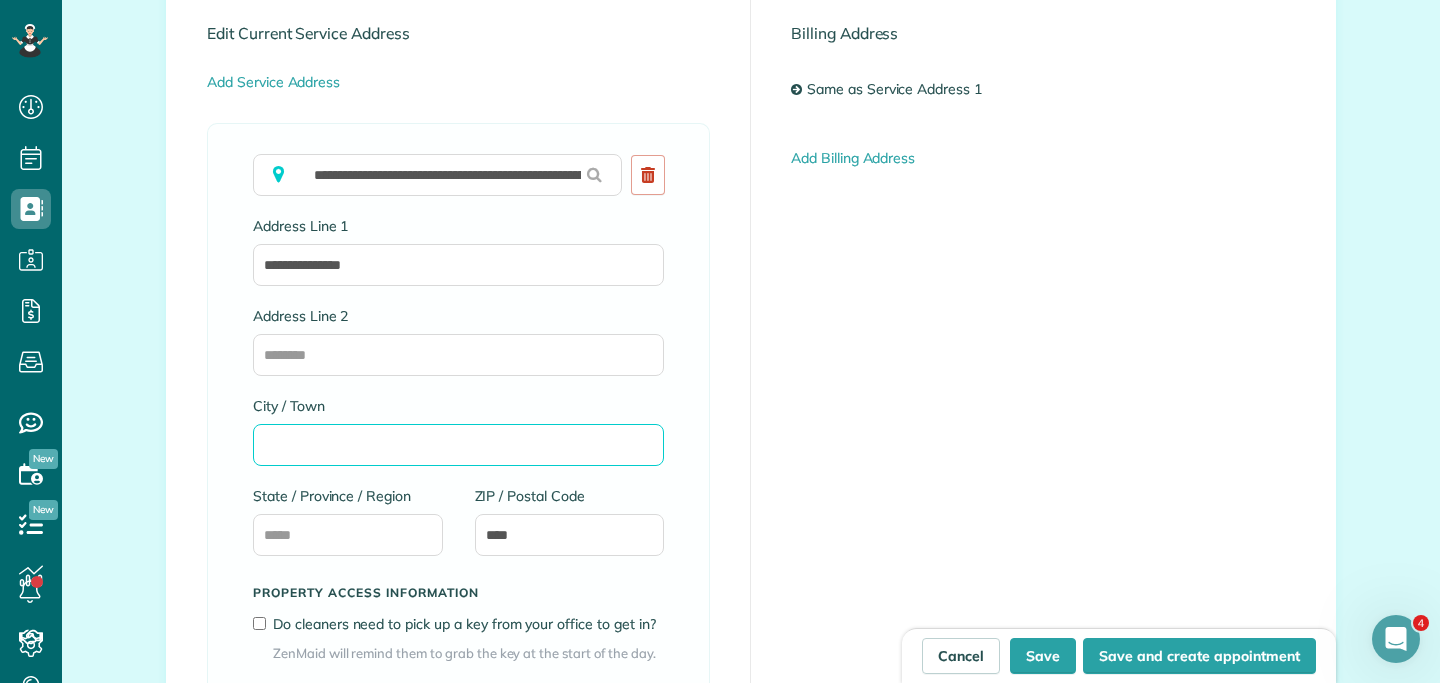 click on "City / Town" at bounding box center (458, 445) 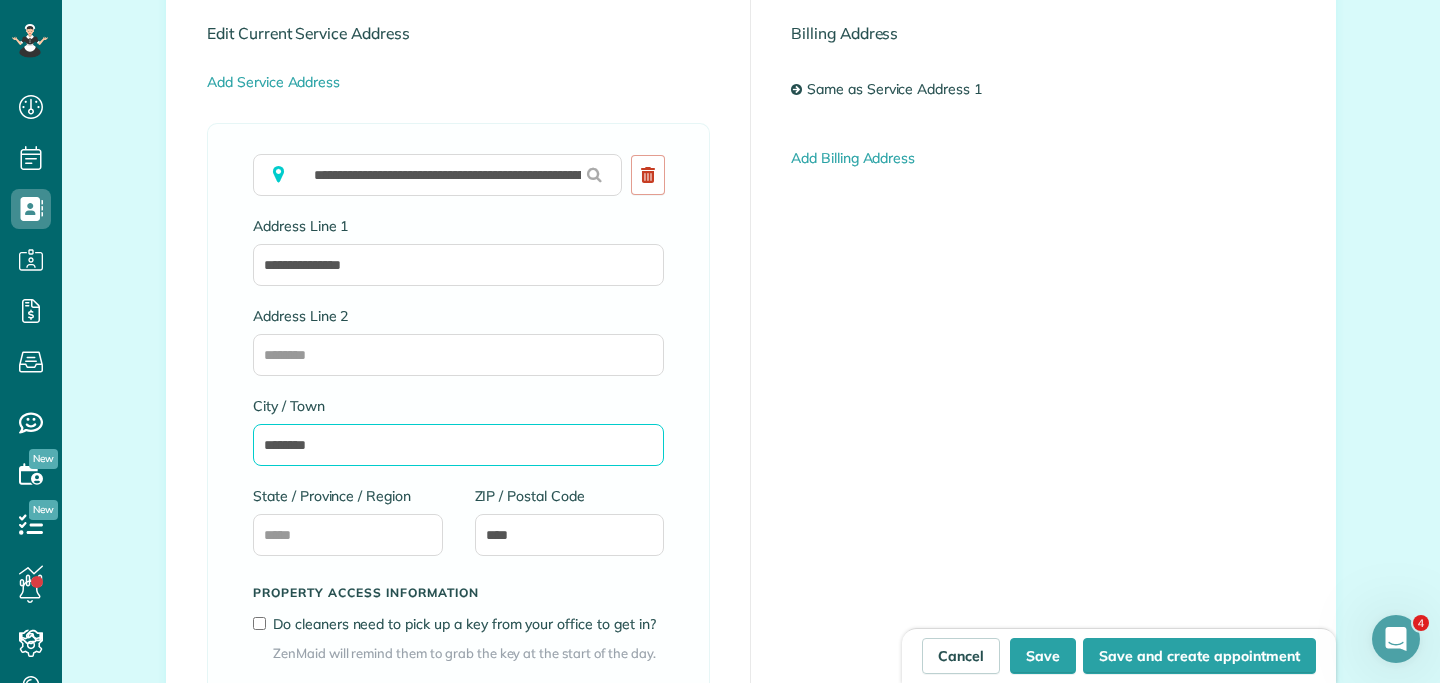 type on "********" 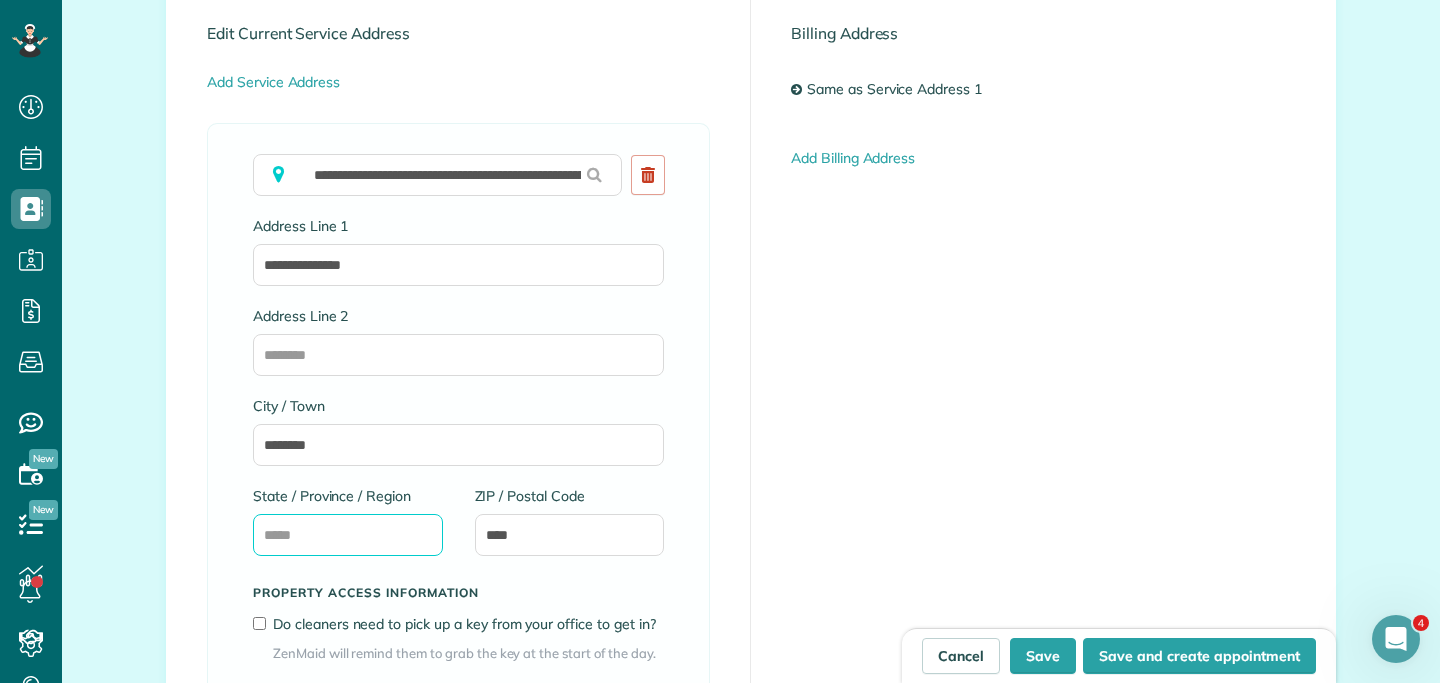 click on "State / Province / Region" at bounding box center [348, 535] 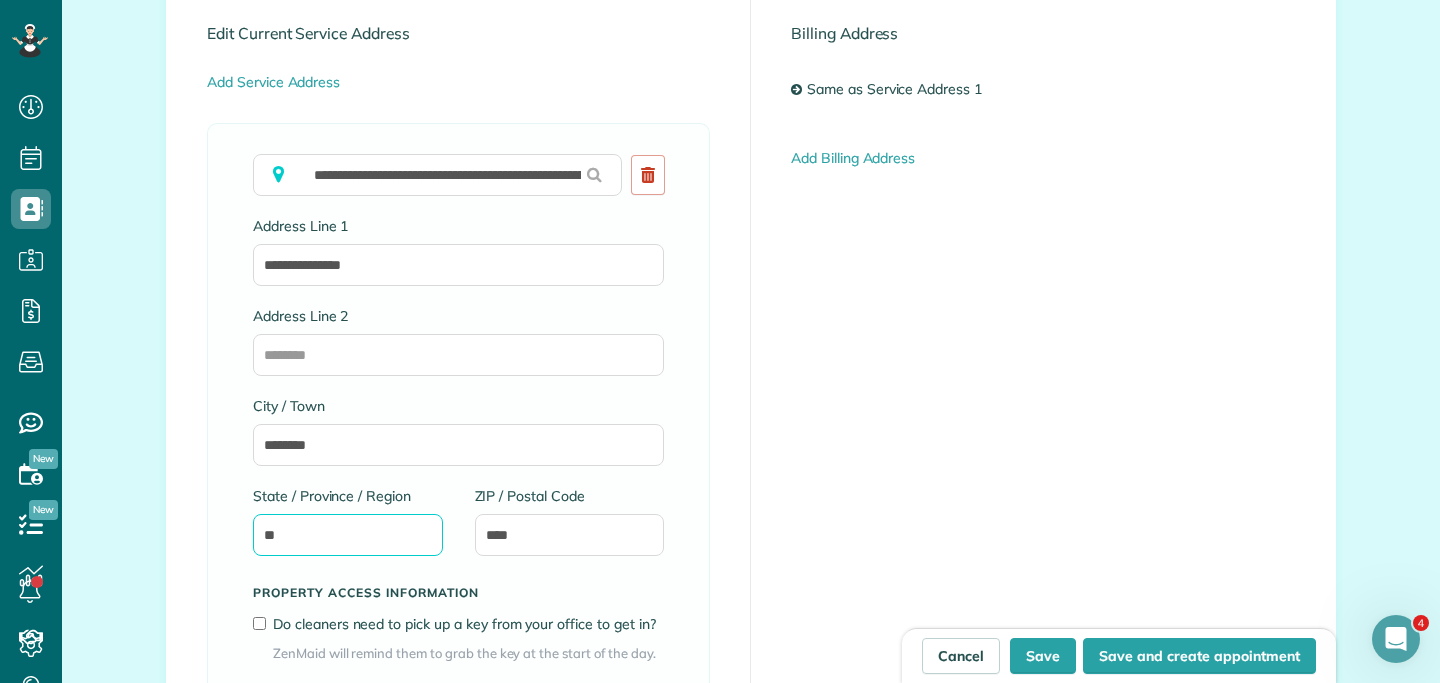 type on "*" 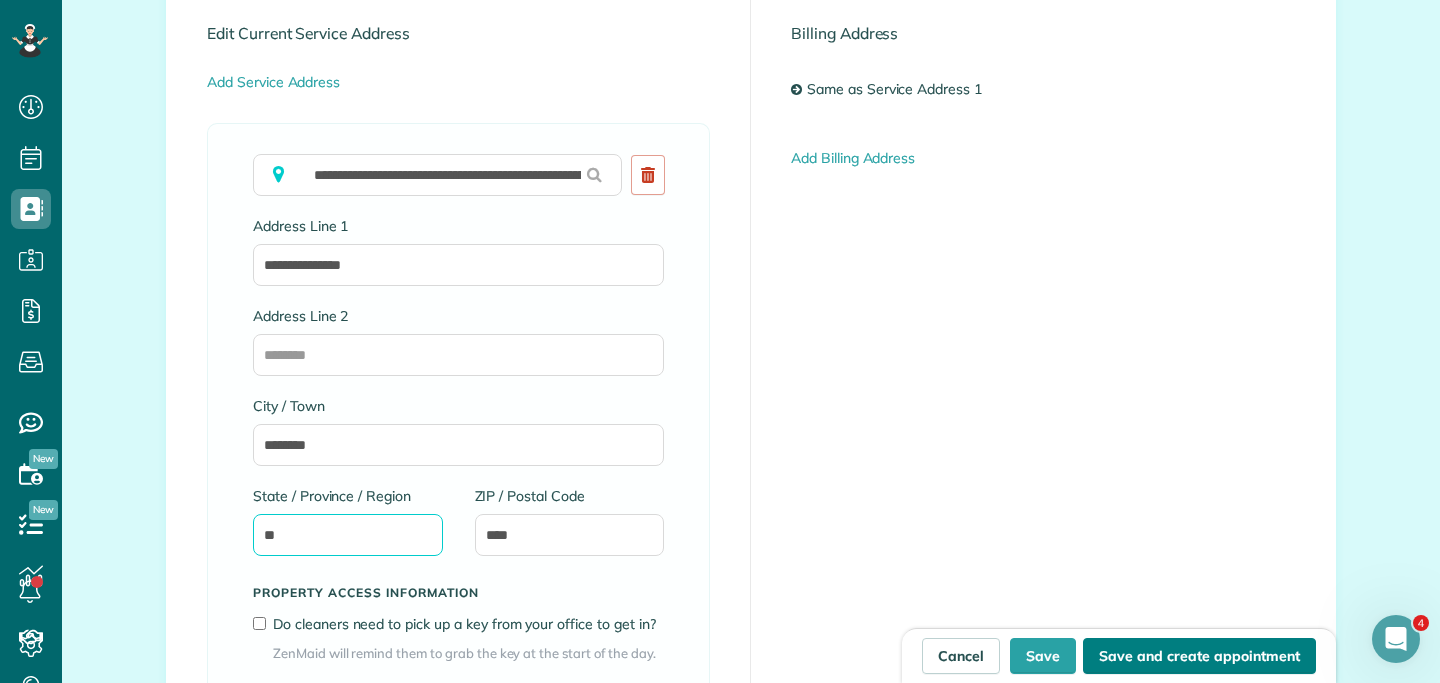 type on "**" 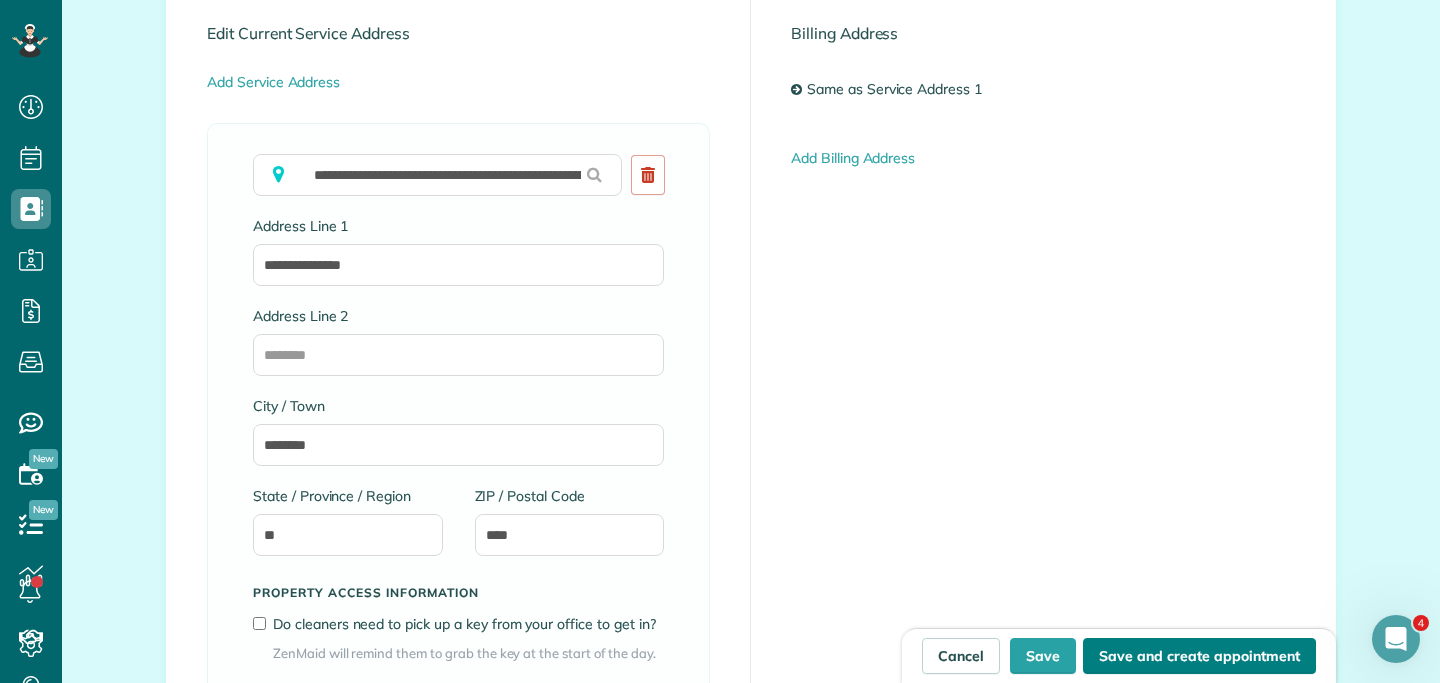 click on "Save and create appointment" at bounding box center (1199, 656) 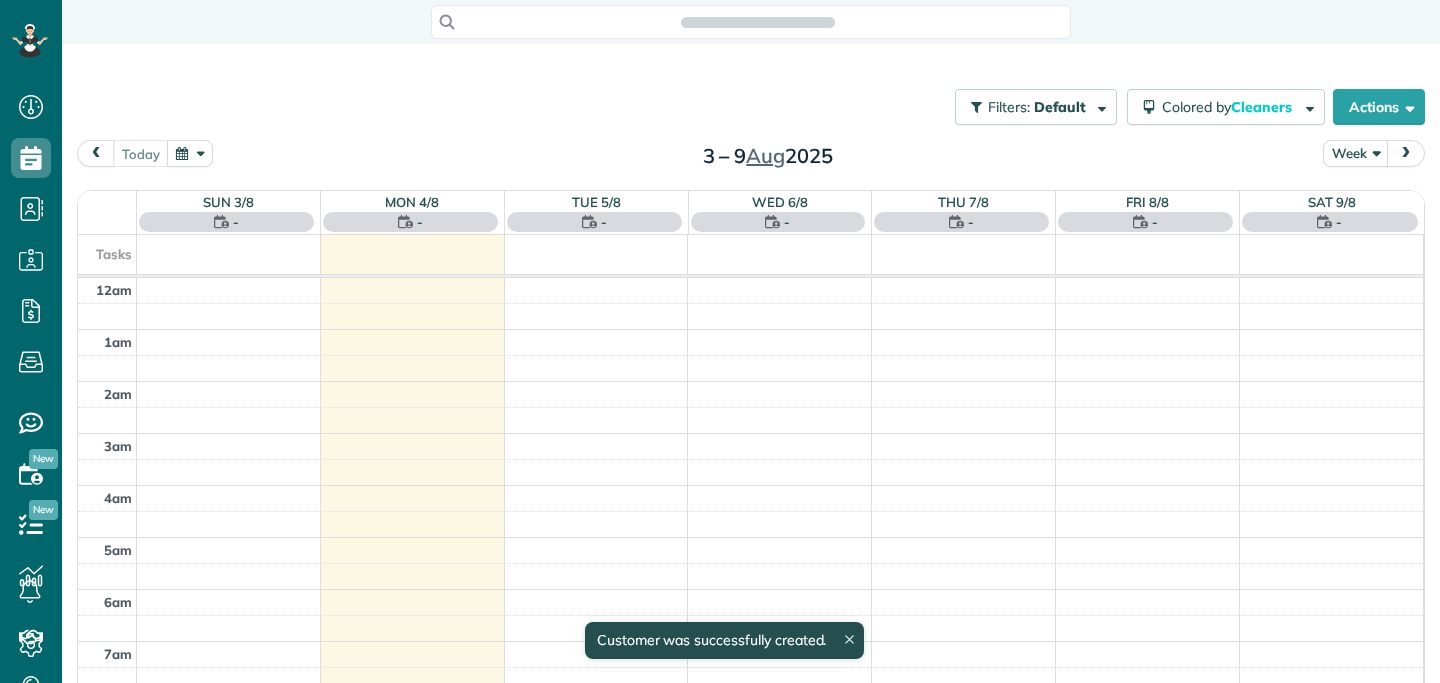scroll, scrollTop: 0, scrollLeft: 0, axis: both 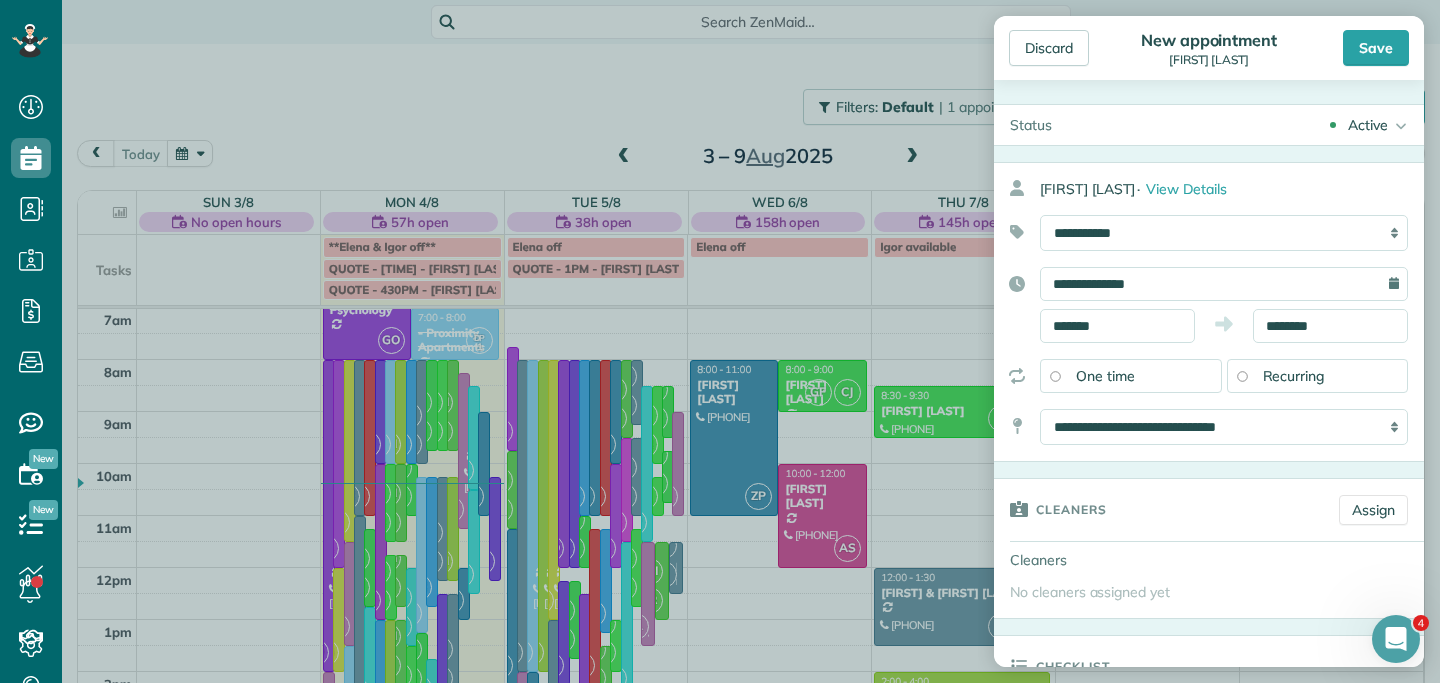 click on "Recurring" at bounding box center (1318, 376) 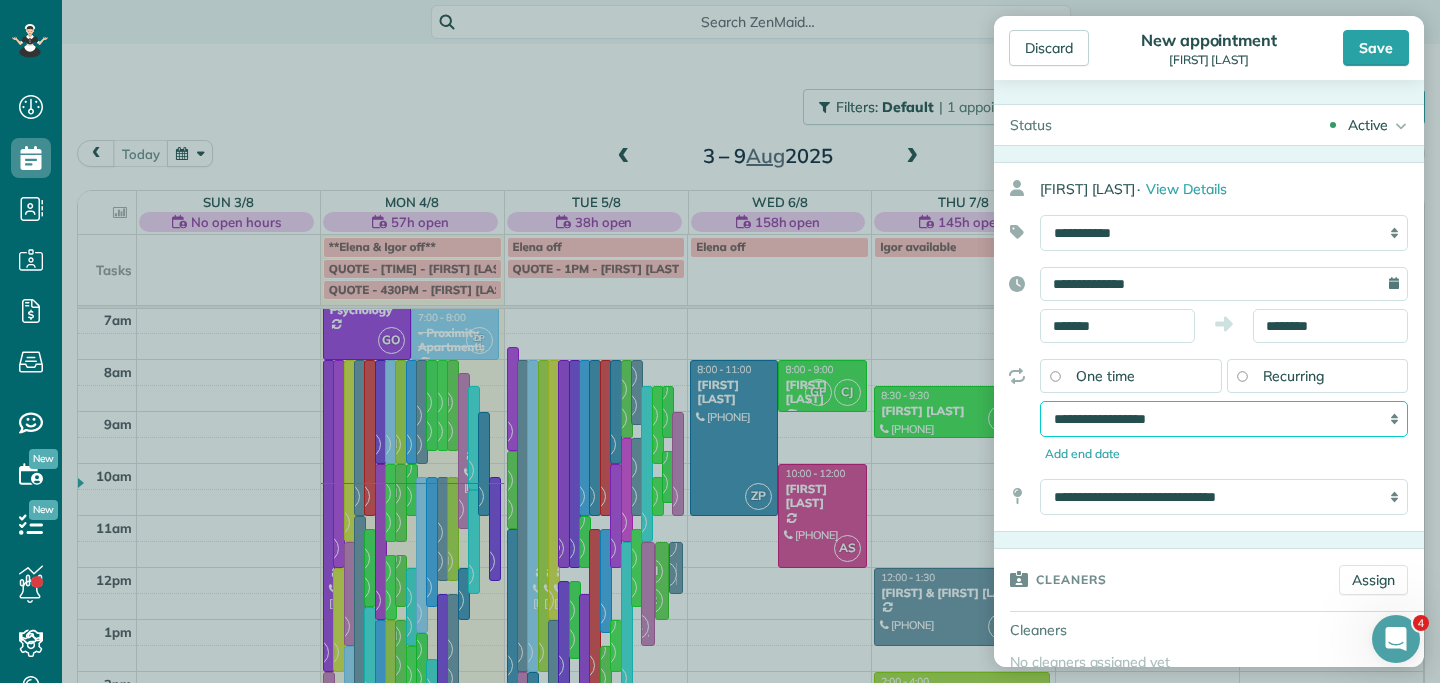 click on "**********" at bounding box center [1224, 419] 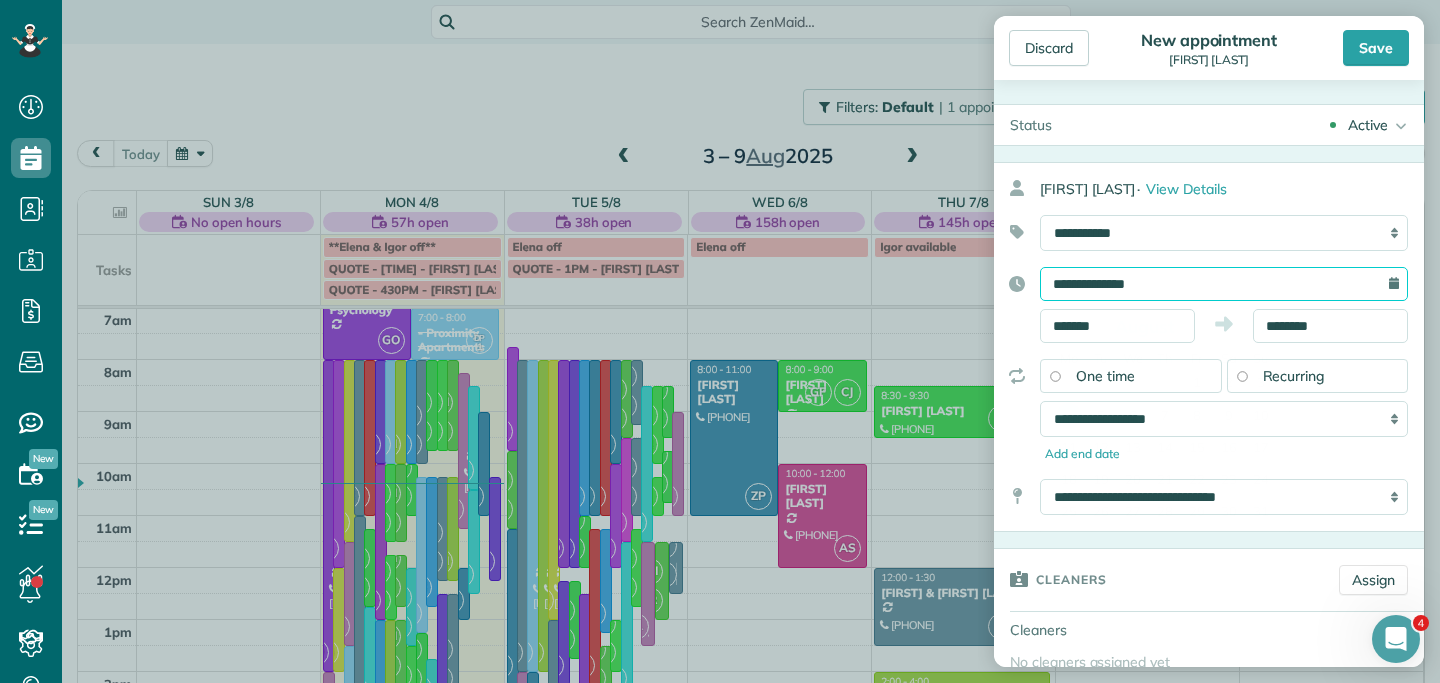 click on "**********" at bounding box center [1224, 284] 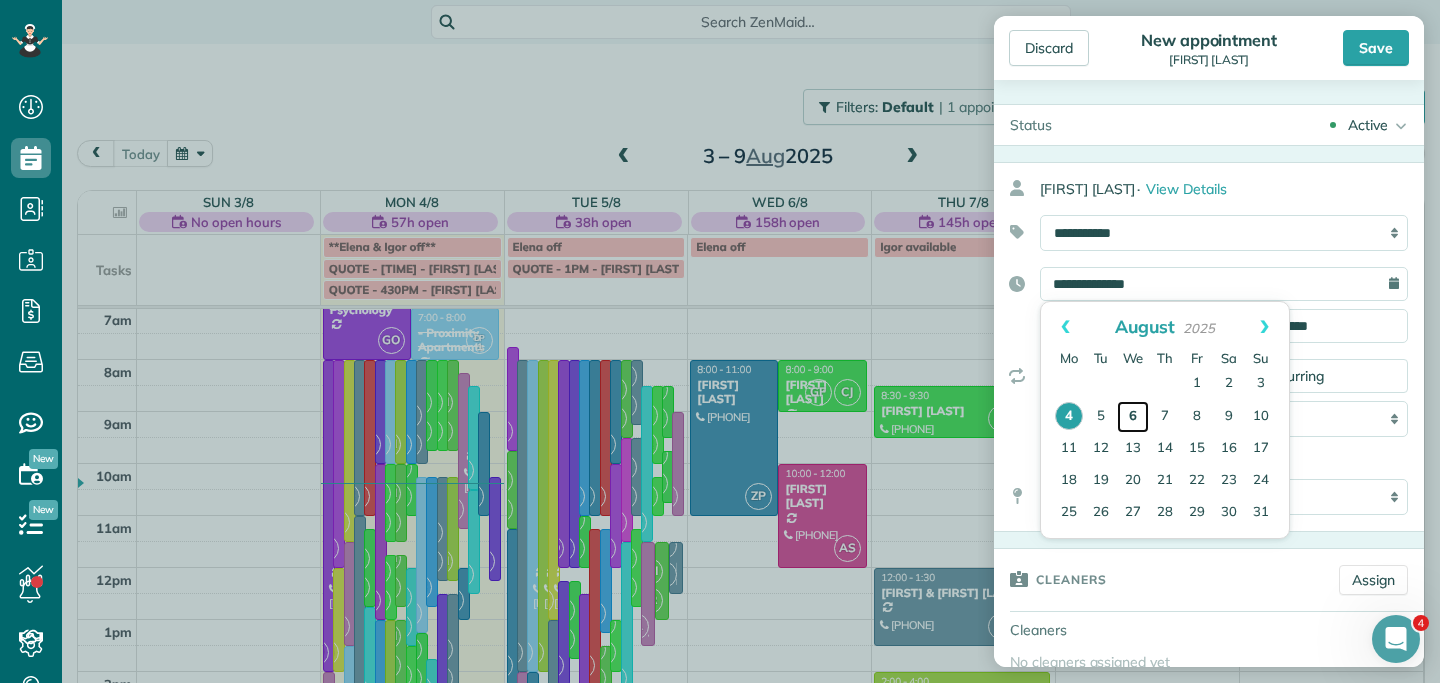click on "6" at bounding box center [1133, 417] 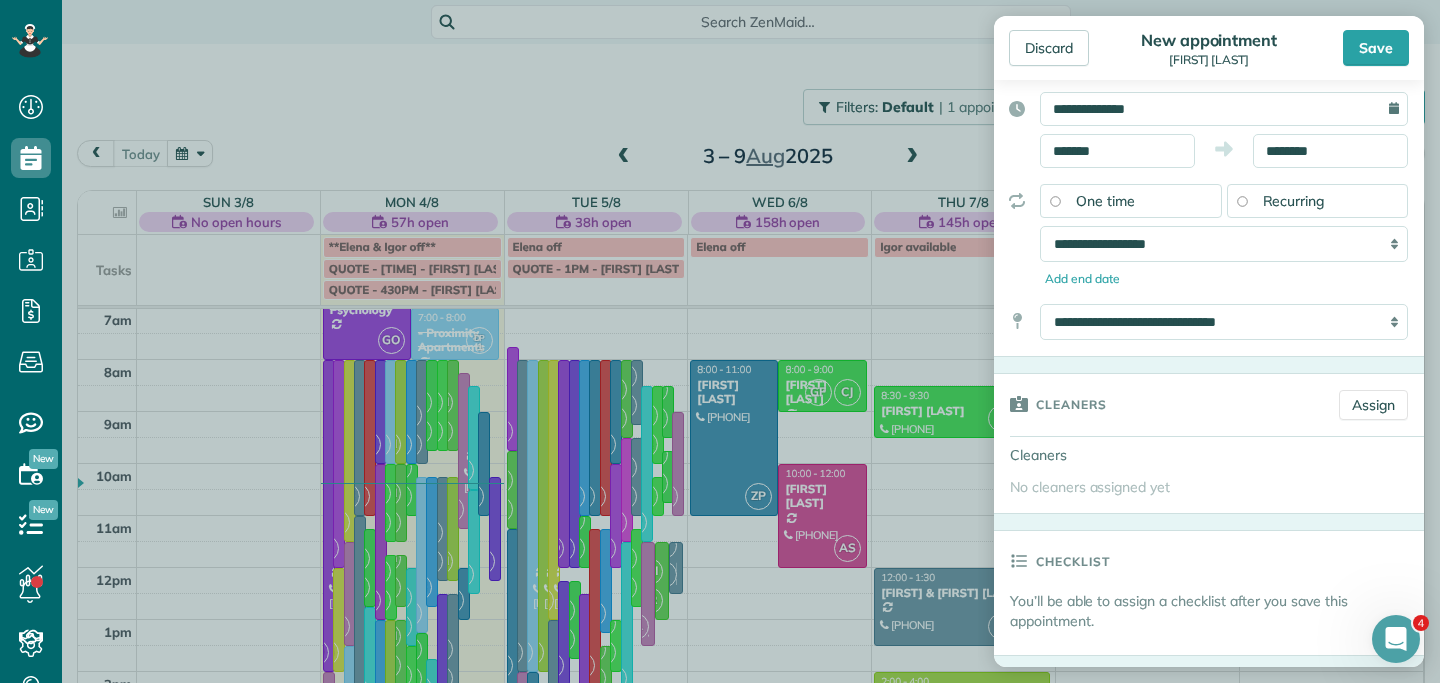 scroll, scrollTop: 179, scrollLeft: 0, axis: vertical 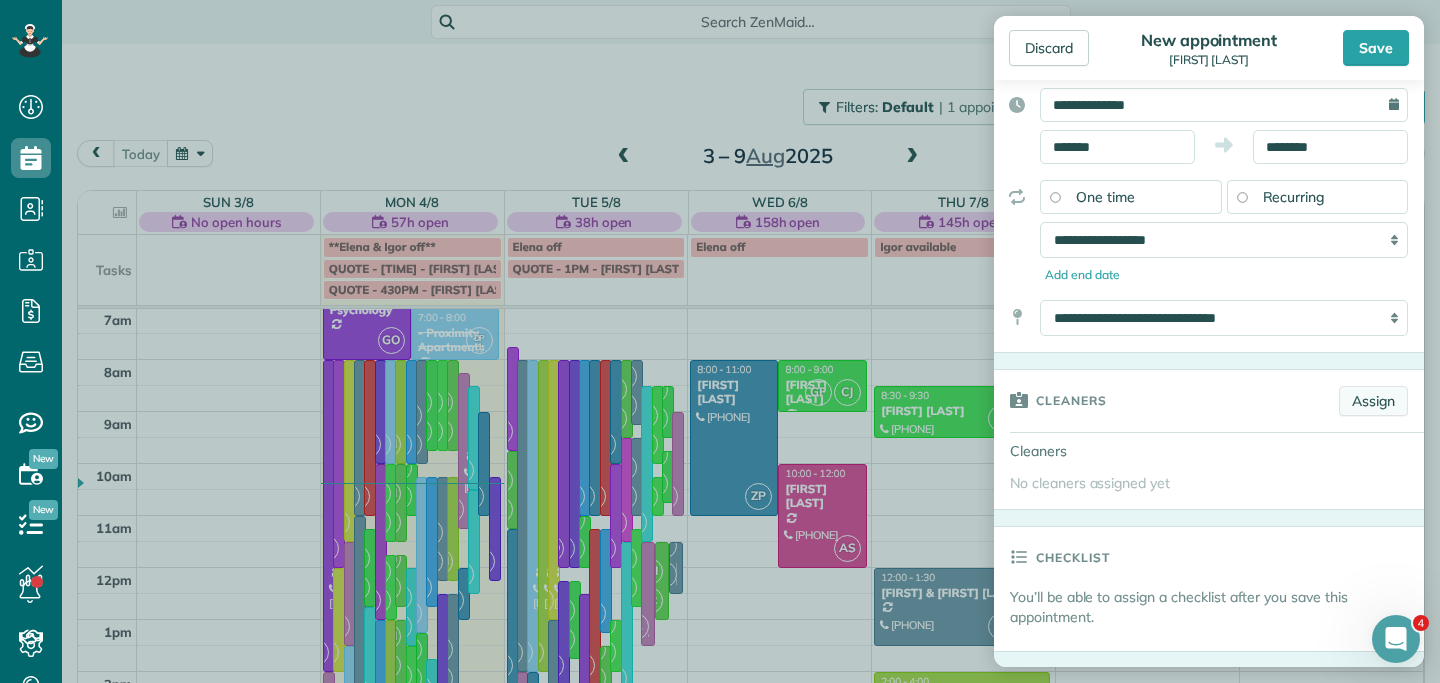 click on "Assign" at bounding box center (1373, 401) 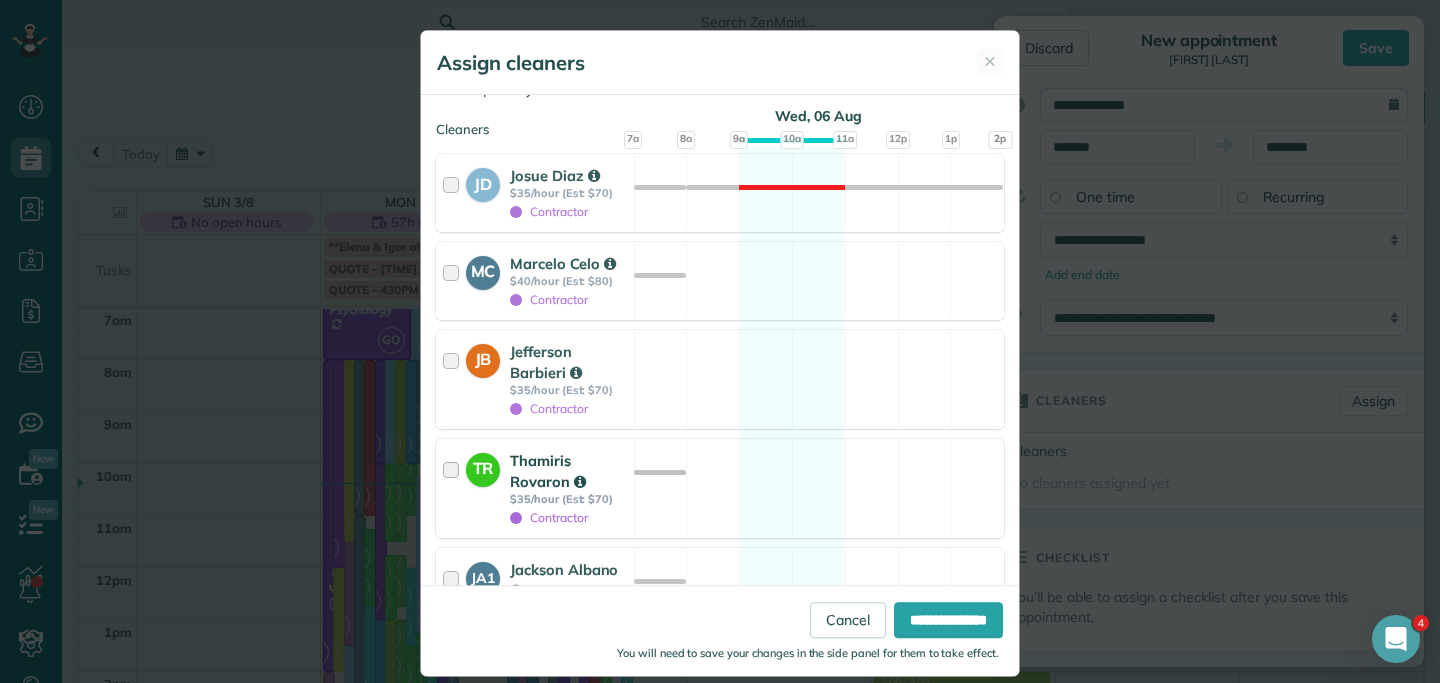 scroll, scrollTop: 101, scrollLeft: 0, axis: vertical 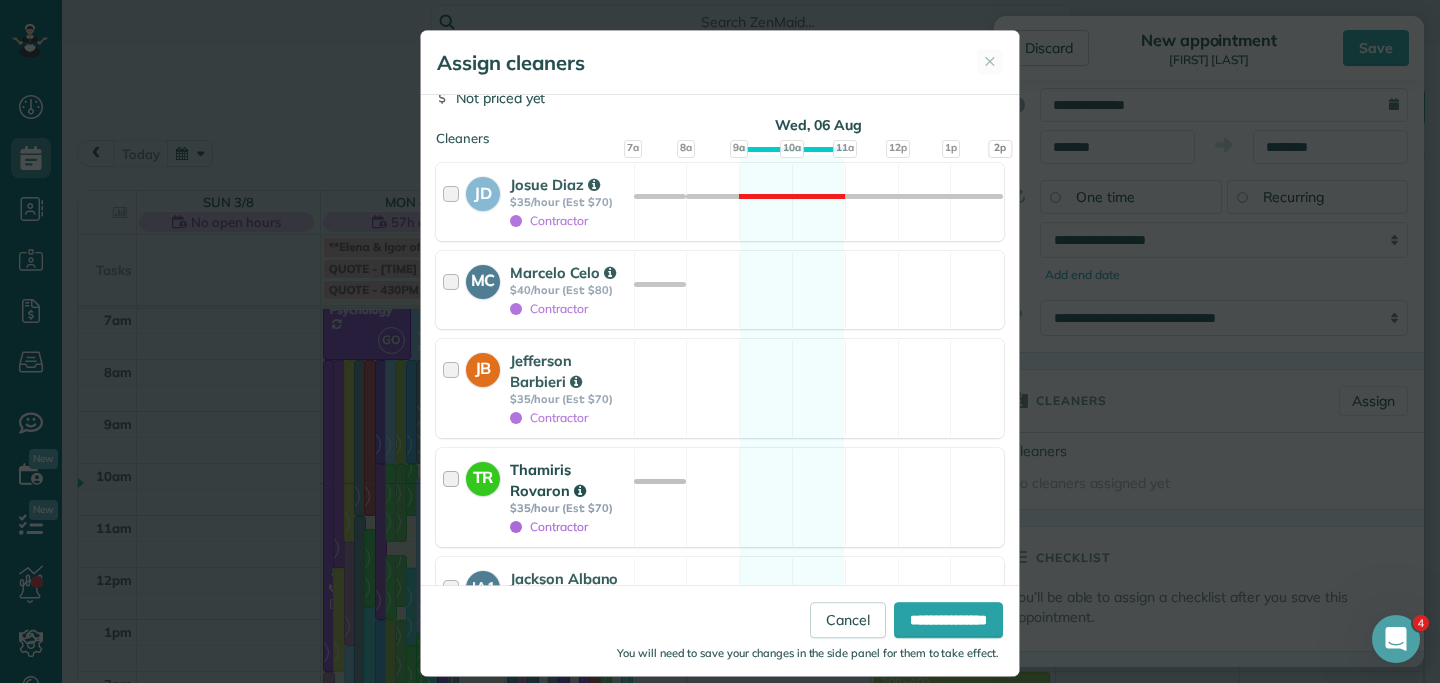 click on "TR
[FIRST] [LAST]
$35/hour (Est: $70)
Contractor
Available" at bounding box center [720, 497] 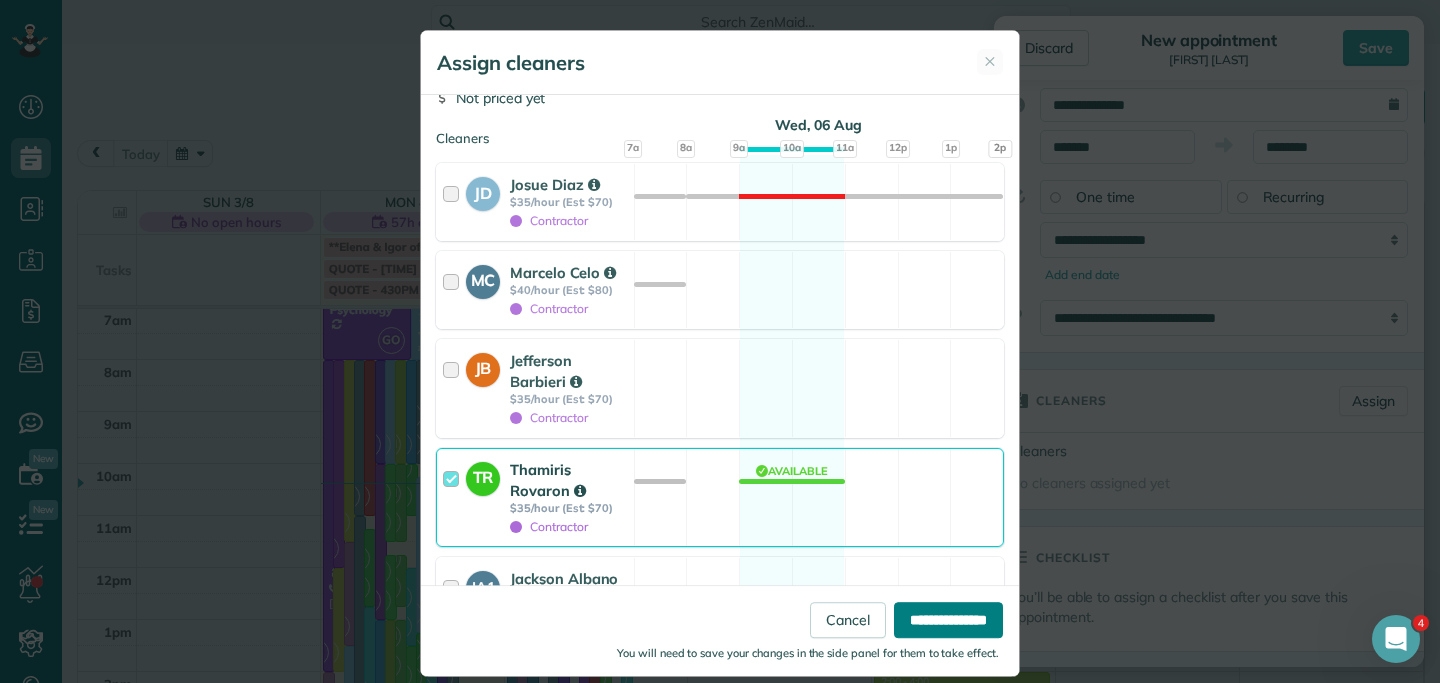 click on "**********" at bounding box center (948, 620) 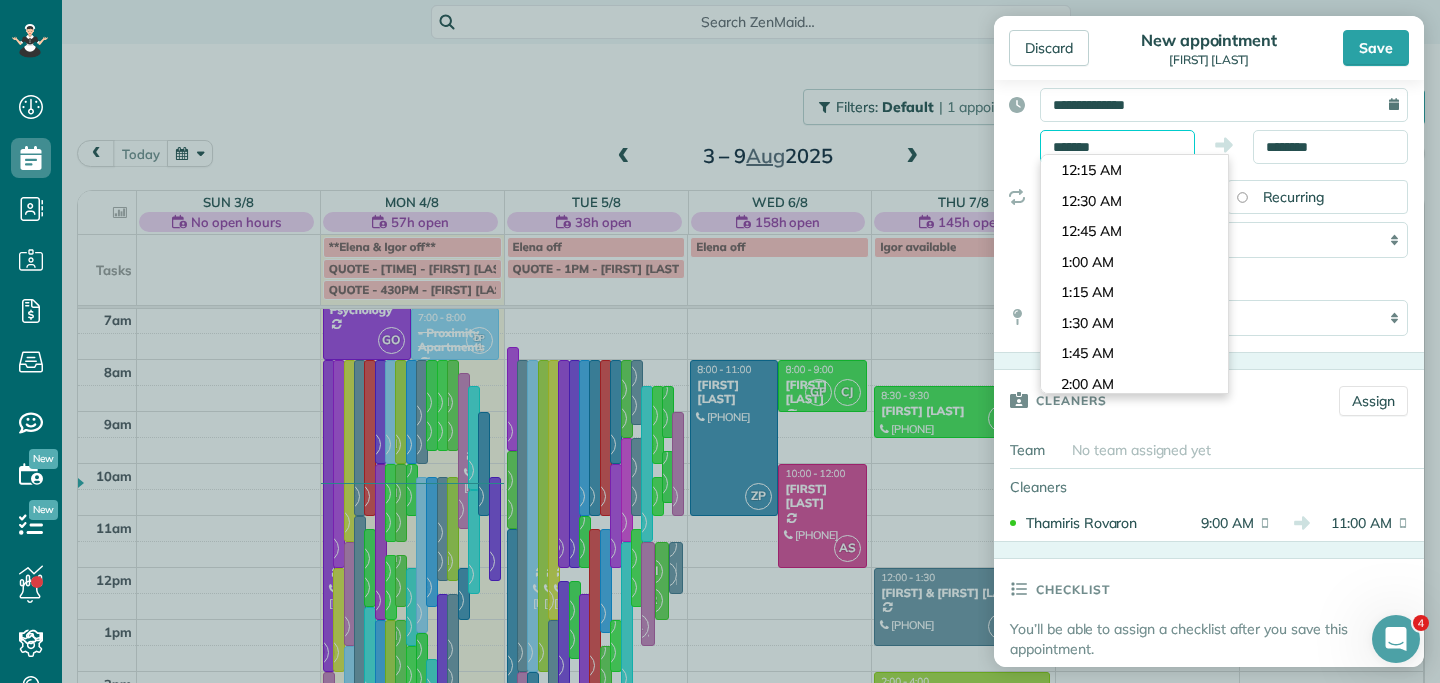 click on "*******" at bounding box center [1117, 147] 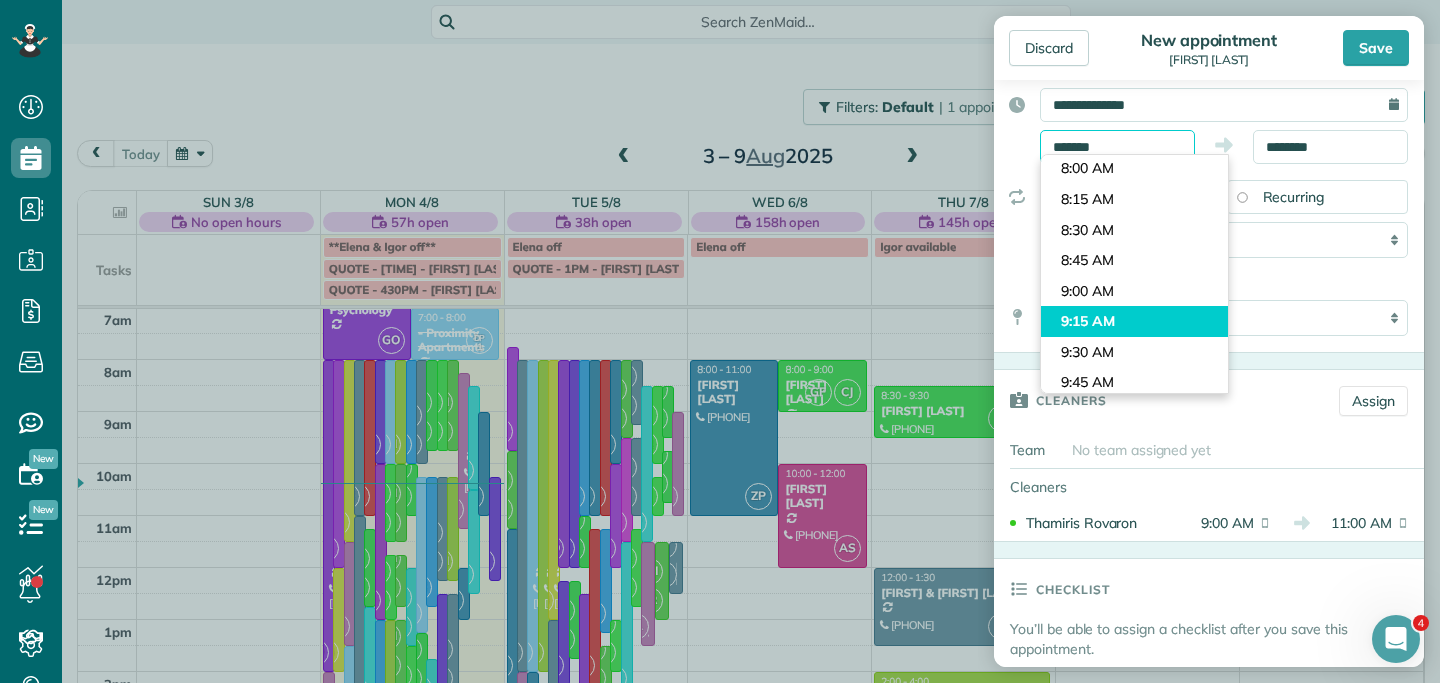 scroll, scrollTop: 920, scrollLeft: 0, axis: vertical 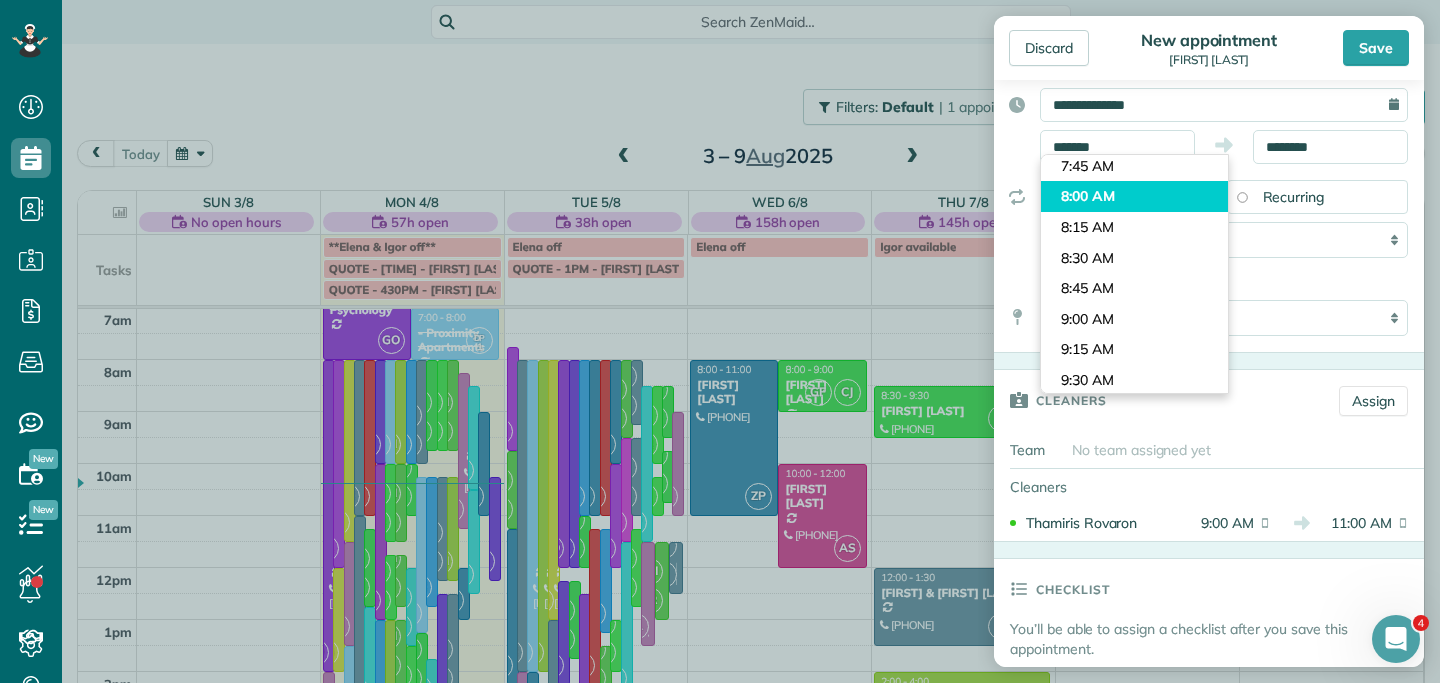 type on "*******" 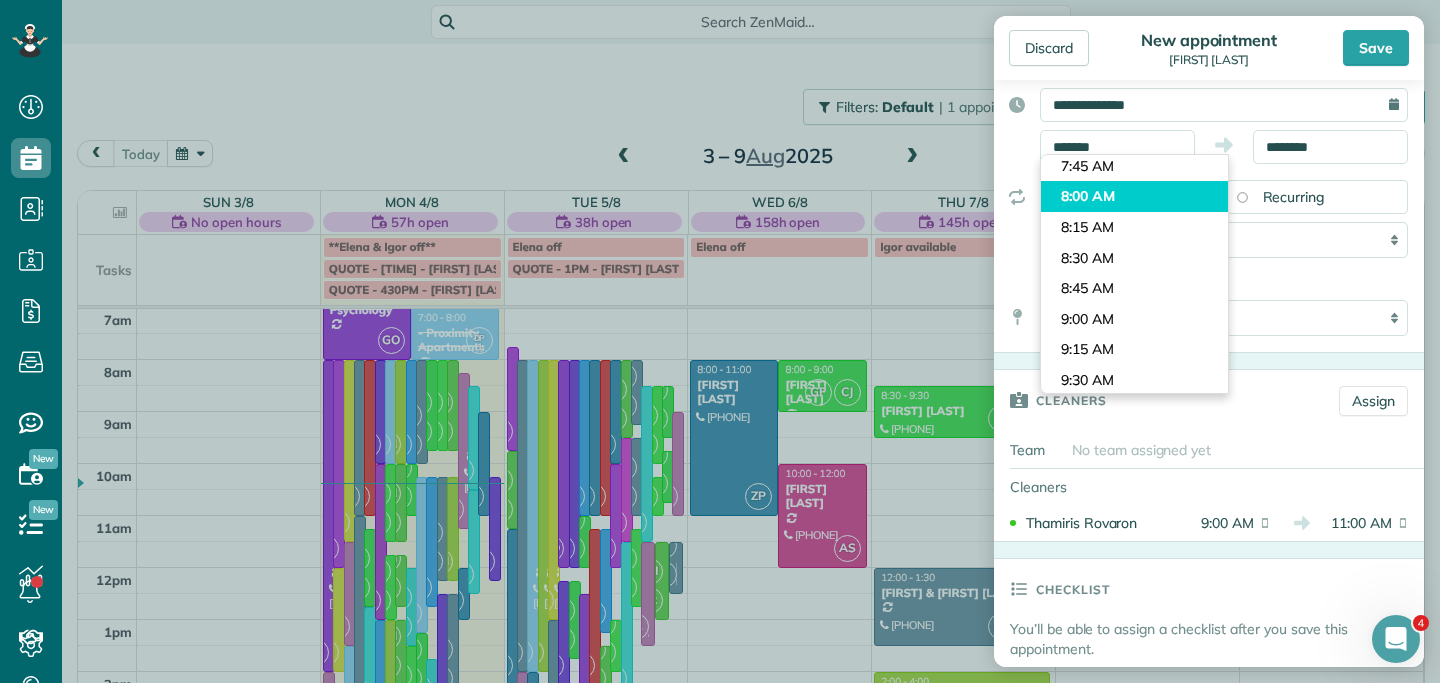 click on "Dashboard
Scheduling
Calendar View
List View
Dispatch View - Weekly scheduling (Beta)" at bounding box center (720, 341) 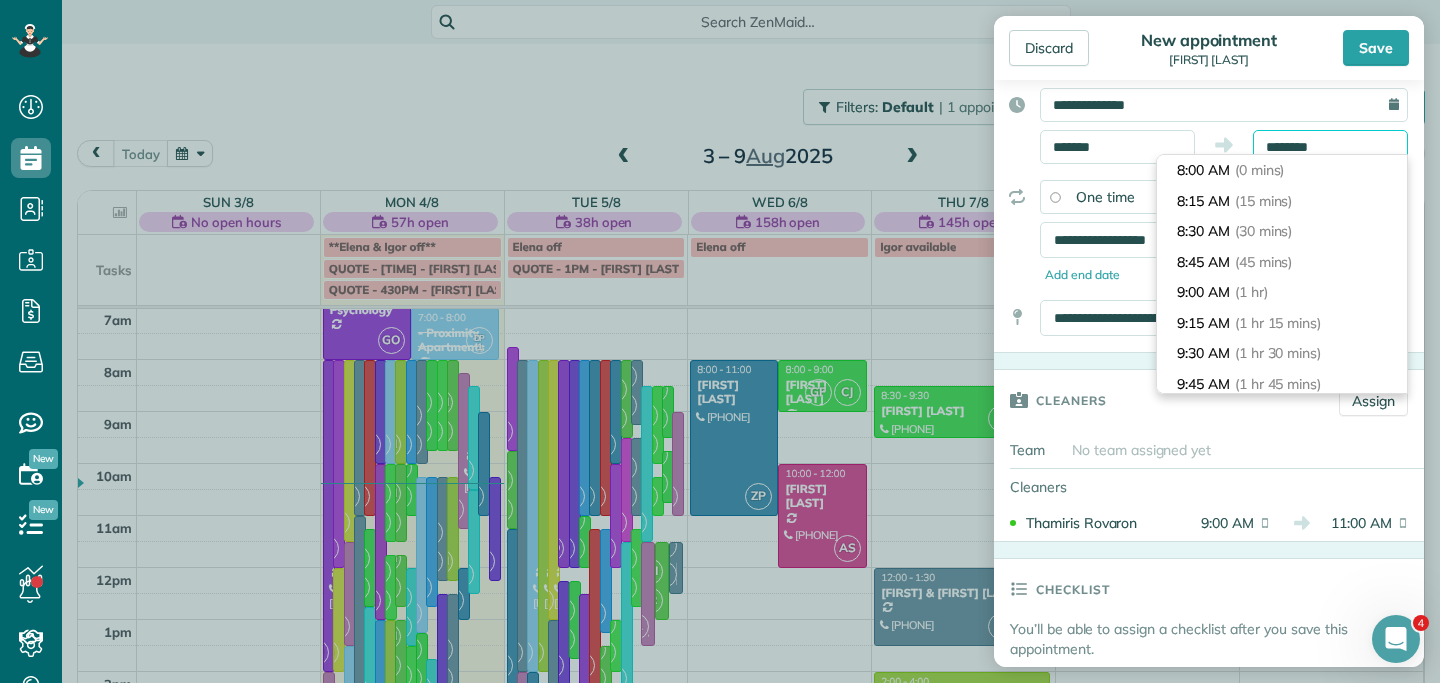 click on "********" at bounding box center (1330, 147) 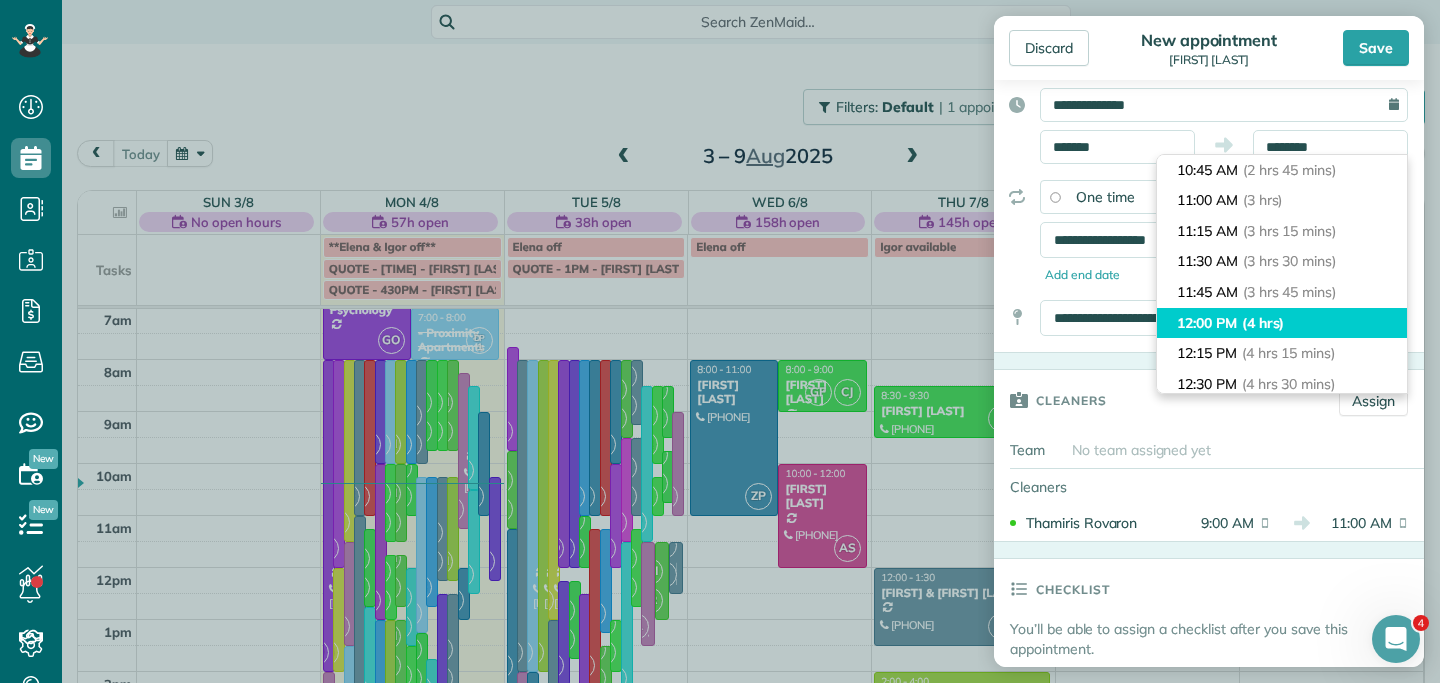 type on "********" 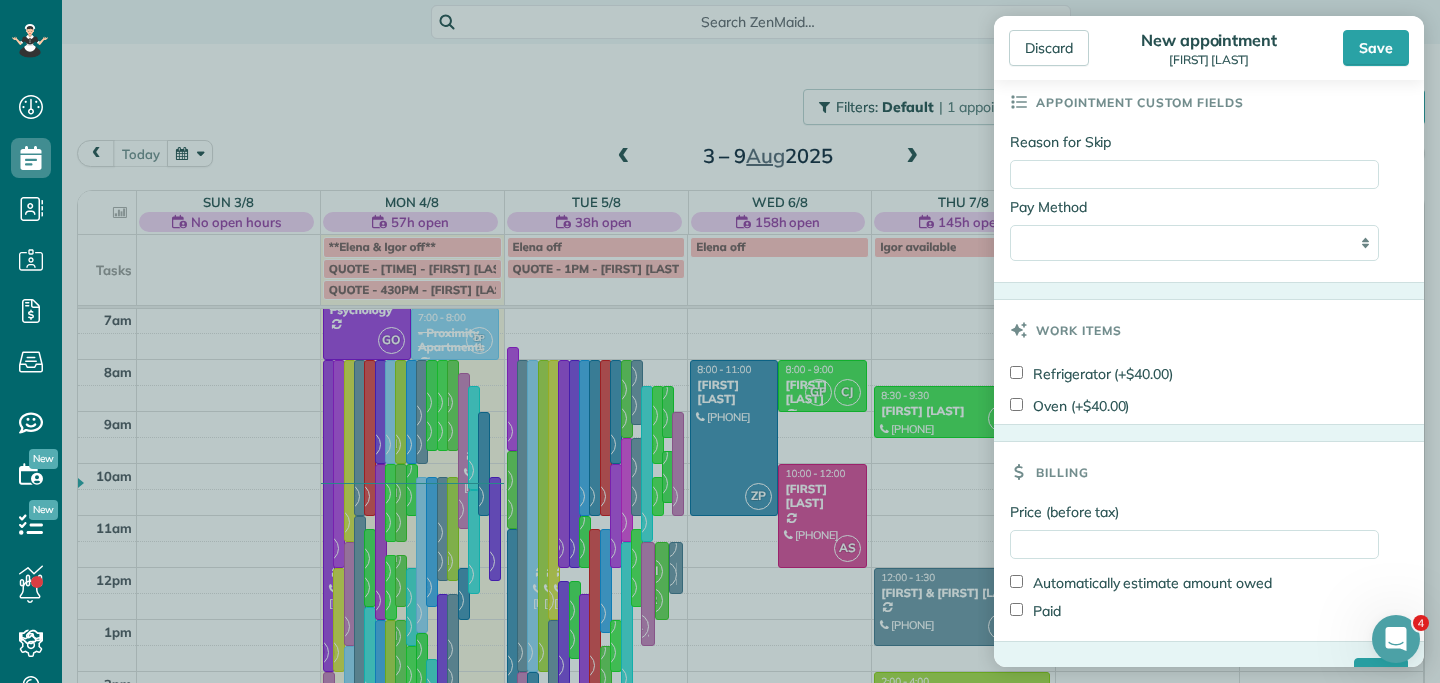 scroll, scrollTop: 1156, scrollLeft: 0, axis: vertical 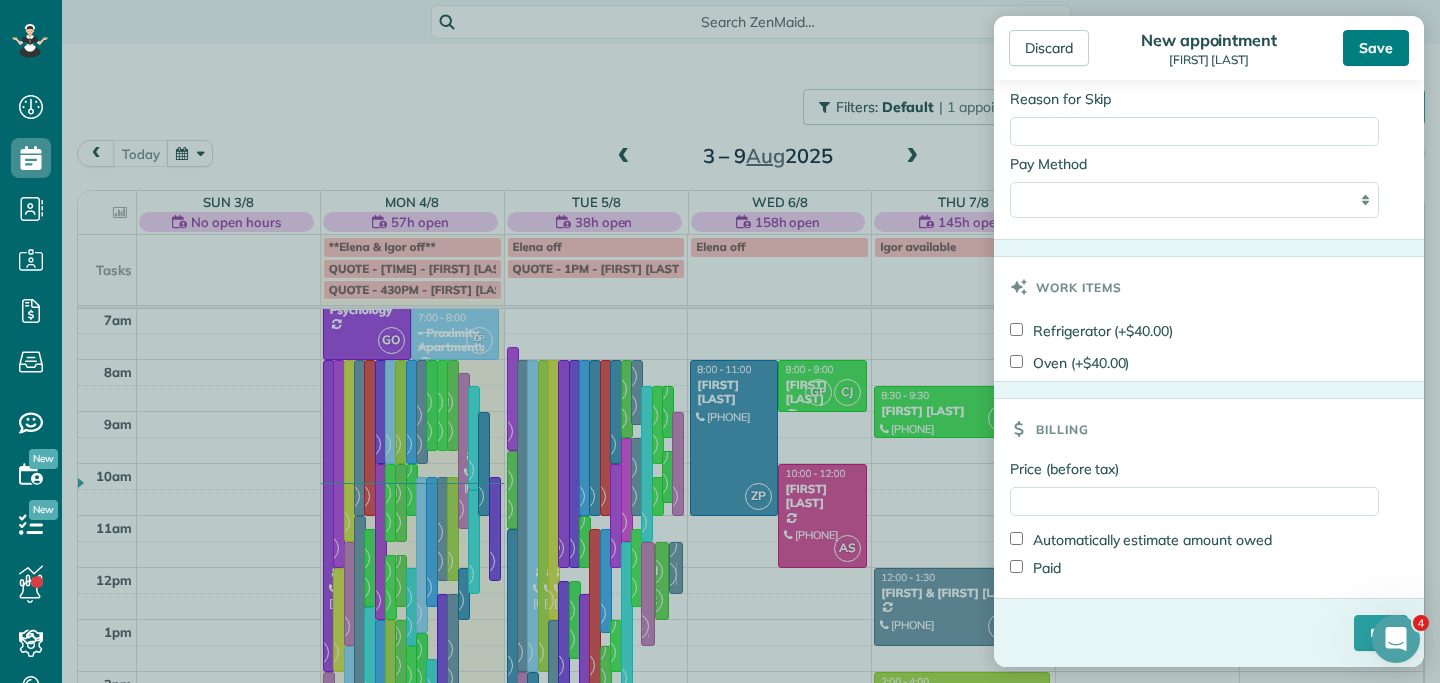 click on "Save" at bounding box center [1376, 48] 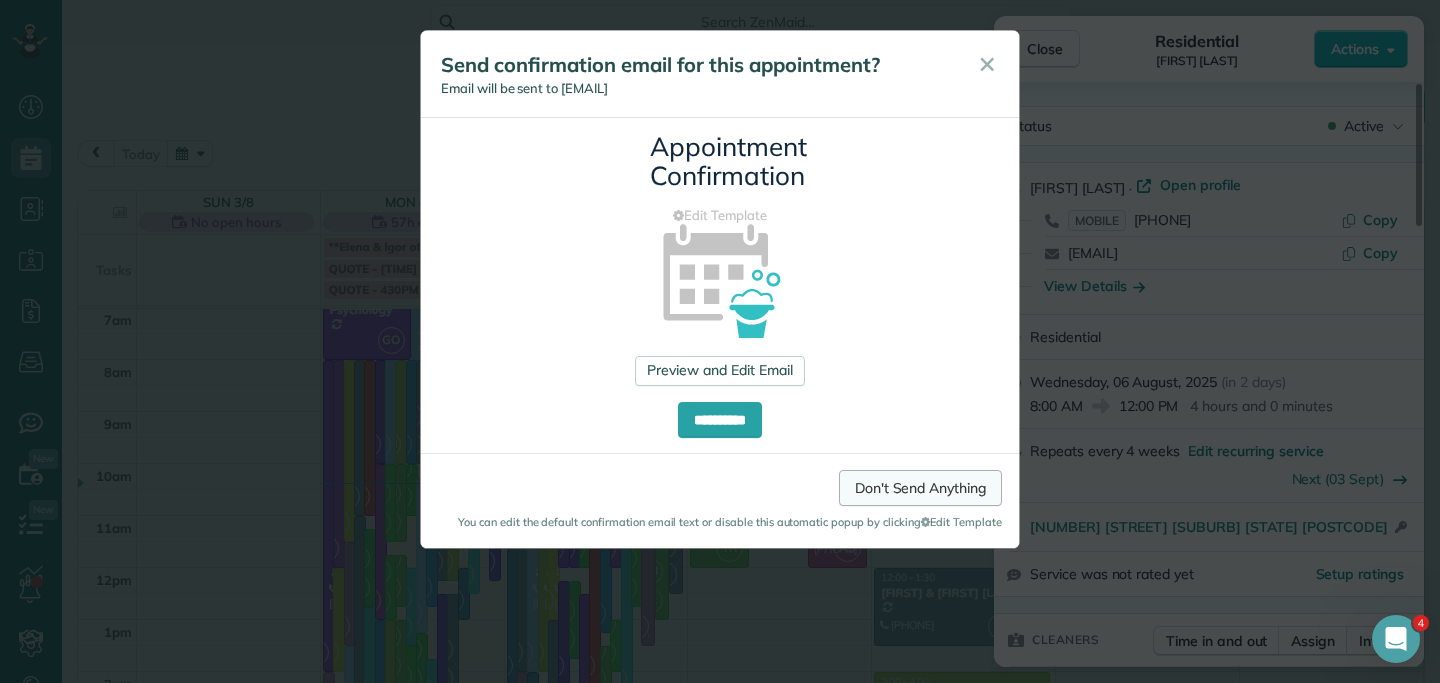 click on "Don't Send Anything" at bounding box center (920, 488) 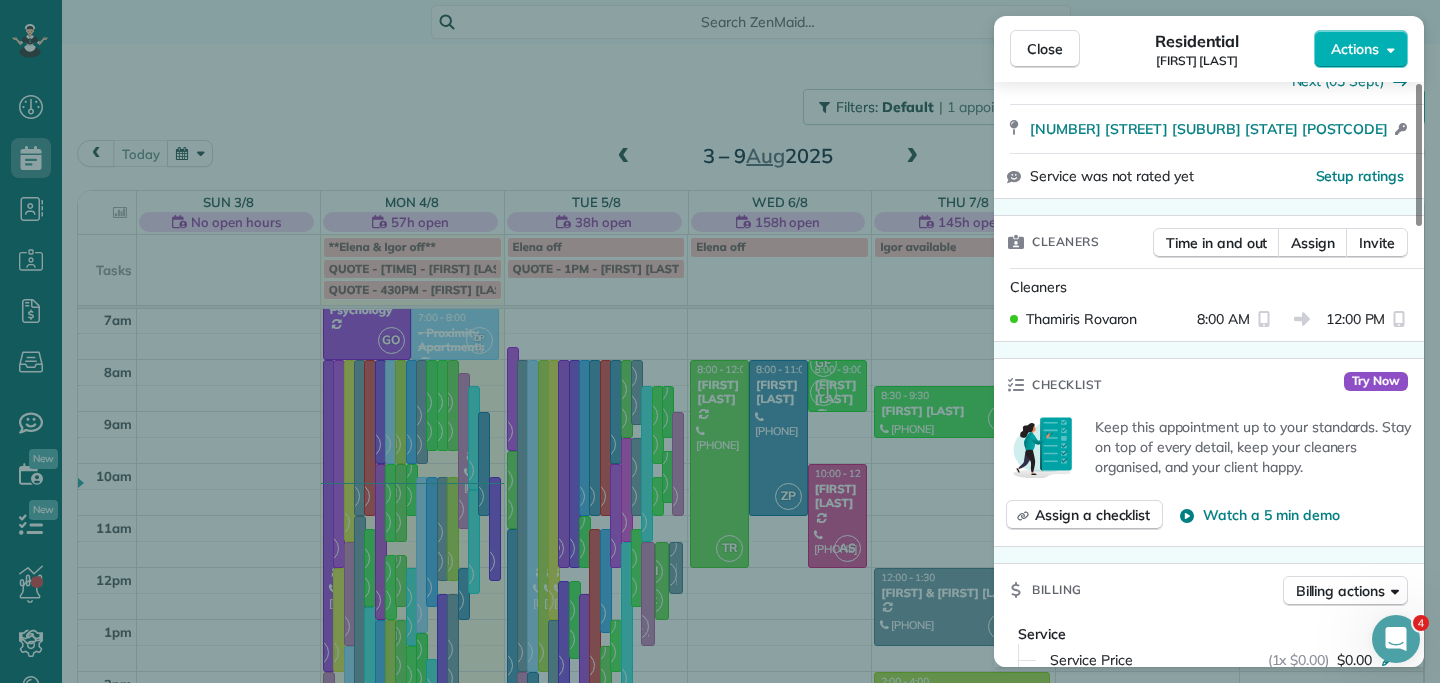 scroll, scrollTop: 406, scrollLeft: 0, axis: vertical 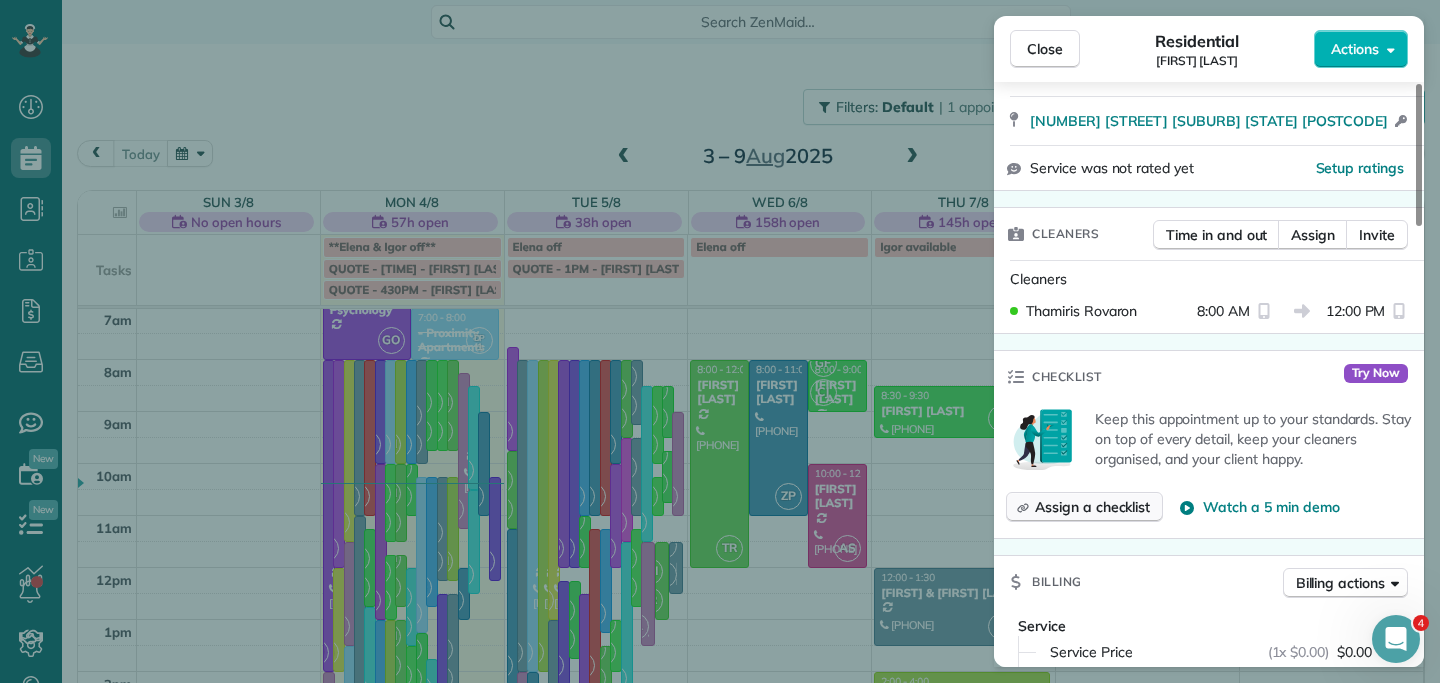 click on "Assign a checklist" at bounding box center [1092, 507] 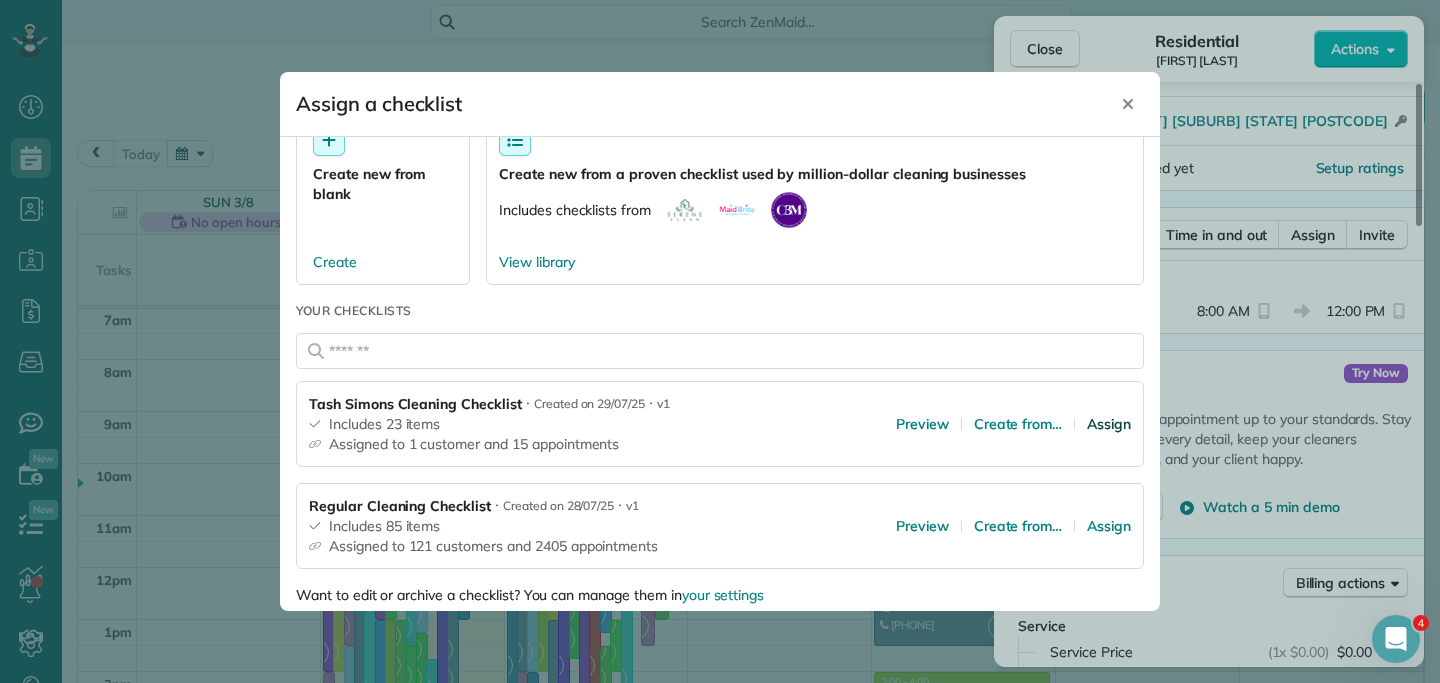 scroll, scrollTop: 77, scrollLeft: 0, axis: vertical 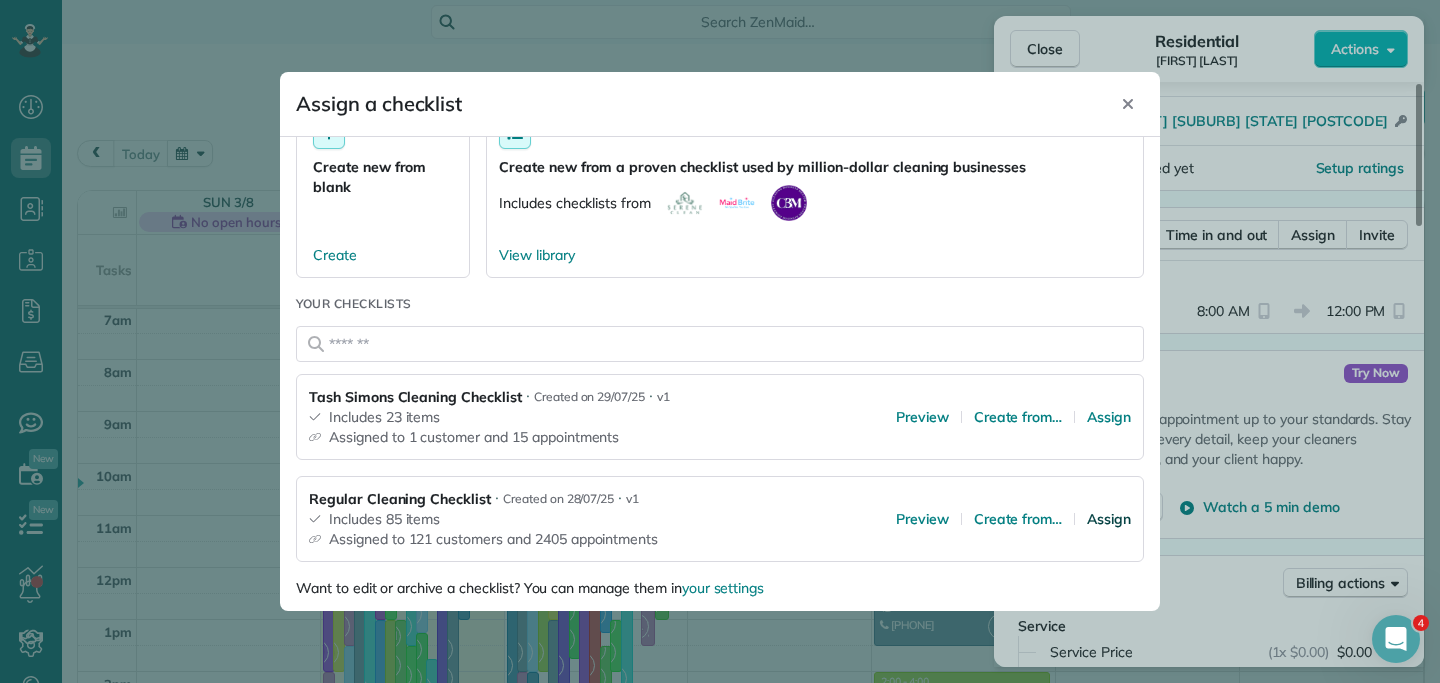 click on "Assign" at bounding box center (1109, 519) 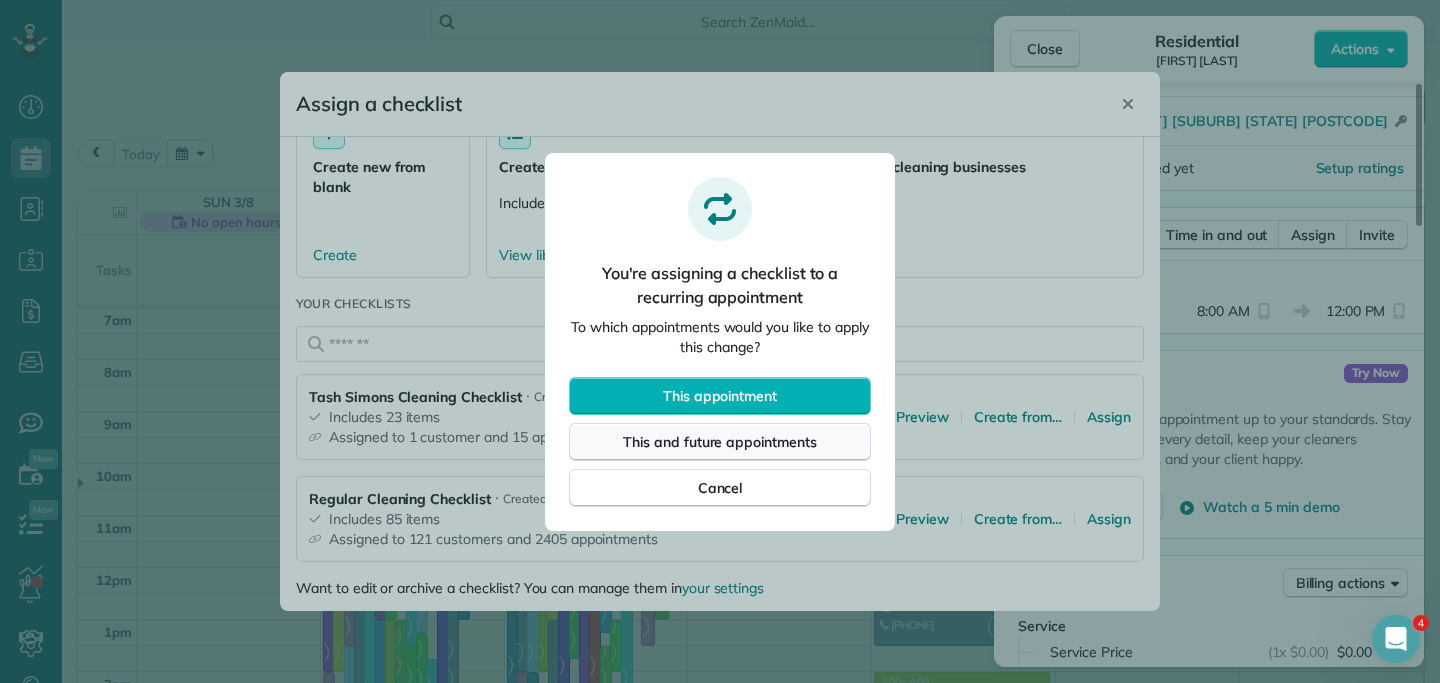 click on "This and future appointments" at bounding box center [720, 442] 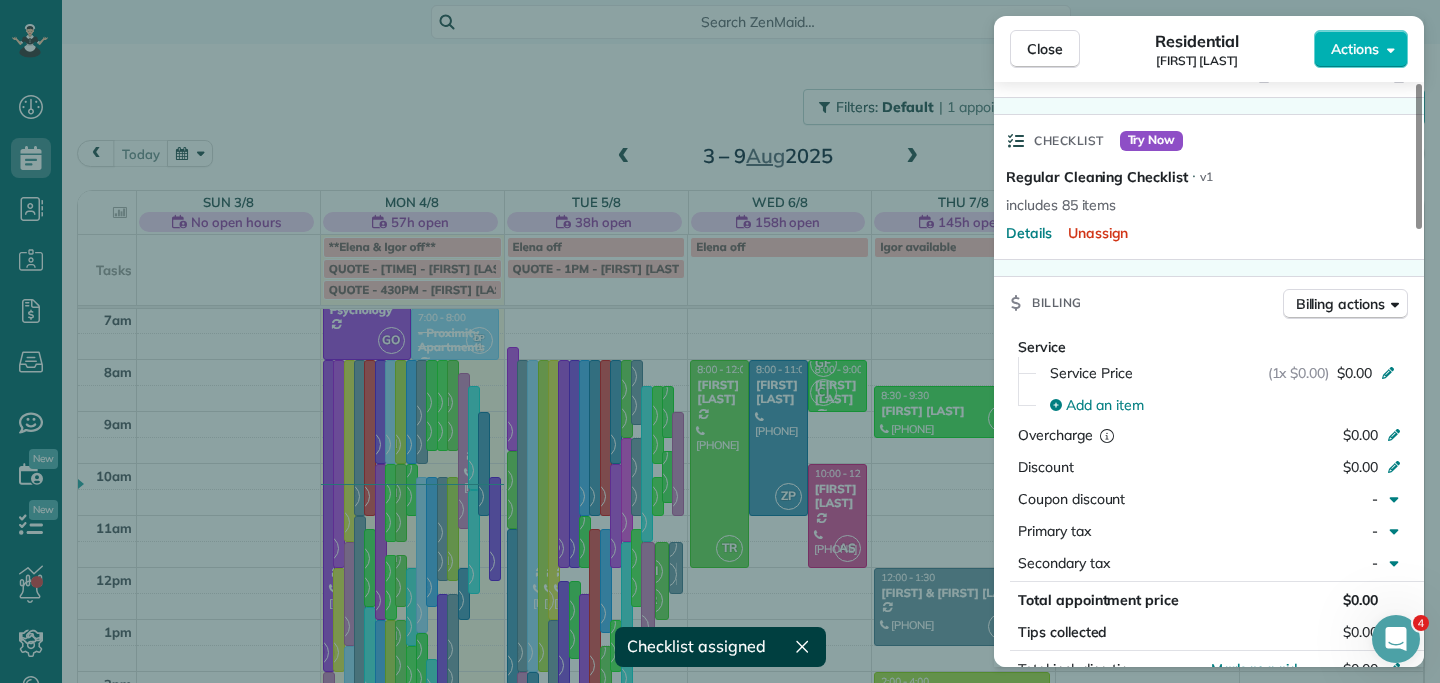 scroll, scrollTop: 688, scrollLeft: 0, axis: vertical 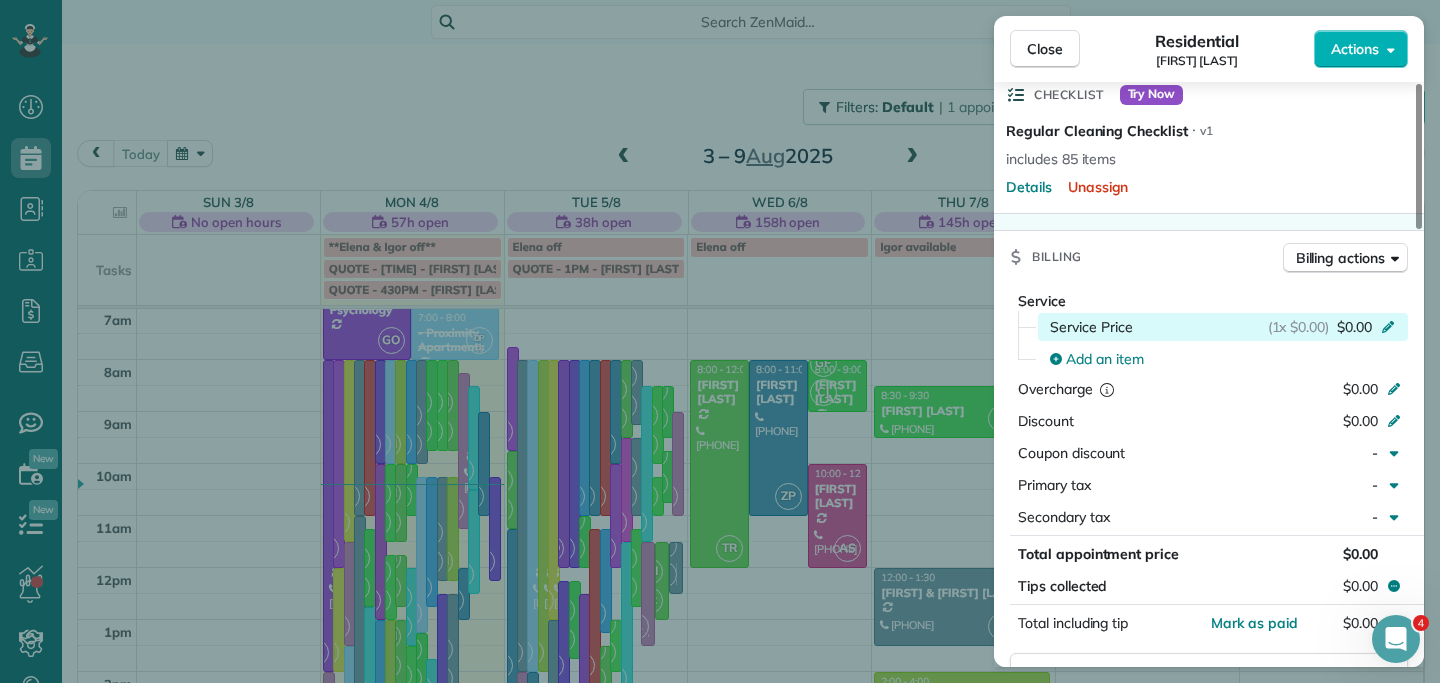 click 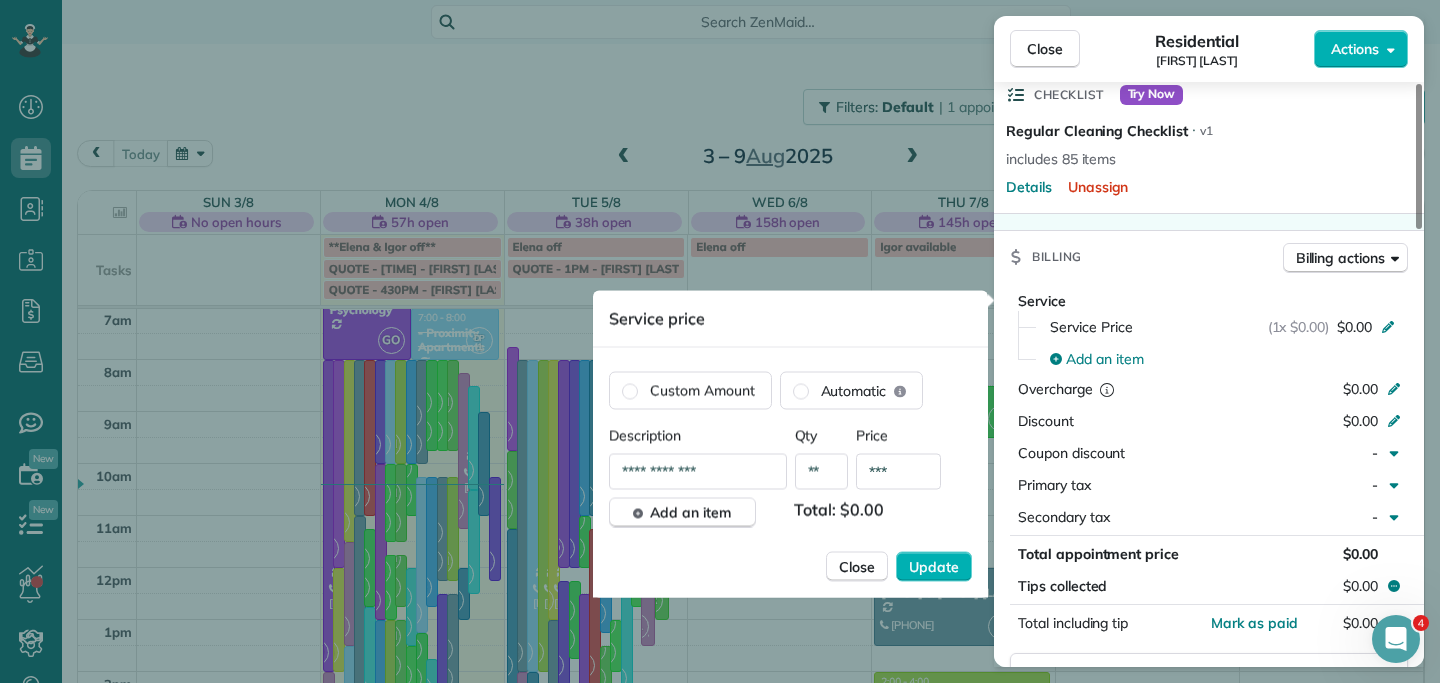 click on "***" at bounding box center [898, 472] 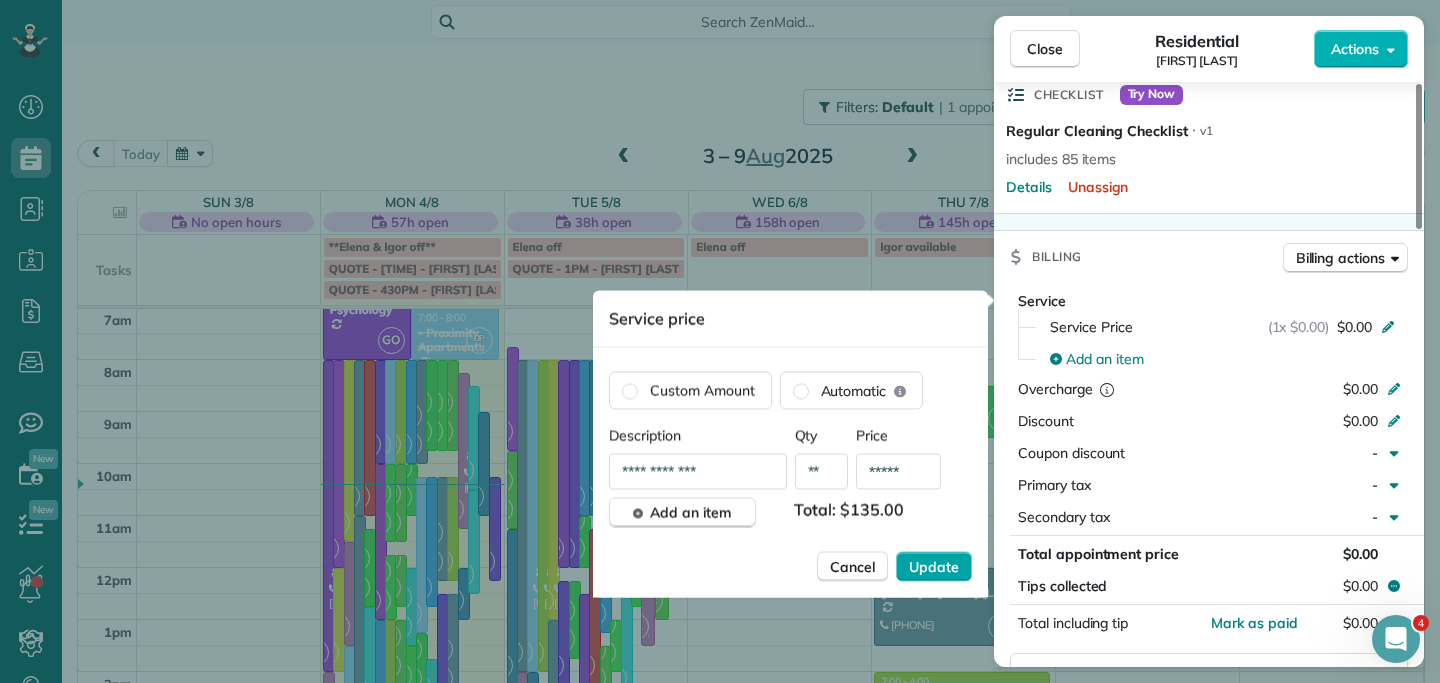 type on "*****" 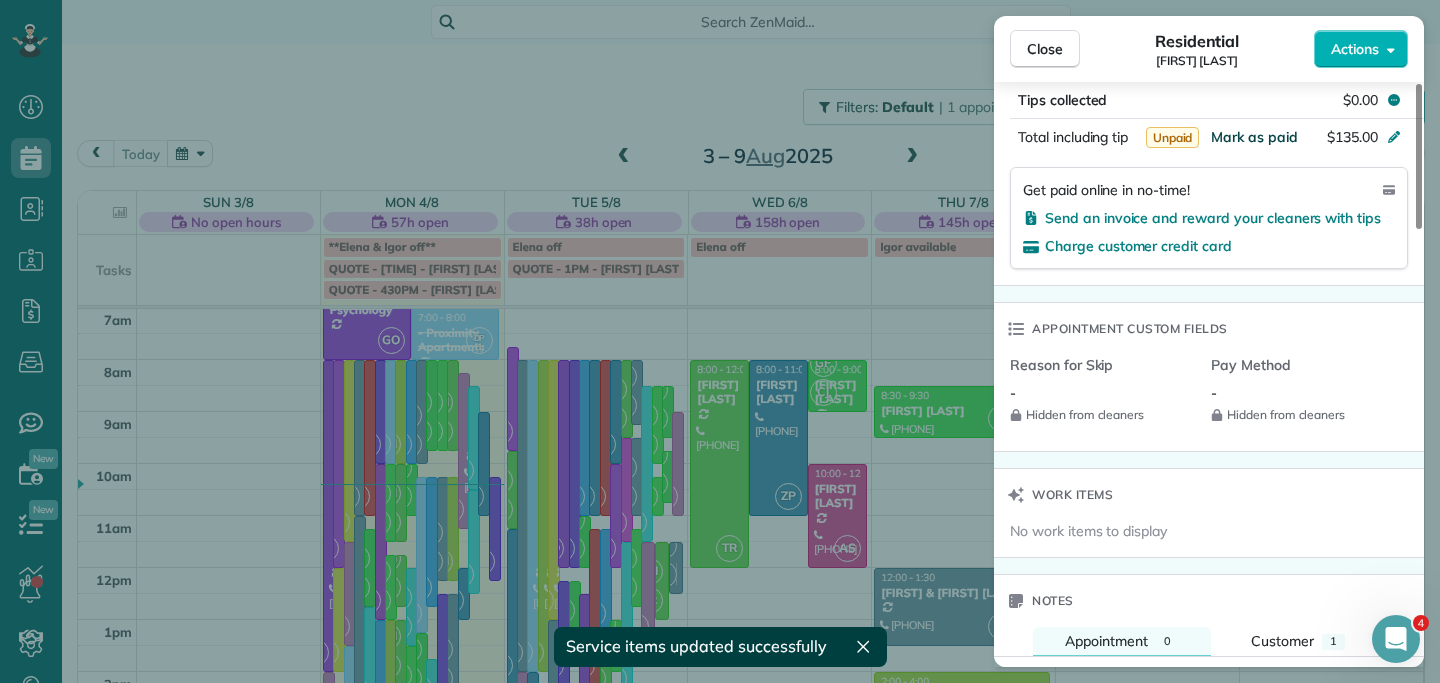 scroll, scrollTop: 1183, scrollLeft: 0, axis: vertical 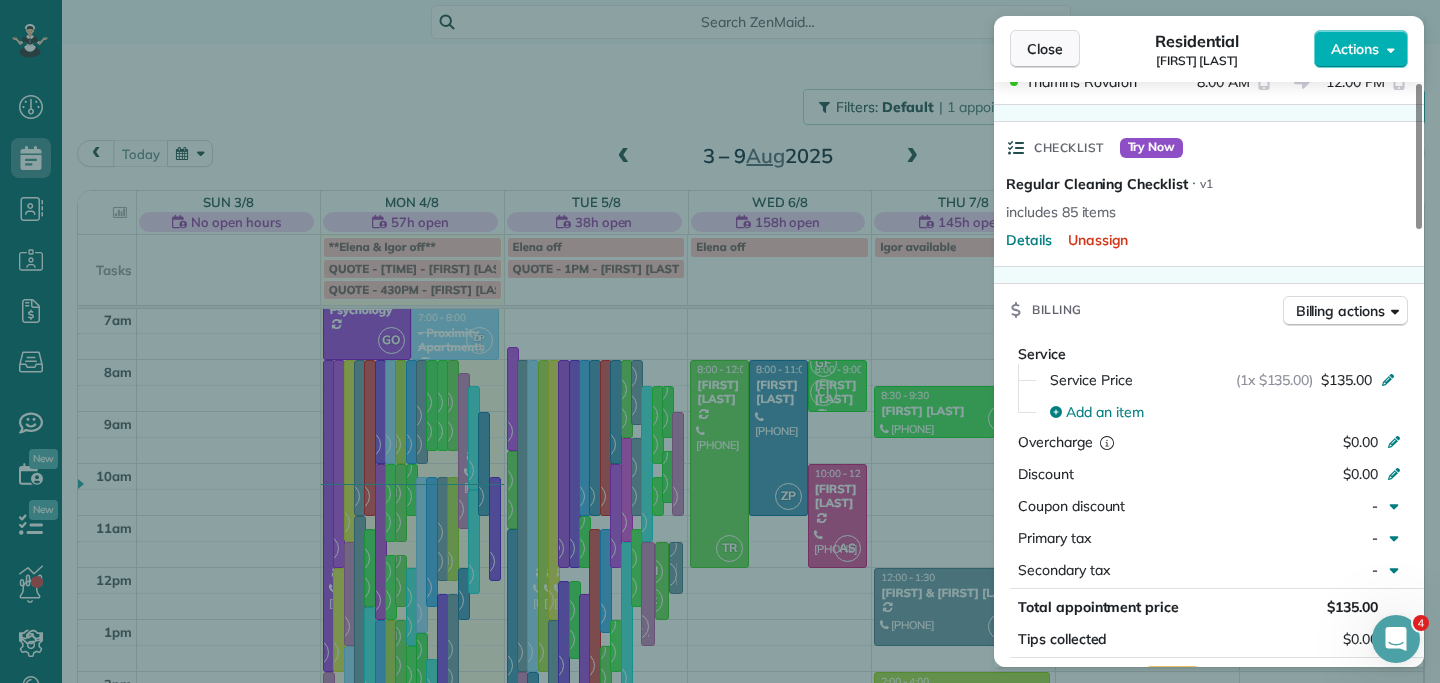 click on "Close" at bounding box center (1045, 49) 